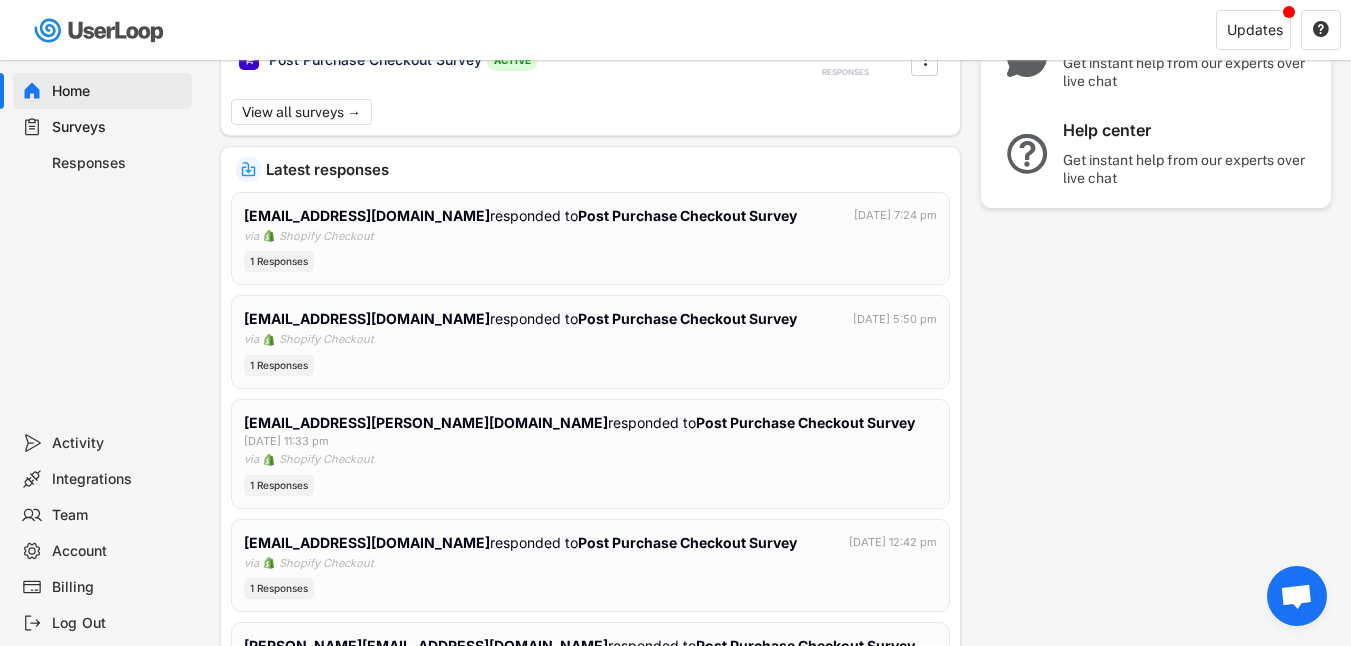 scroll, scrollTop: 0, scrollLeft: 0, axis: both 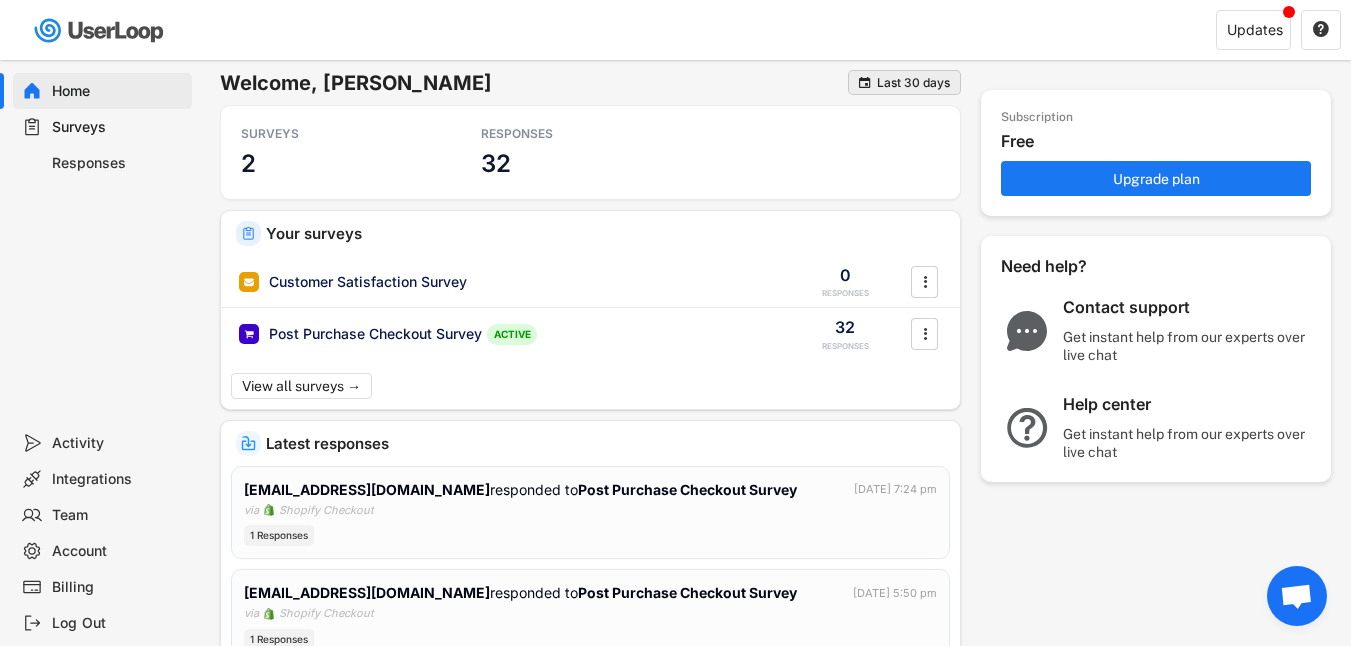 click on "Last 30 days" at bounding box center (913, 83) 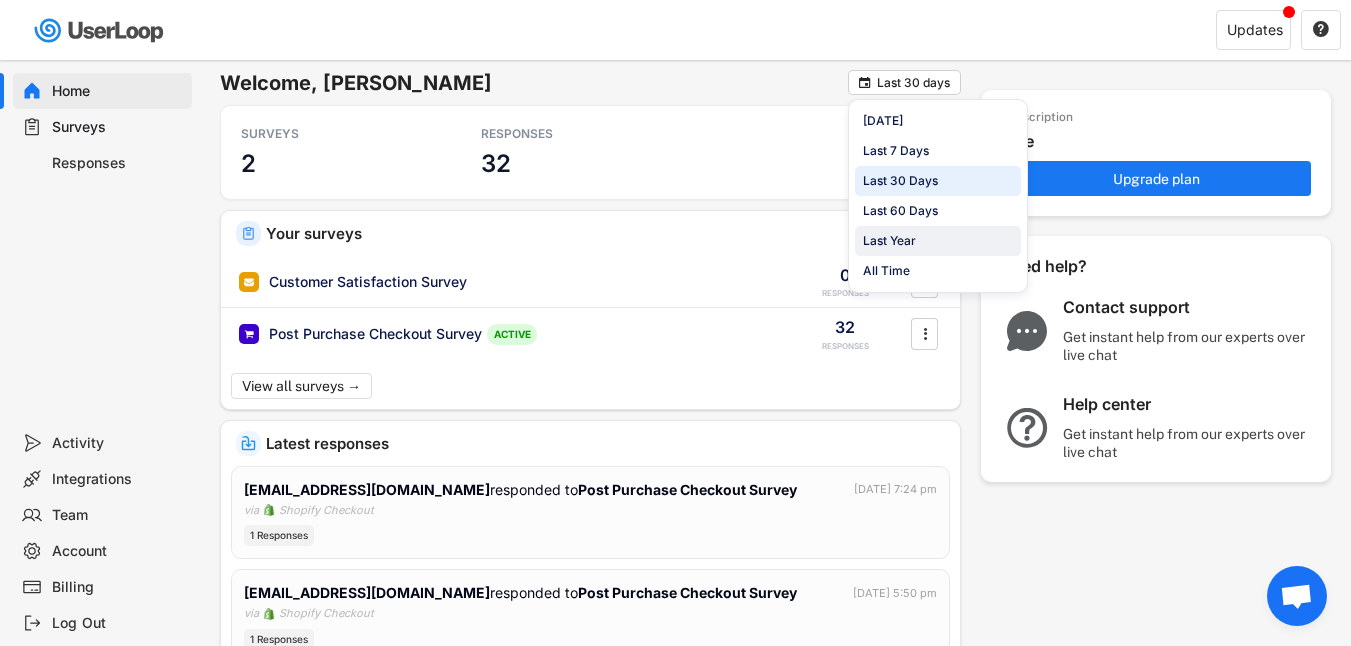 click on "Last Year" at bounding box center [938, 241] 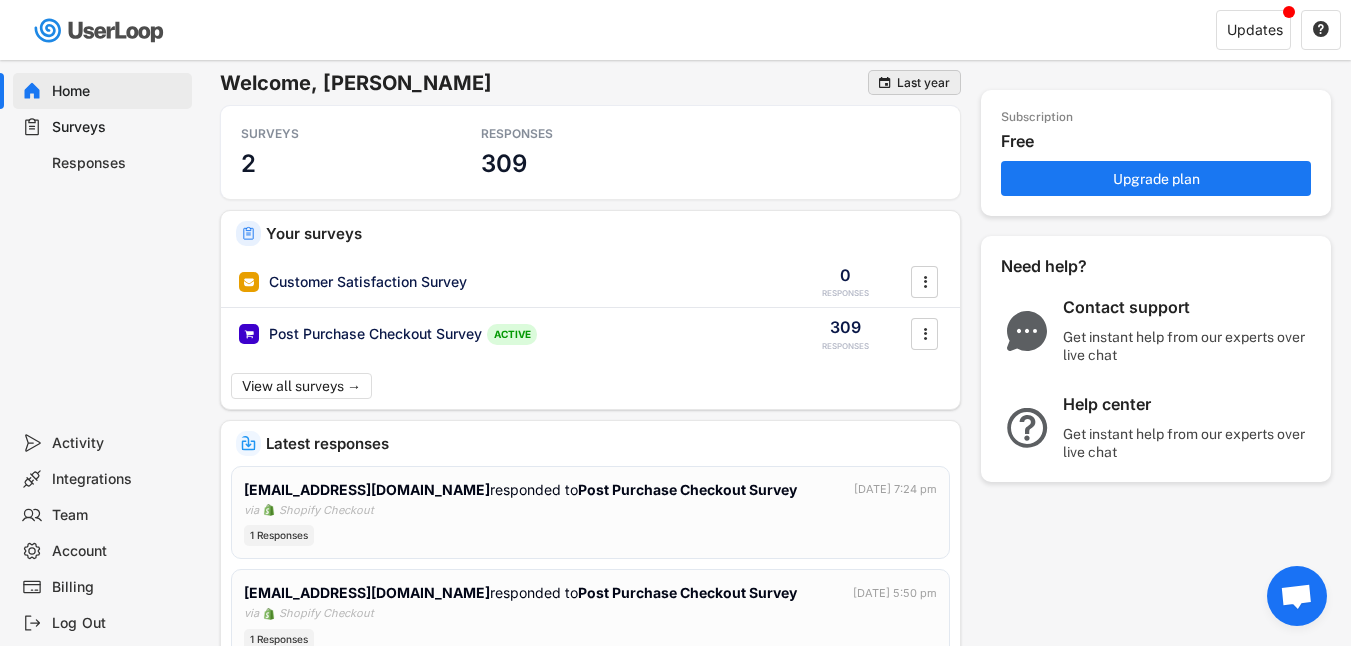 click on "
Last year" at bounding box center [914, 82] 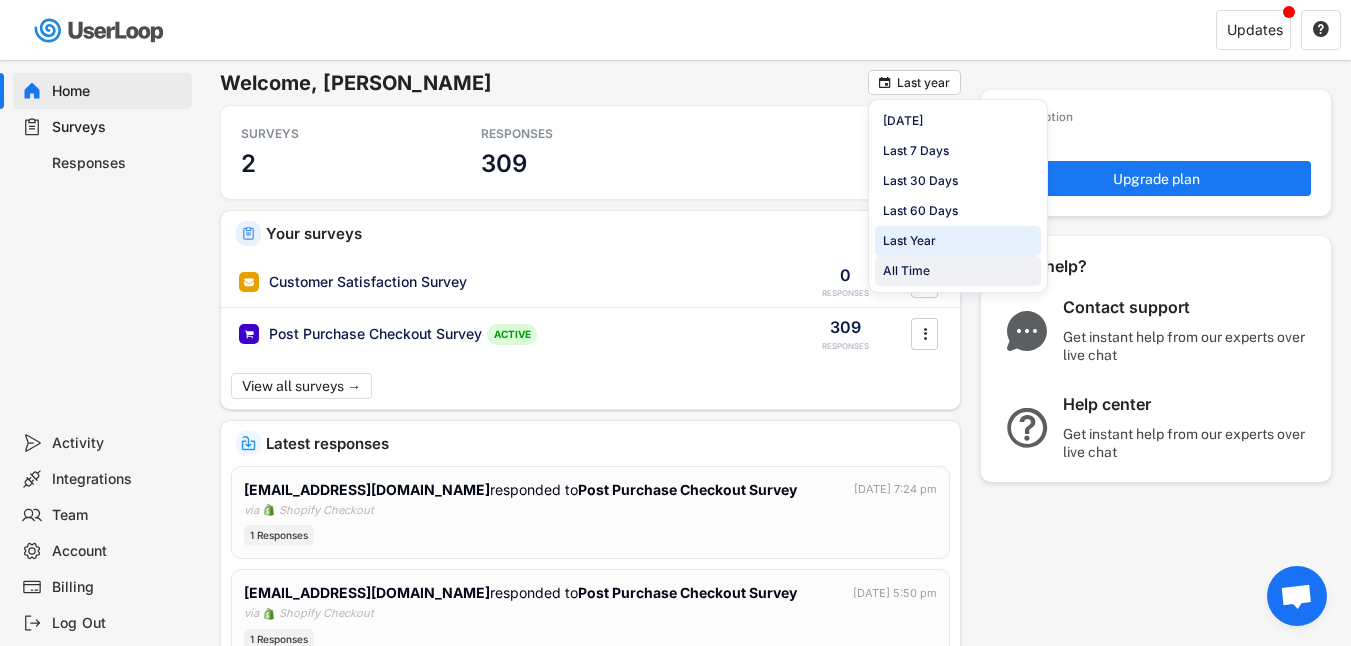 click on "All Time" at bounding box center [906, 271] 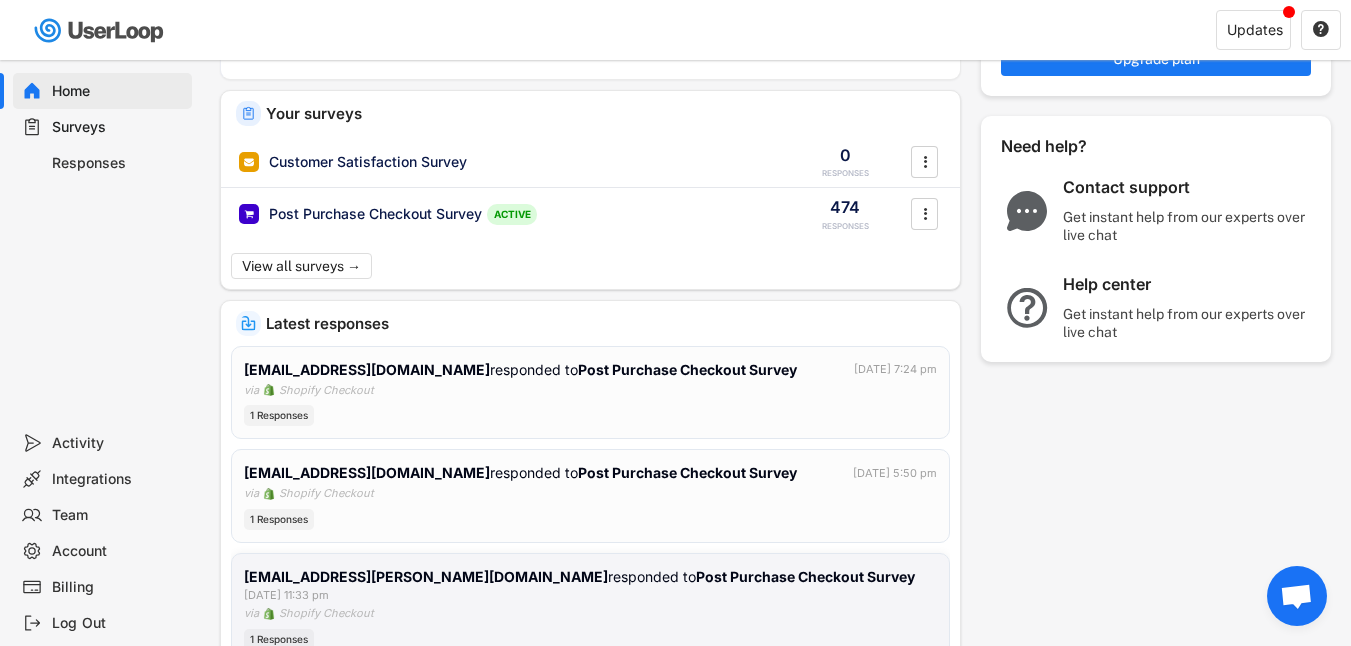 scroll, scrollTop: 125, scrollLeft: 0, axis: vertical 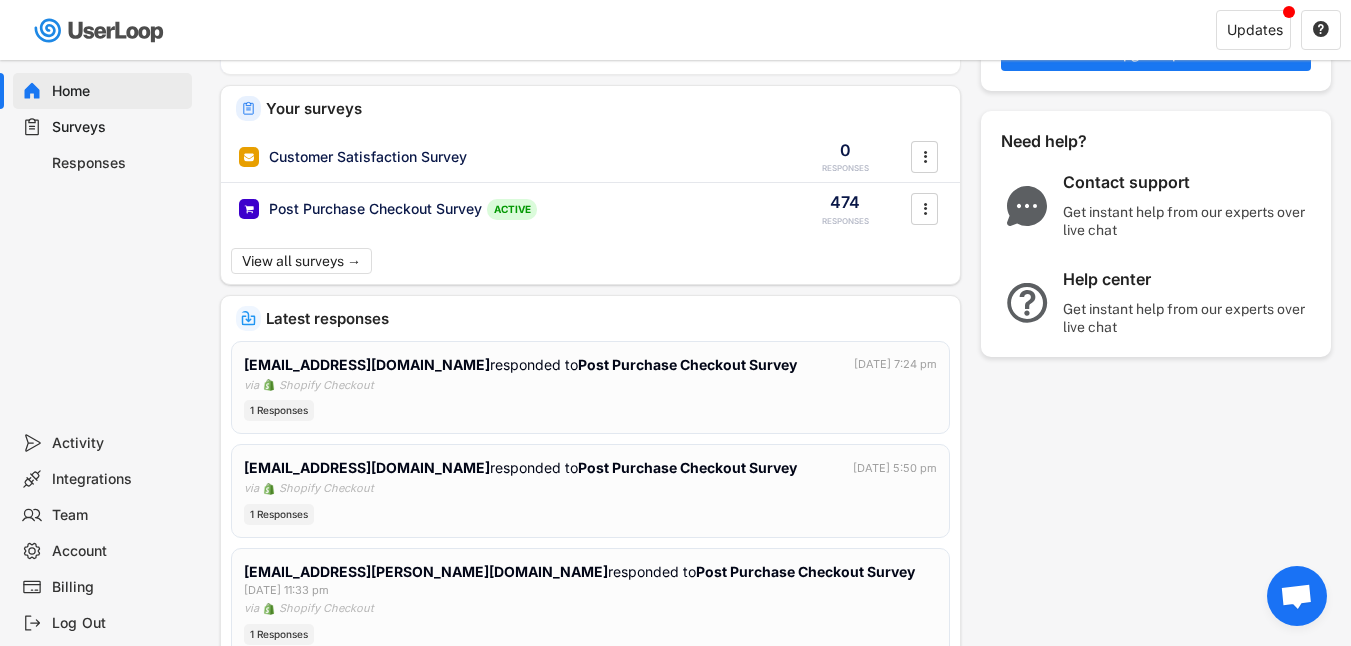 click on "[EMAIL_ADDRESS][DOMAIN_NAME]  responded to  Post Purchase Checkout Survey [DATE] 7:24 pm via Shopify Checkout 1 Responses" at bounding box center [590, 383] 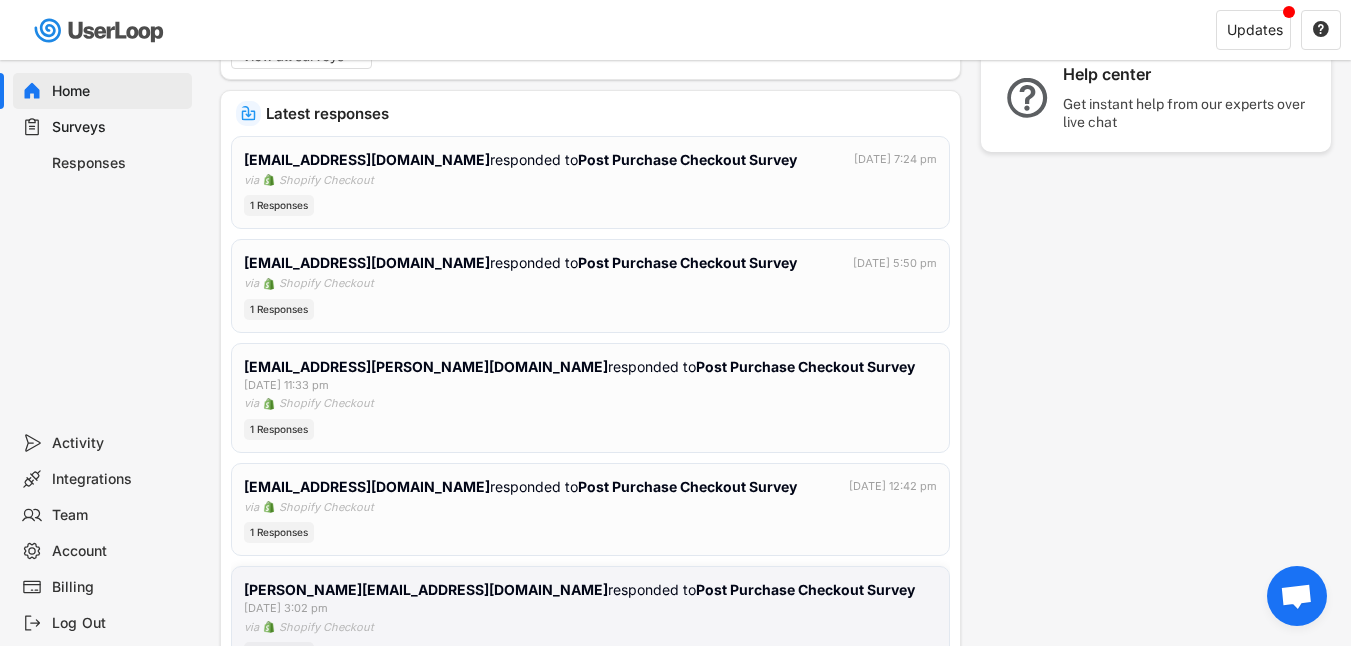 scroll, scrollTop: 454, scrollLeft: 0, axis: vertical 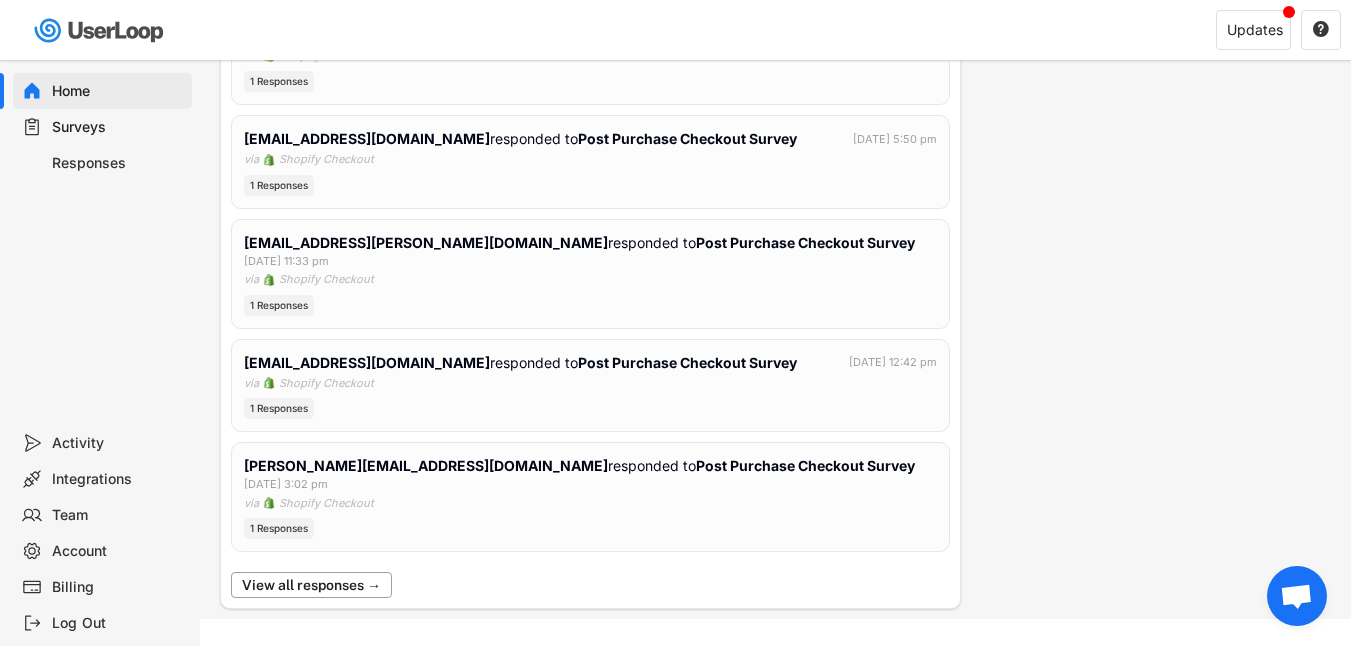 click on "View all responses →" at bounding box center [311, 585] 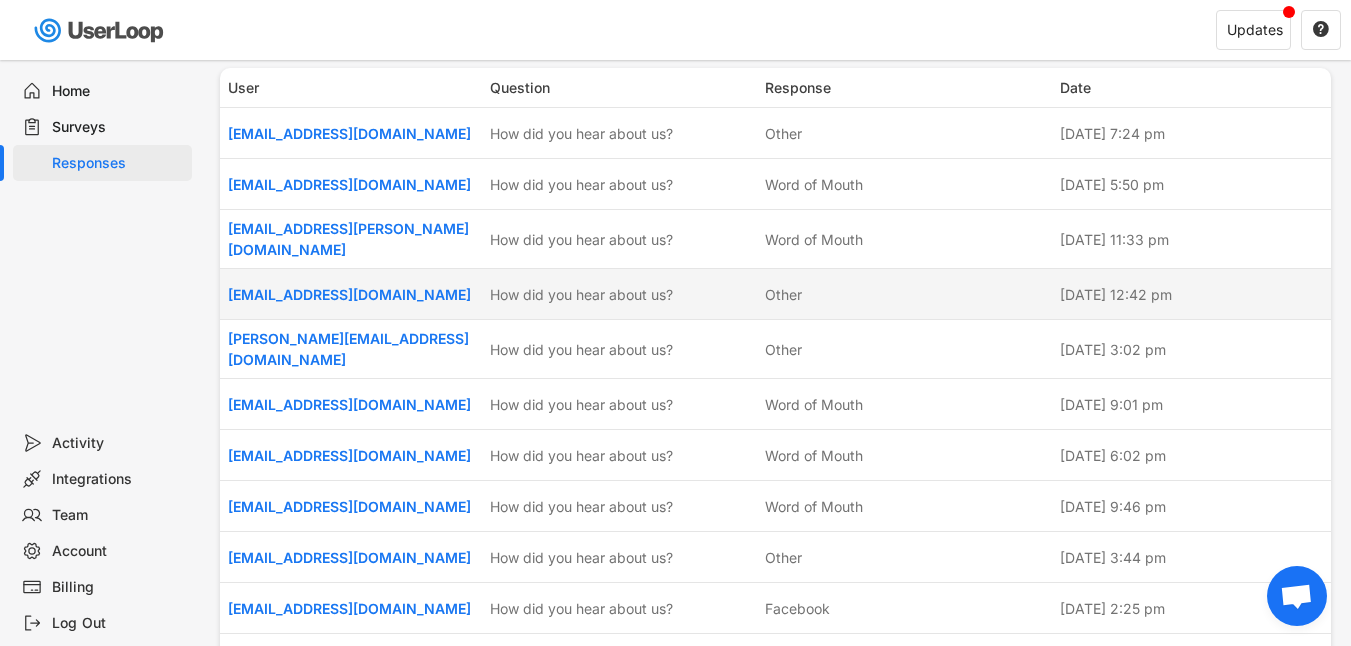 scroll, scrollTop: 0, scrollLeft: 0, axis: both 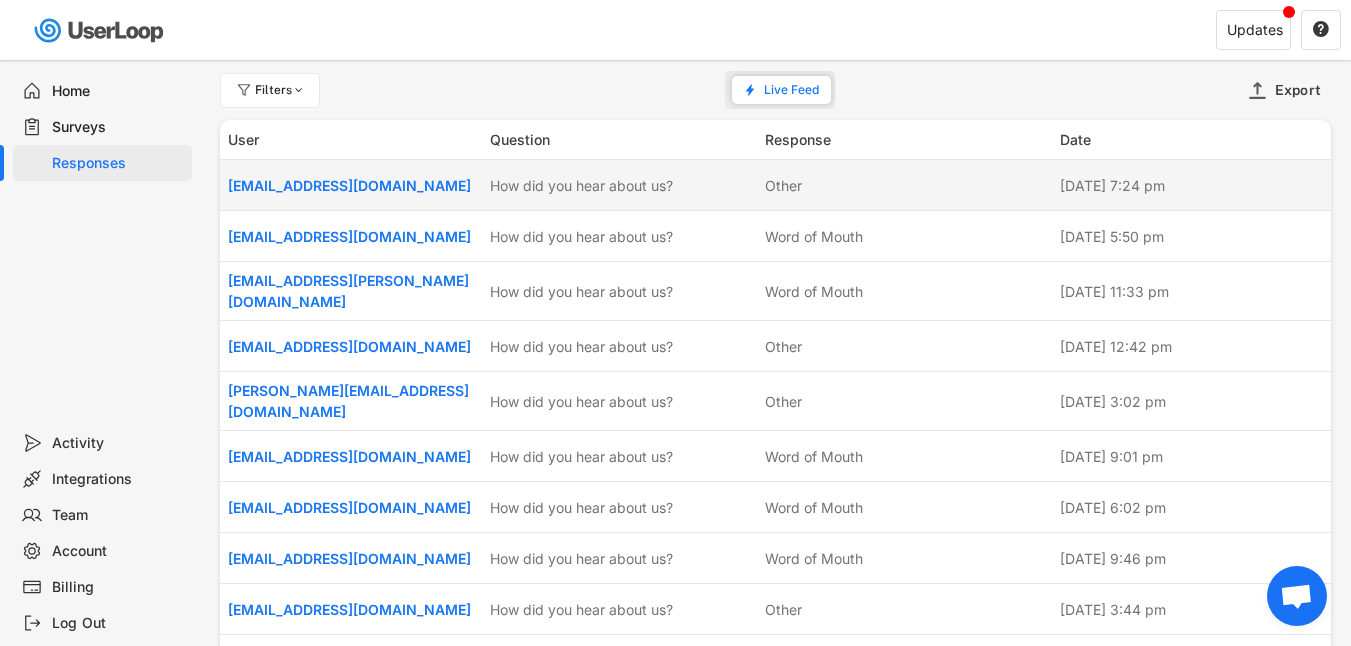 click on "[EMAIL_ADDRESS][DOMAIN_NAME] How did you hear about us? Other [DATE] 7:24 pm" at bounding box center (775, 185) 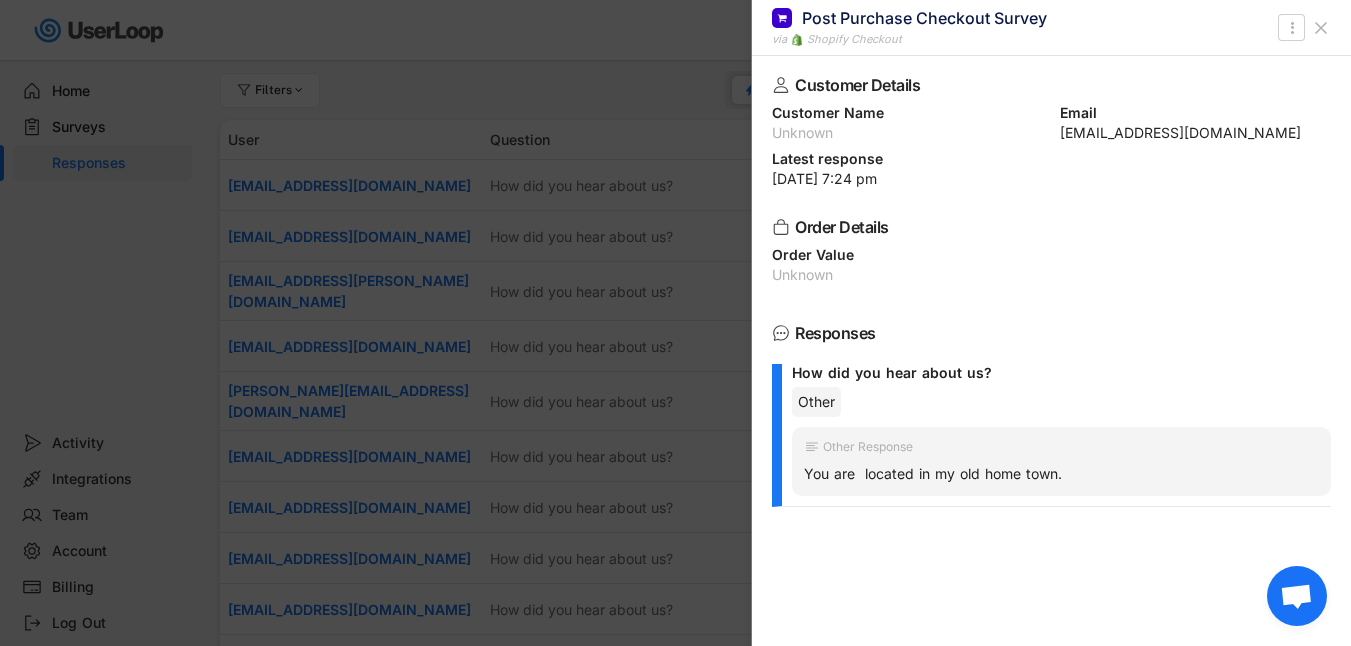 click at bounding box center (675, 323) 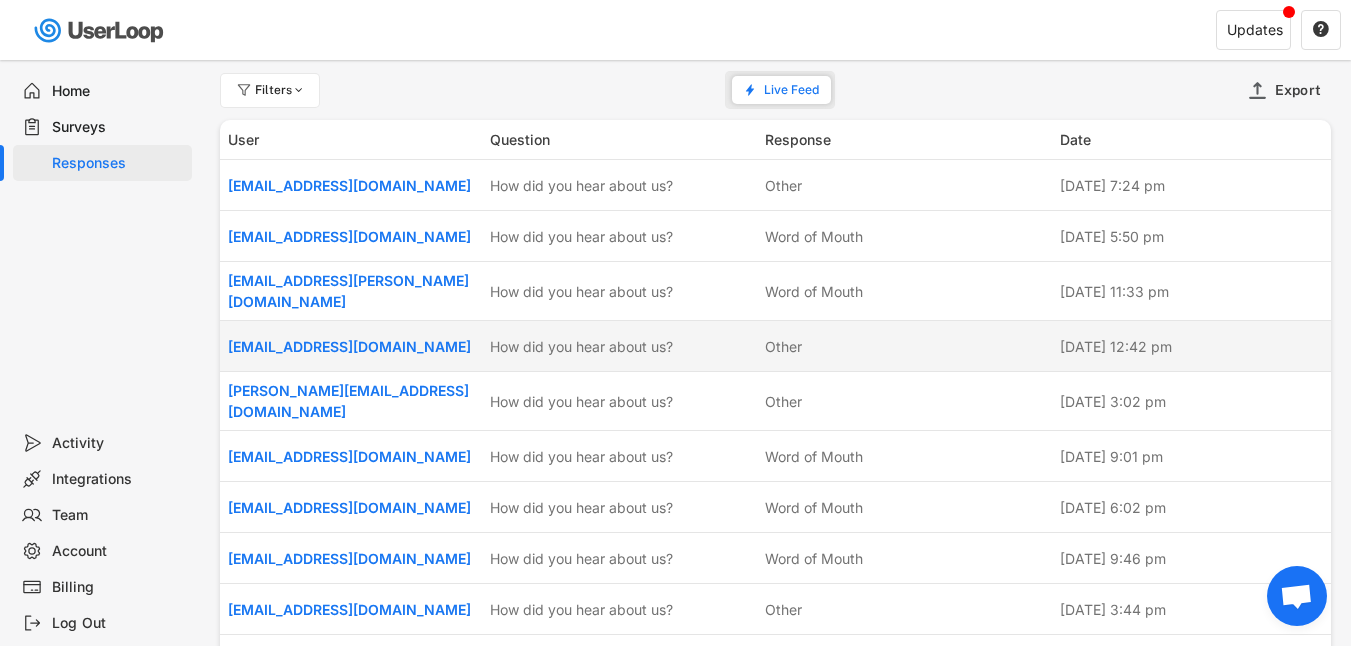 click on "Other" at bounding box center [783, 346] 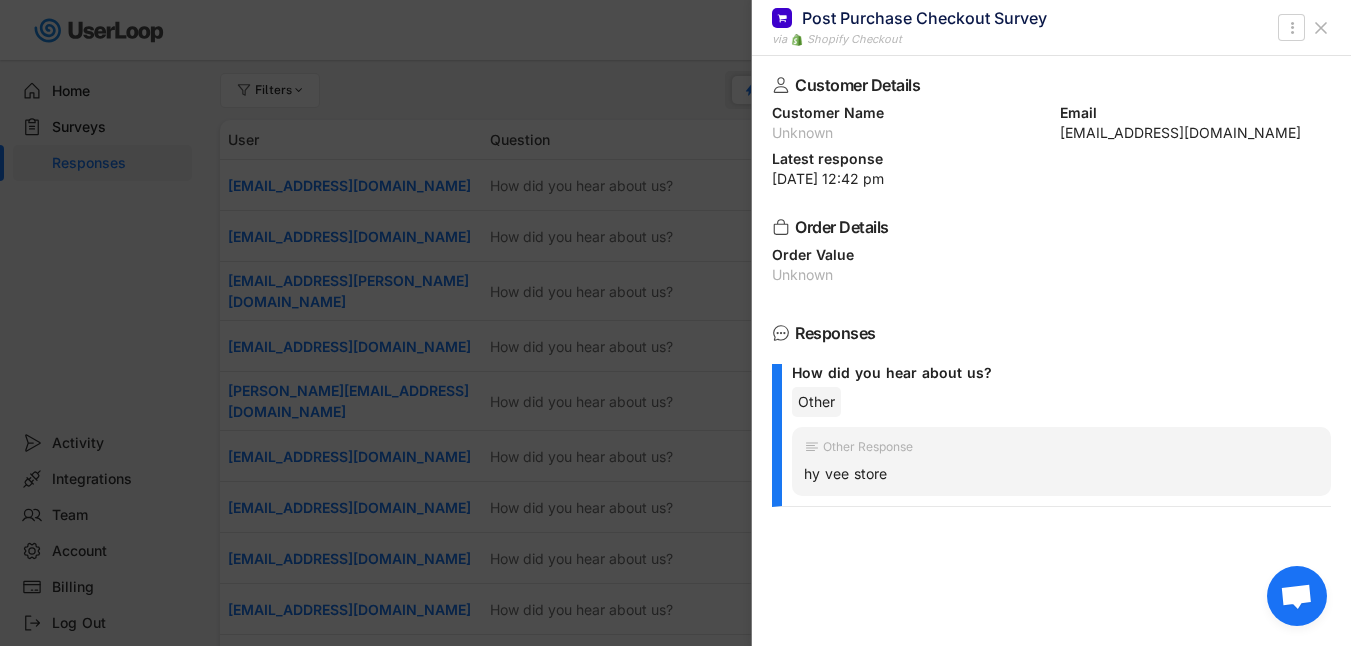 click at bounding box center [675, 323] 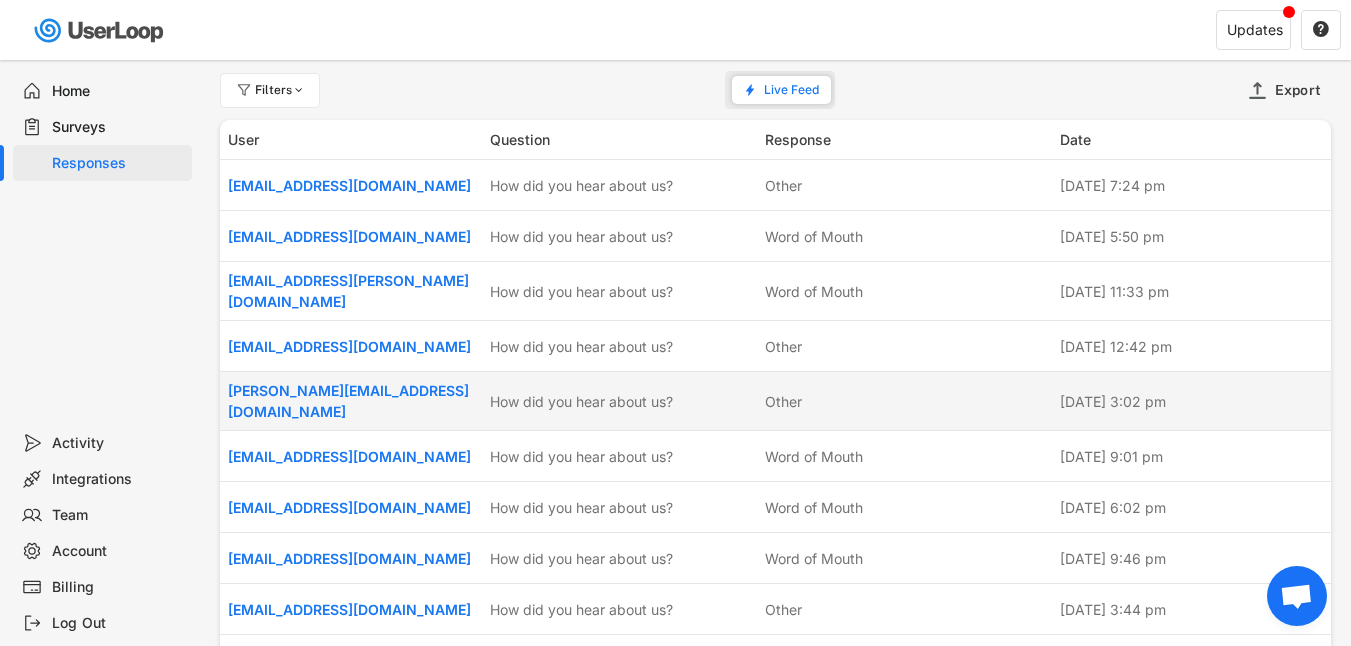 click on "[PERSON_NAME][EMAIL_ADDRESS][DOMAIN_NAME] How did you hear about us? Other [DATE] 3:02 pm" at bounding box center (775, 401) 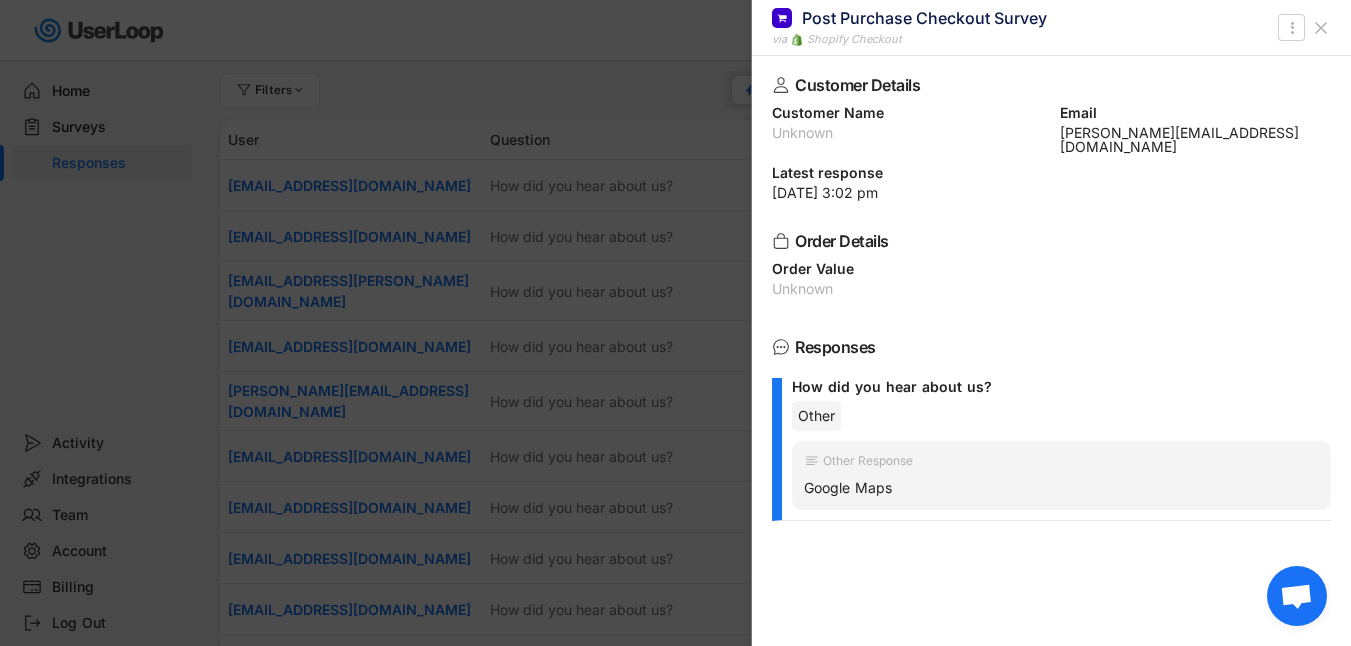 click at bounding box center (675, 323) 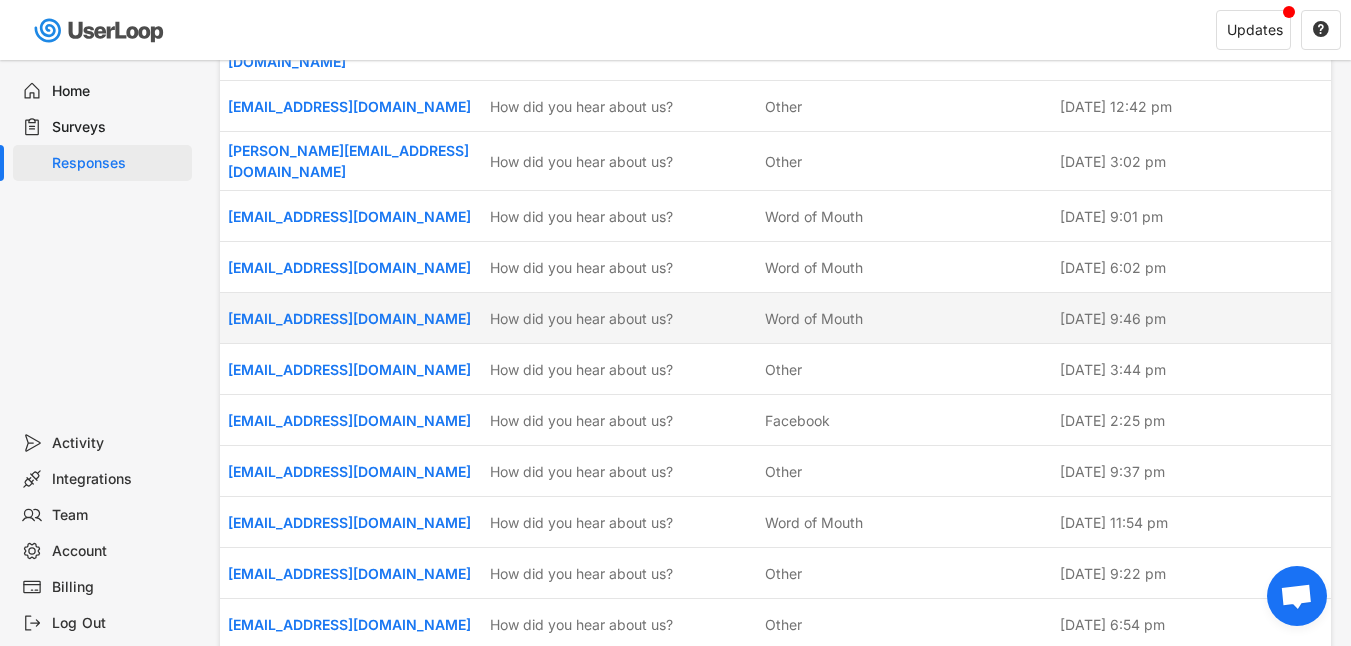 scroll, scrollTop: 241, scrollLeft: 0, axis: vertical 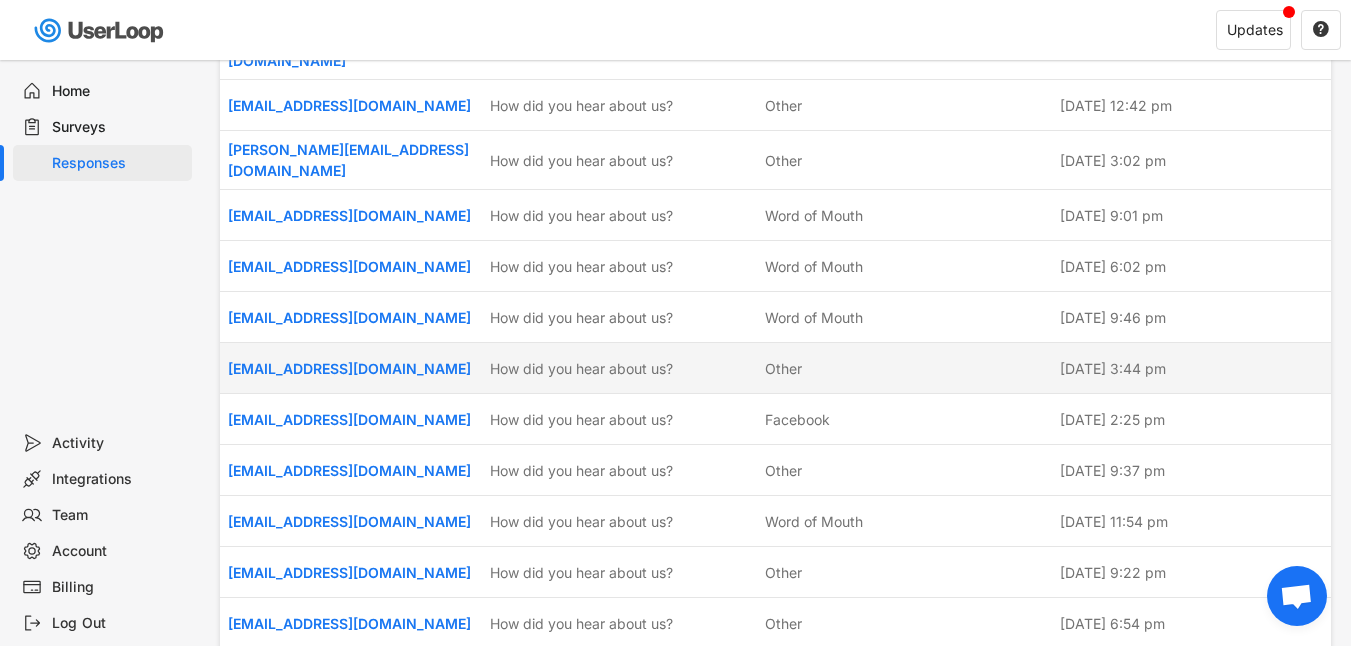 click on "Other" at bounding box center [906, 368] 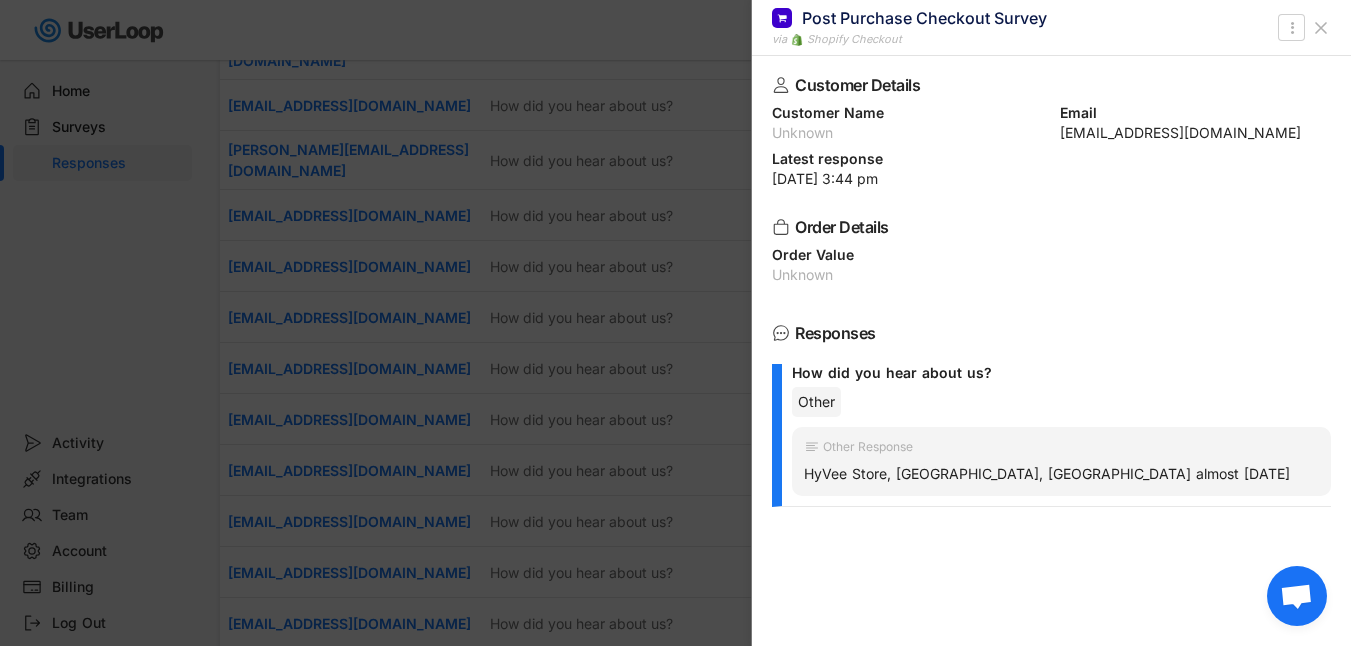 click at bounding box center [675, 323] 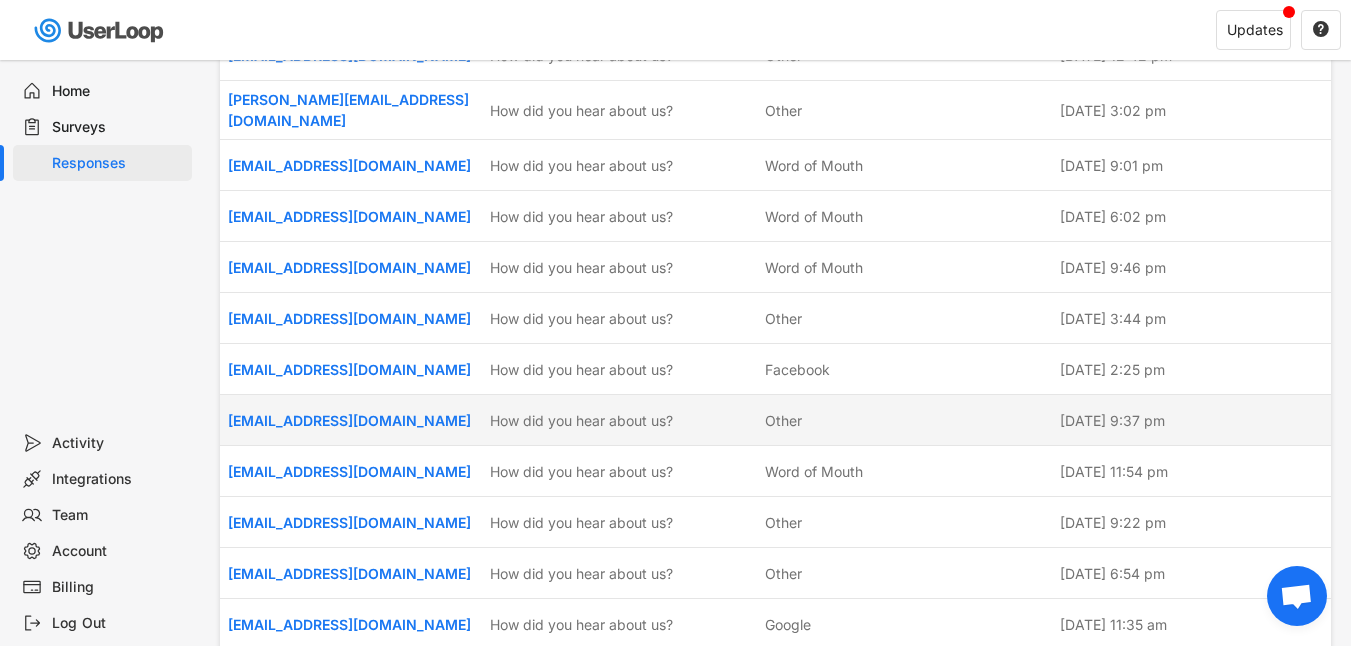 scroll, scrollTop: 337, scrollLeft: 0, axis: vertical 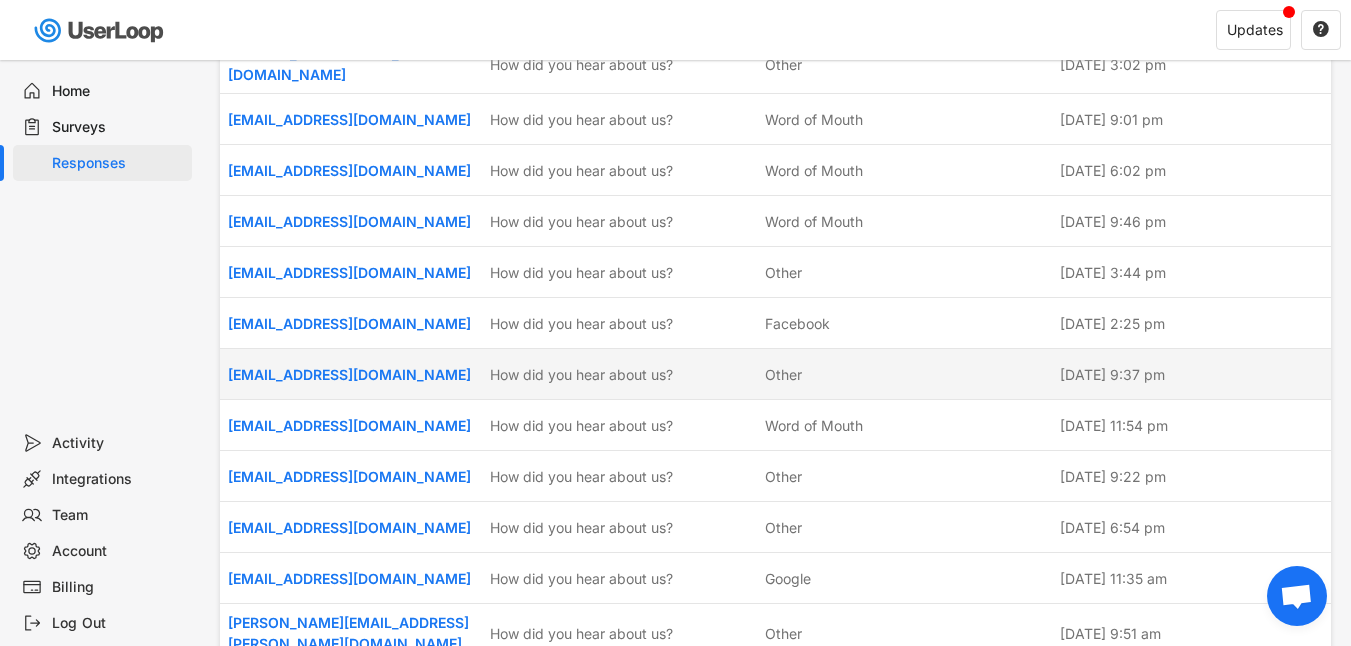 click on "Other" at bounding box center (906, 374) 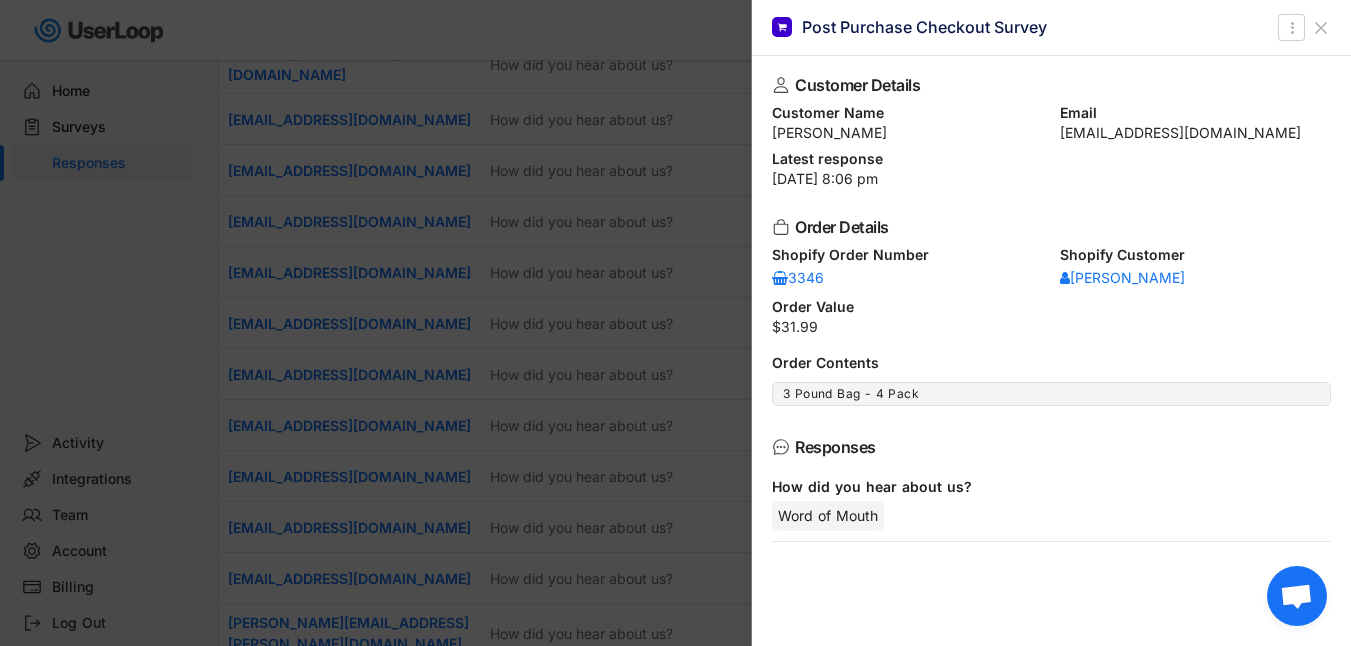 click at bounding box center [675, 323] 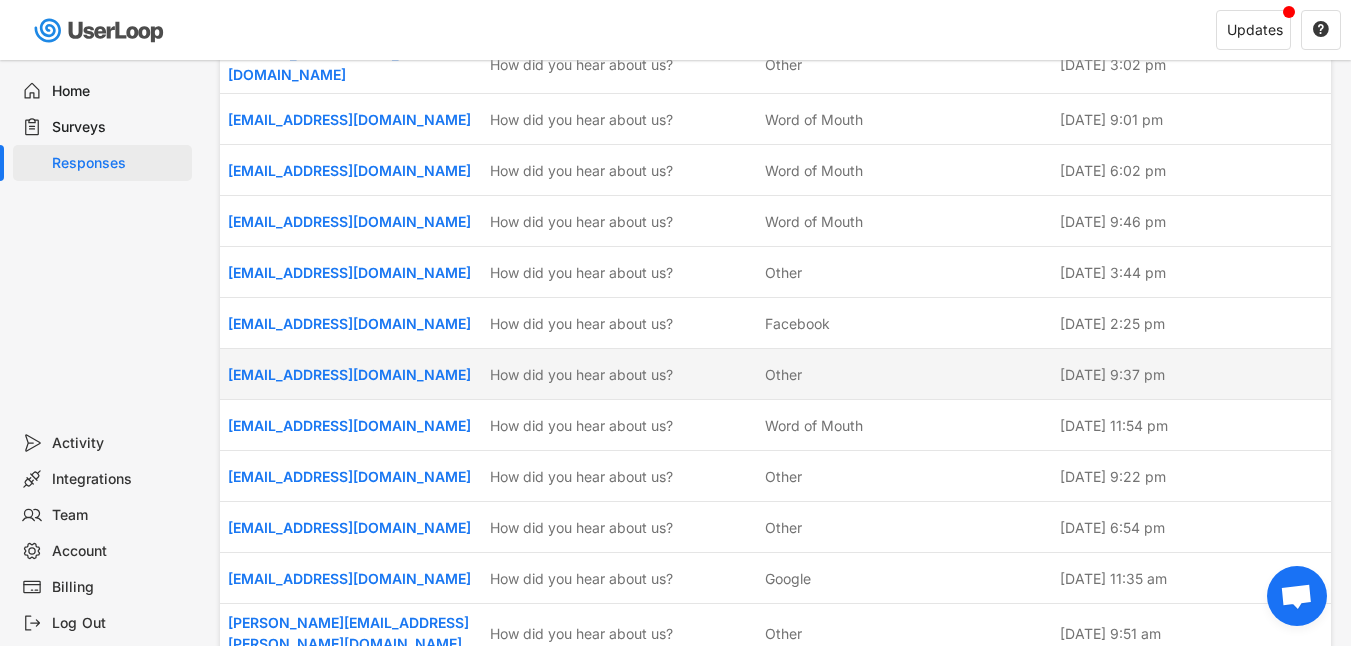 click on "Other" at bounding box center (906, 374) 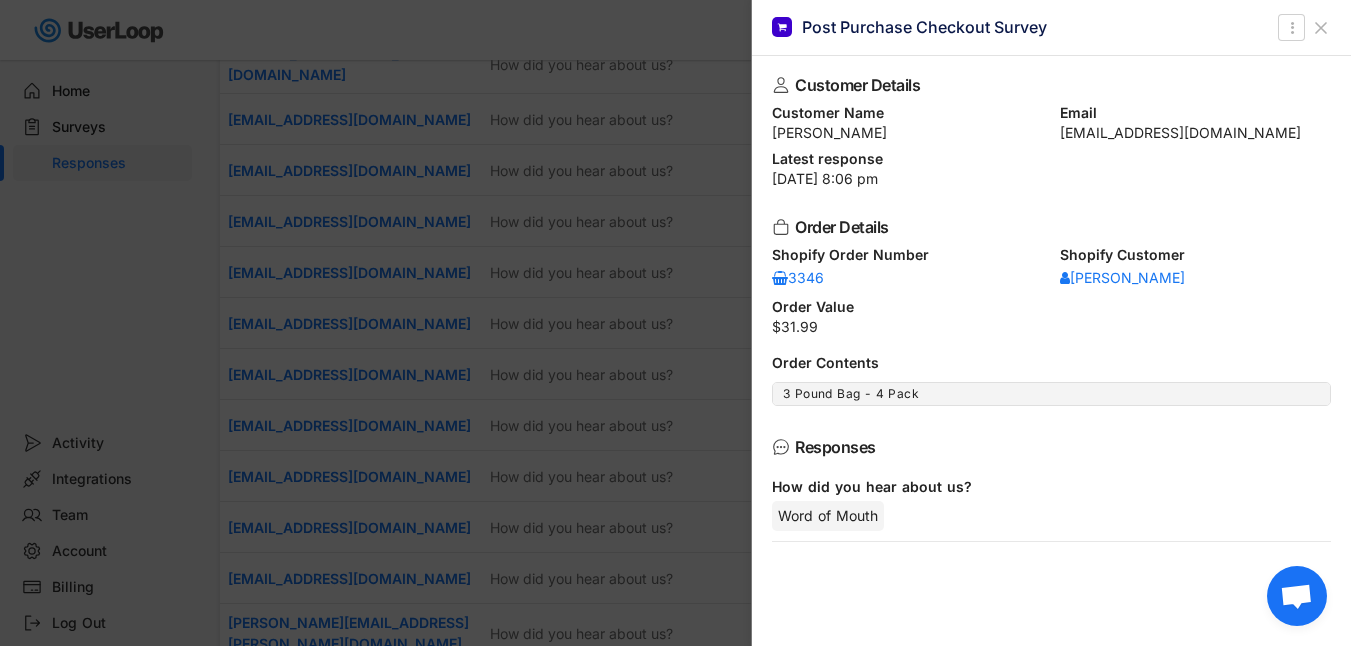 click at bounding box center [675, 323] 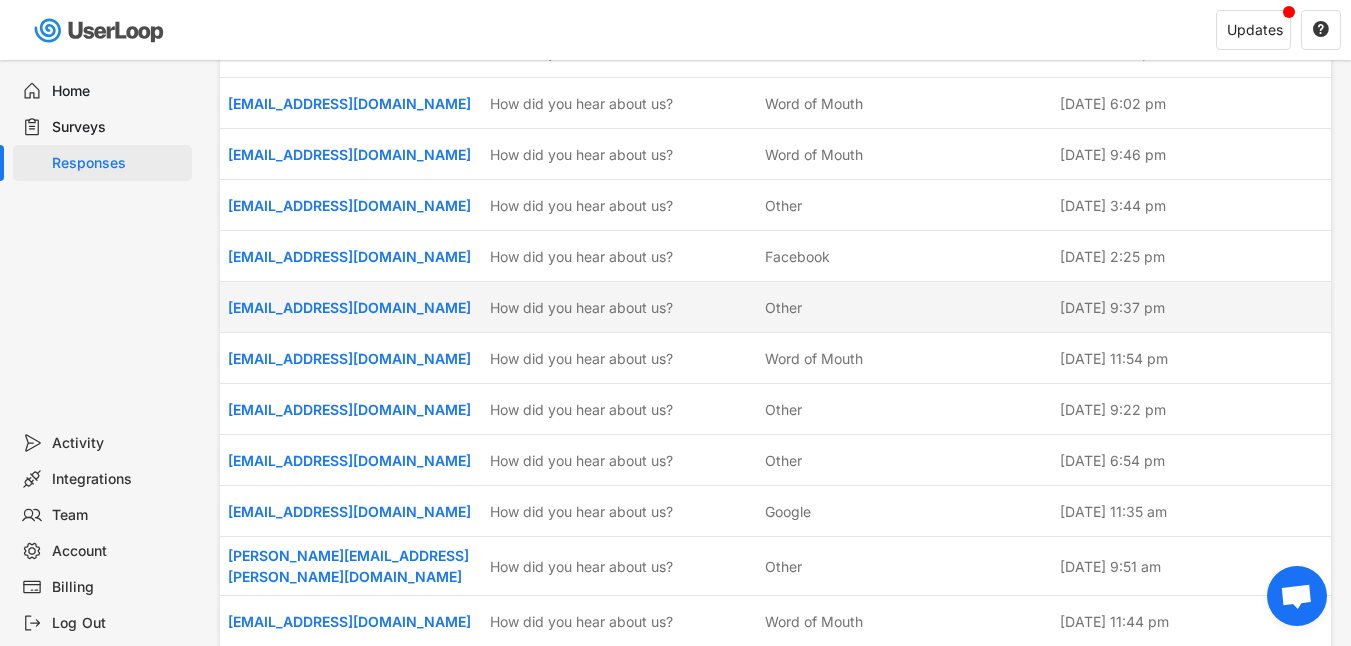 scroll, scrollTop: 453, scrollLeft: 0, axis: vertical 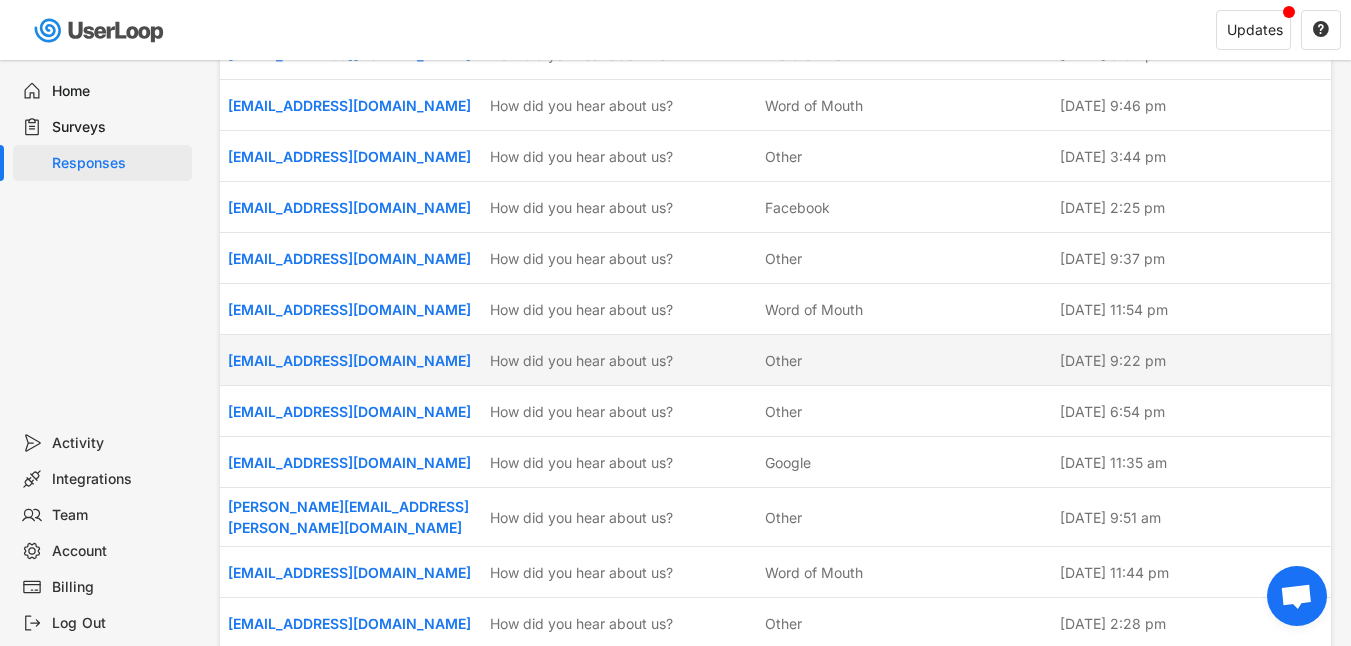 click on "Other" at bounding box center (783, 360) 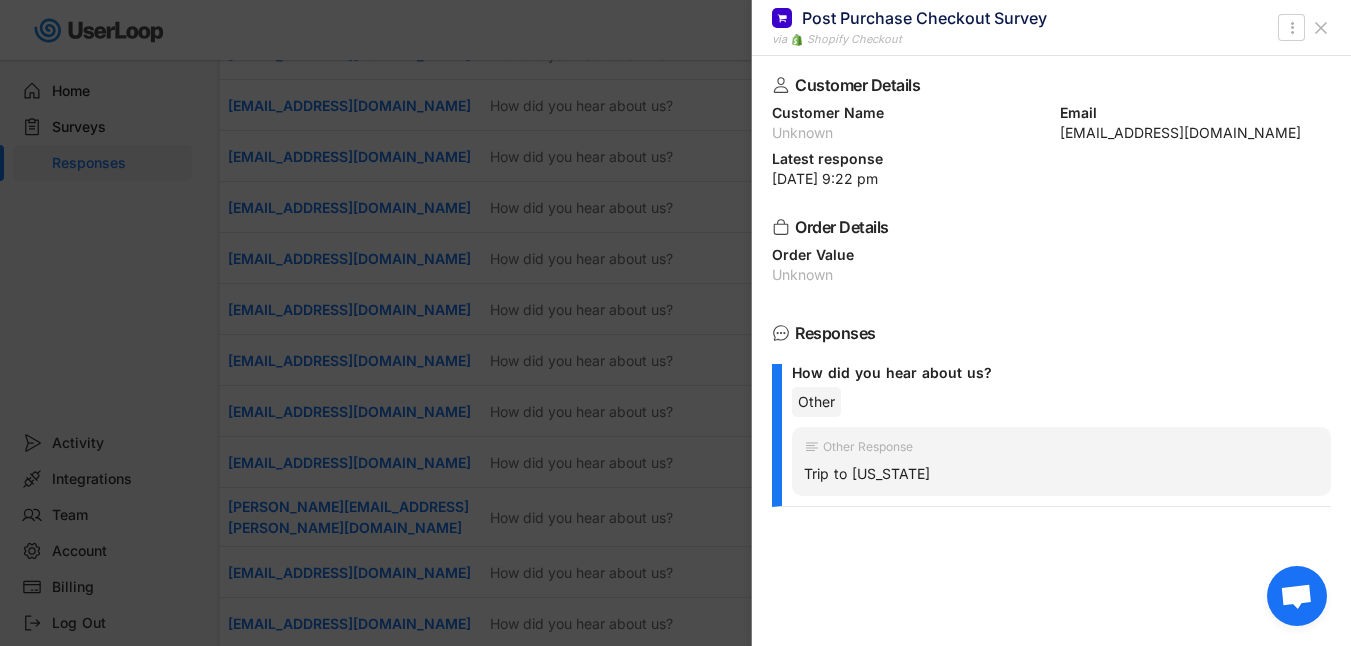 click at bounding box center (675, 323) 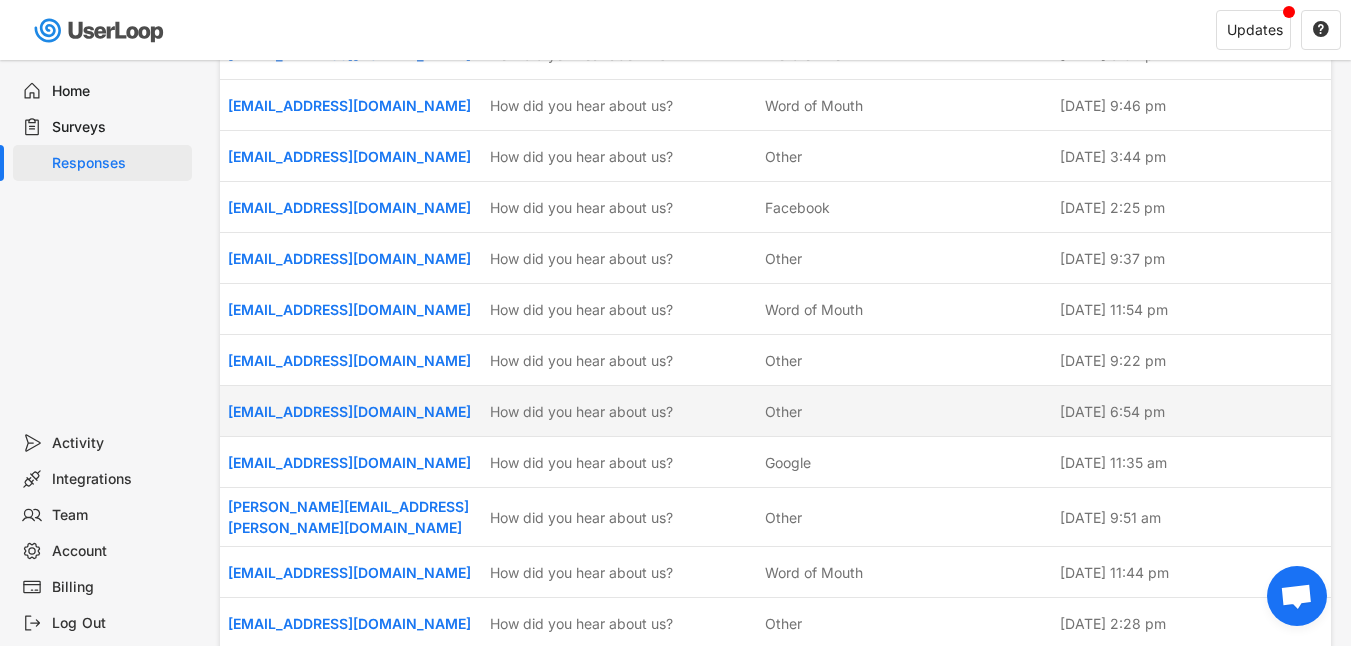 click on "[EMAIL_ADDRESS][DOMAIN_NAME] How did you hear about us? Other [DATE] 6:54 pm" at bounding box center [775, 411] 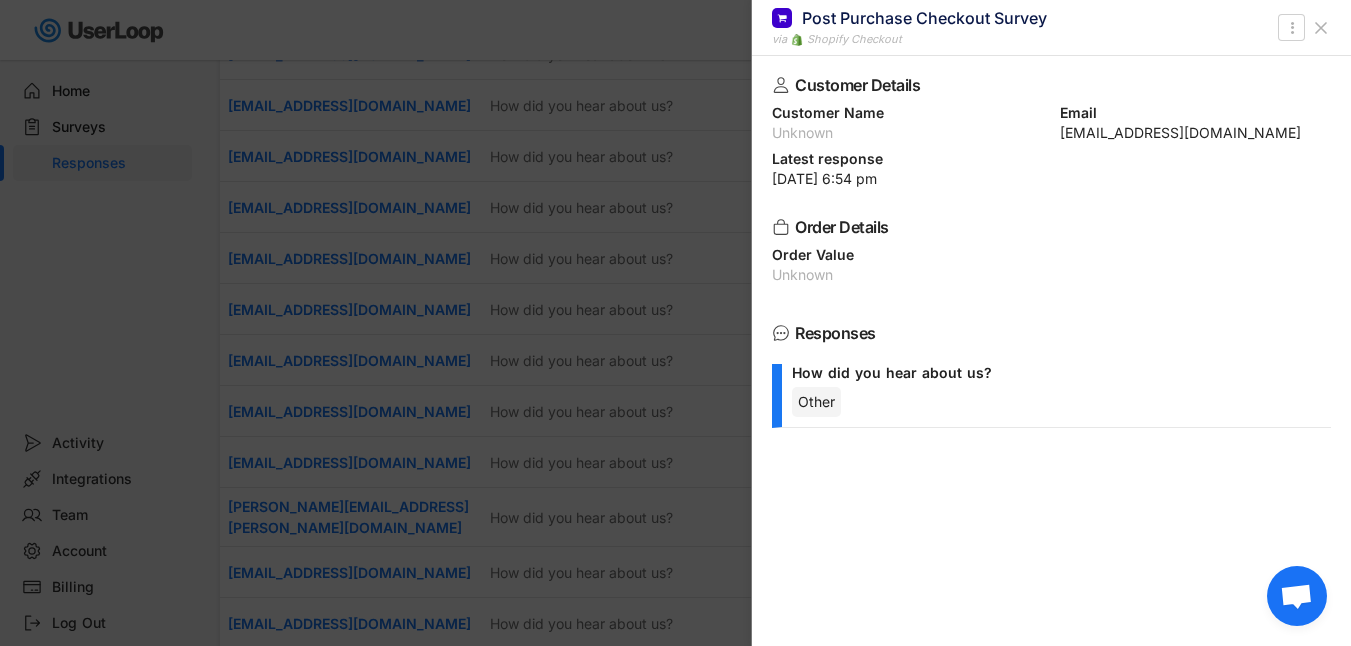 click at bounding box center (675, 323) 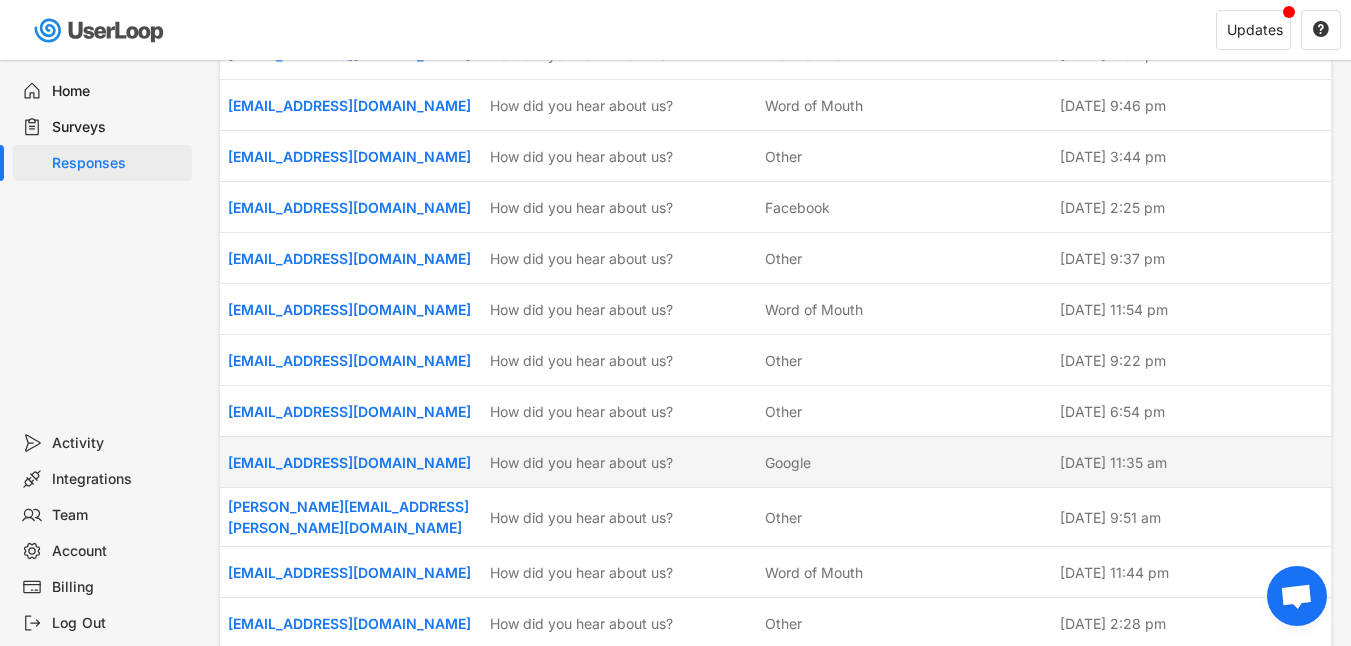 click on "Google" at bounding box center [906, 462] 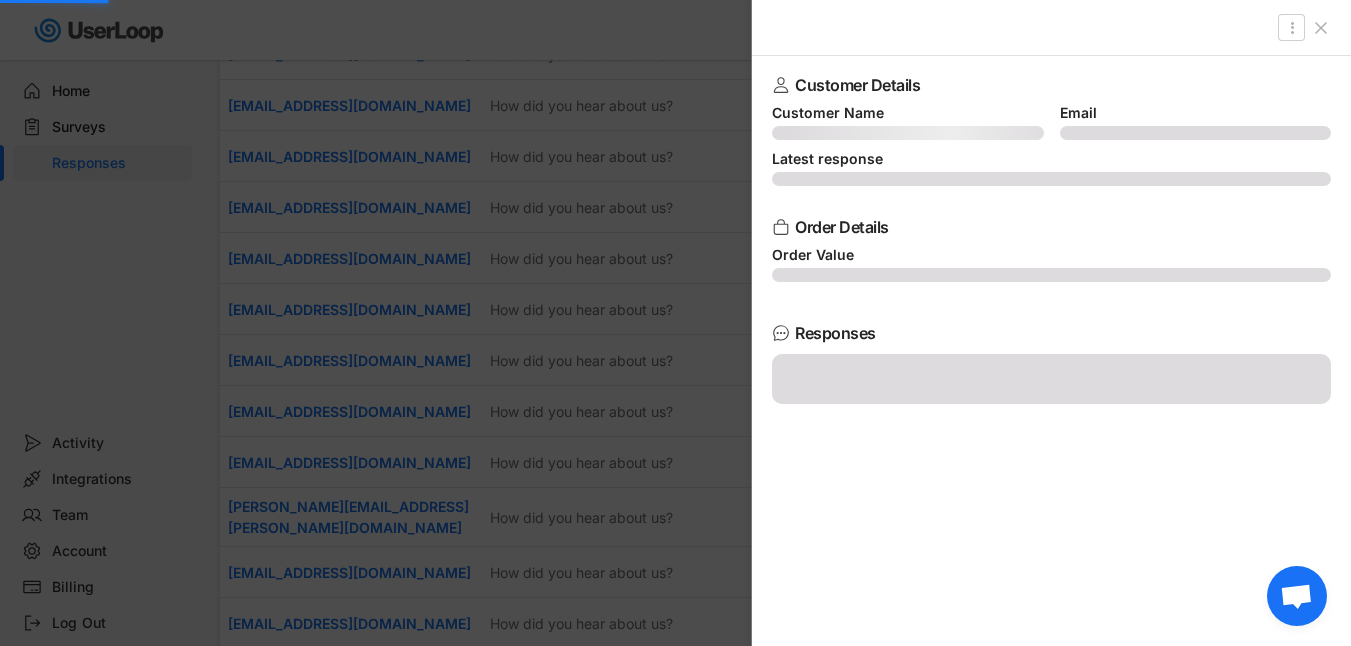 click at bounding box center (675, 323) 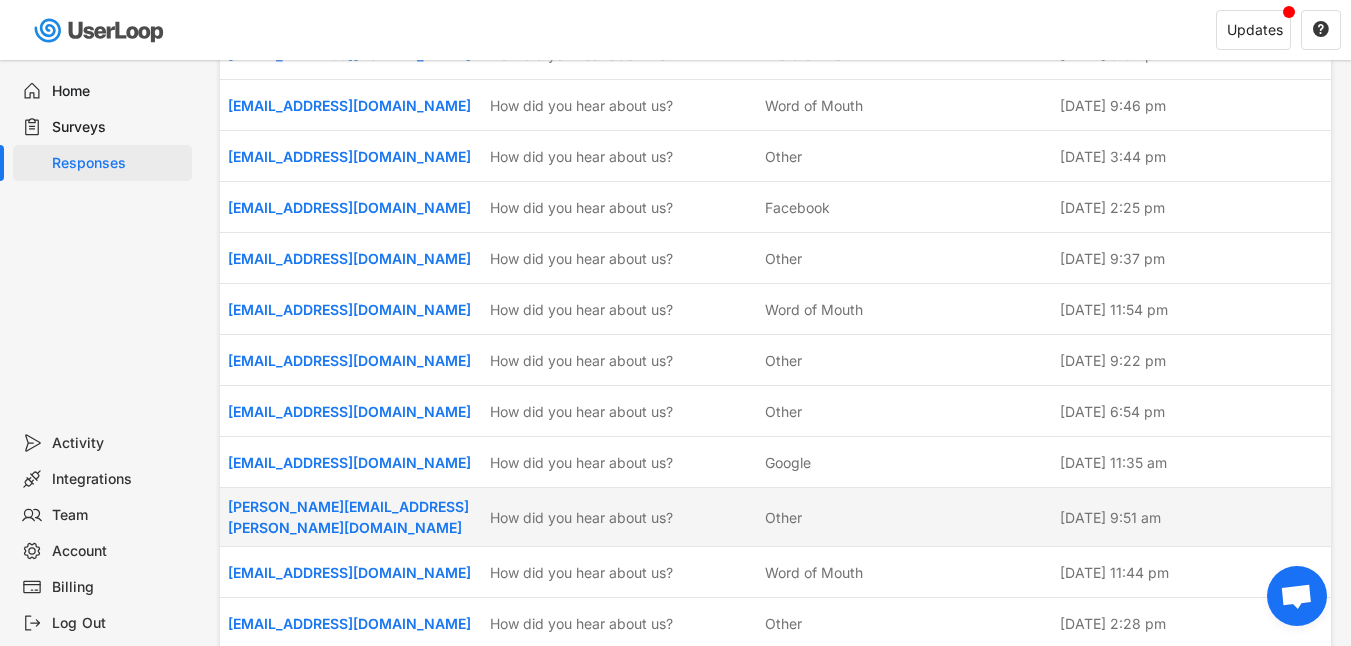 click on "[PERSON_NAME][EMAIL_ADDRESS][PERSON_NAME][DOMAIN_NAME] How did you hear about us? Other [DATE] 9:51 am" at bounding box center (775, 517) 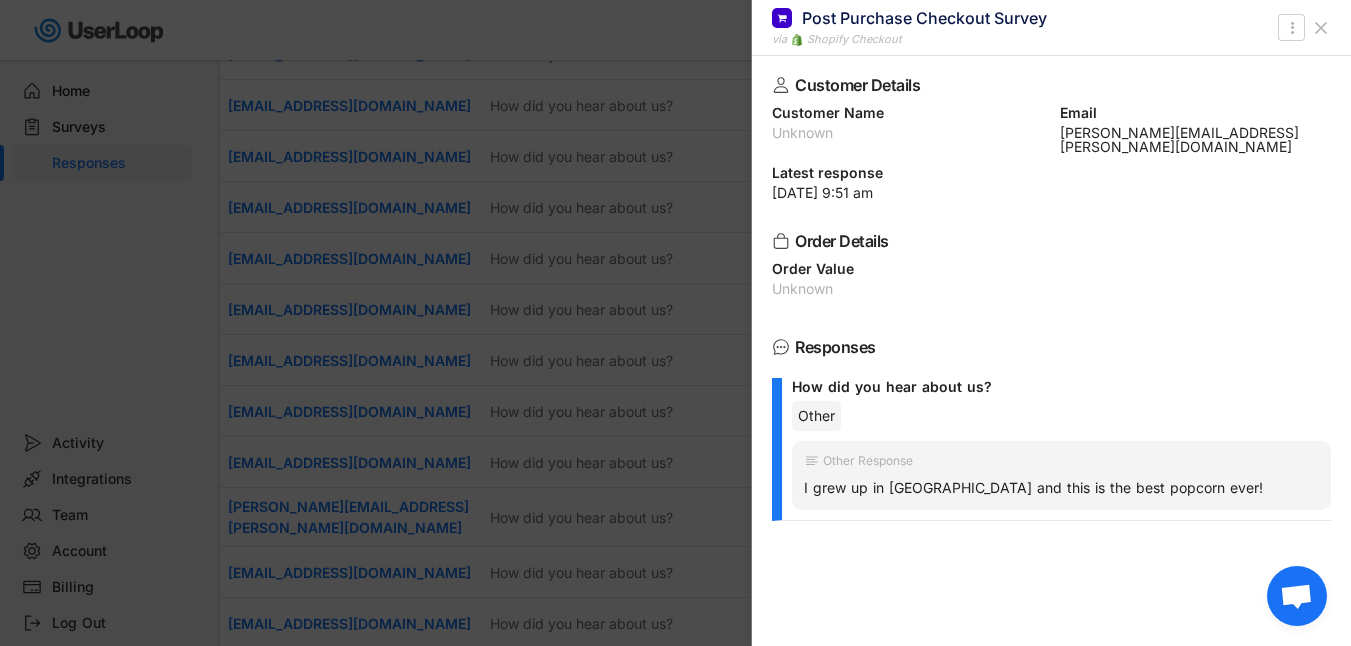 click at bounding box center [675, 323] 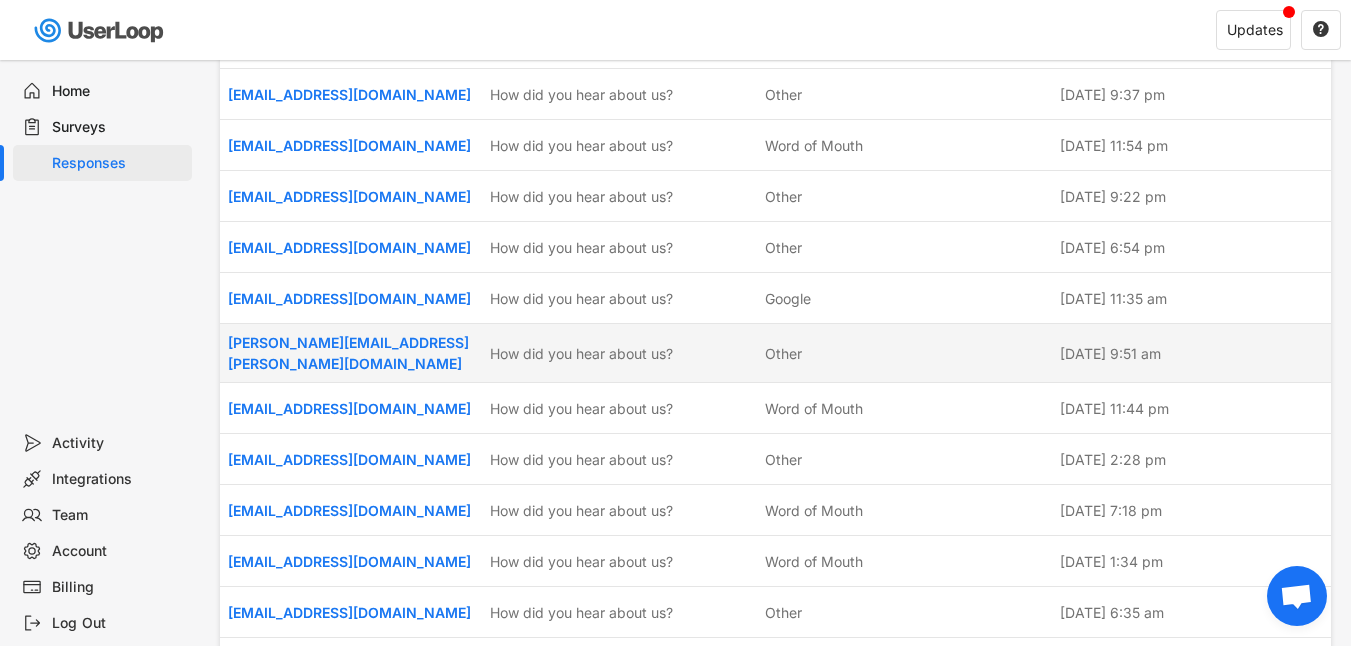 scroll, scrollTop: 620, scrollLeft: 0, axis: vertical 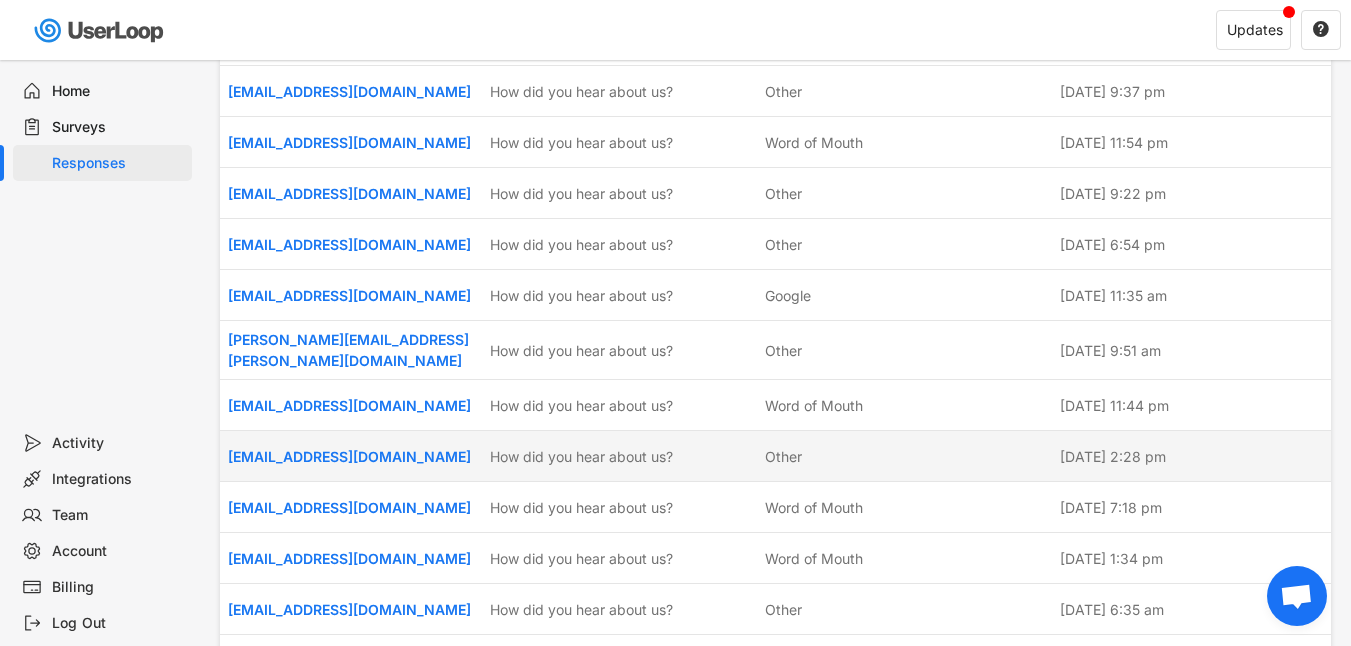 click on "Other" at bounding box center (783, 456) 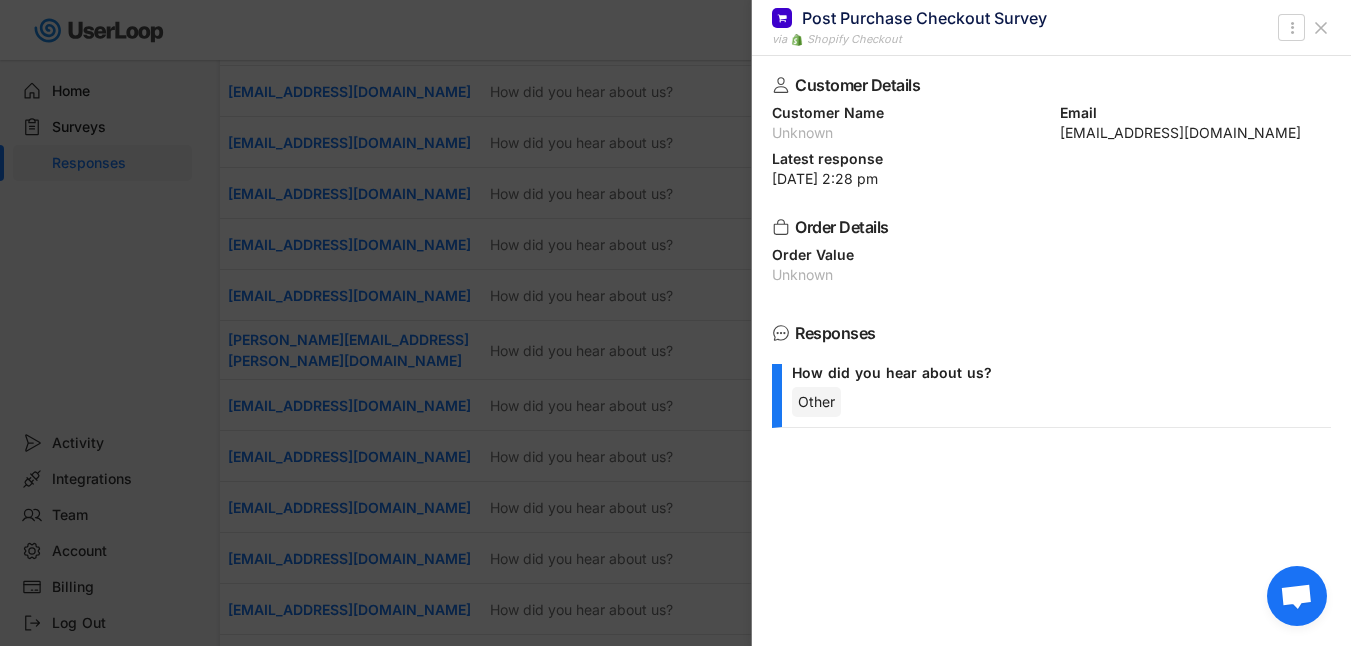 click at bounding box center (675, 323) 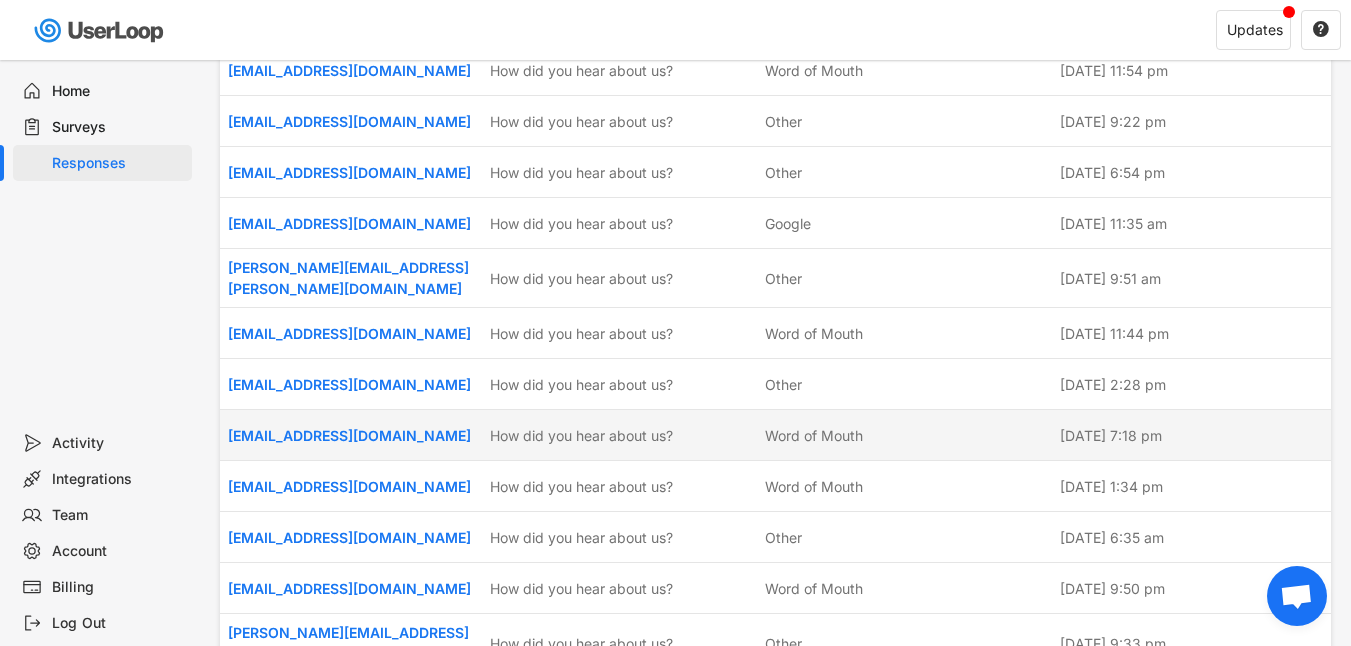scroll, scrollTop: 710, scrollLeft: 0, axis: vertical 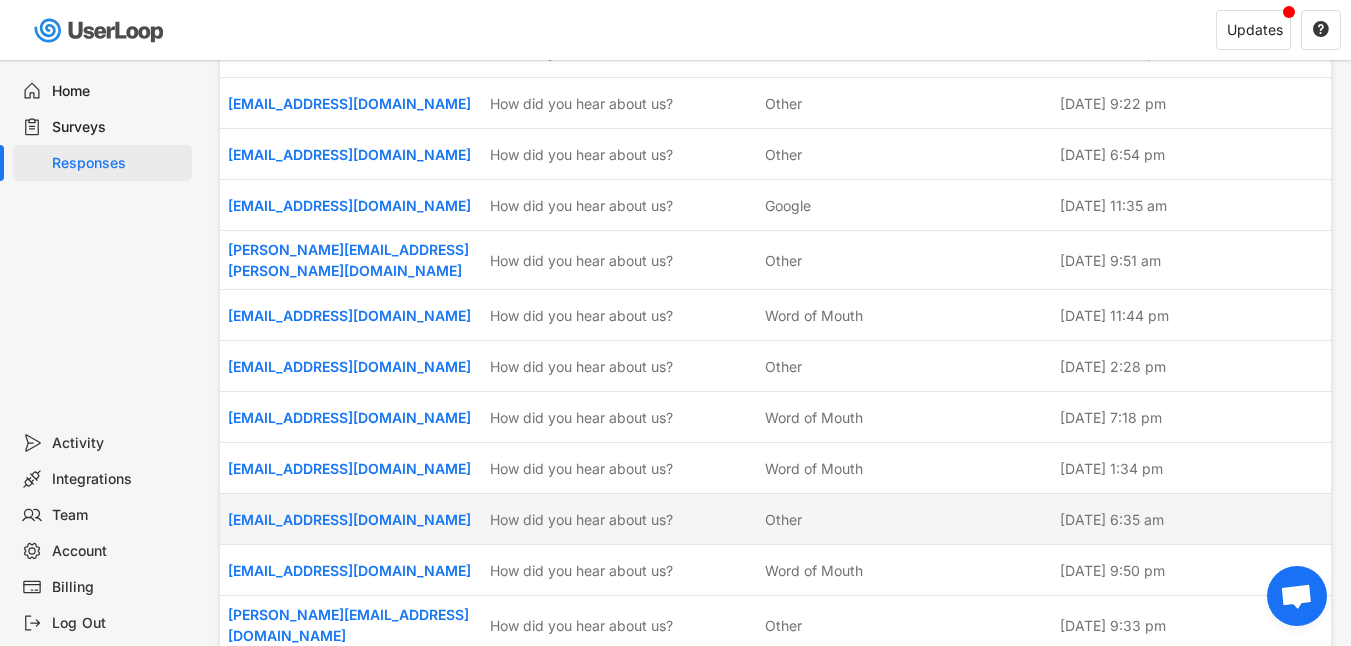 click on "Other" at bounding box center (783, 519) 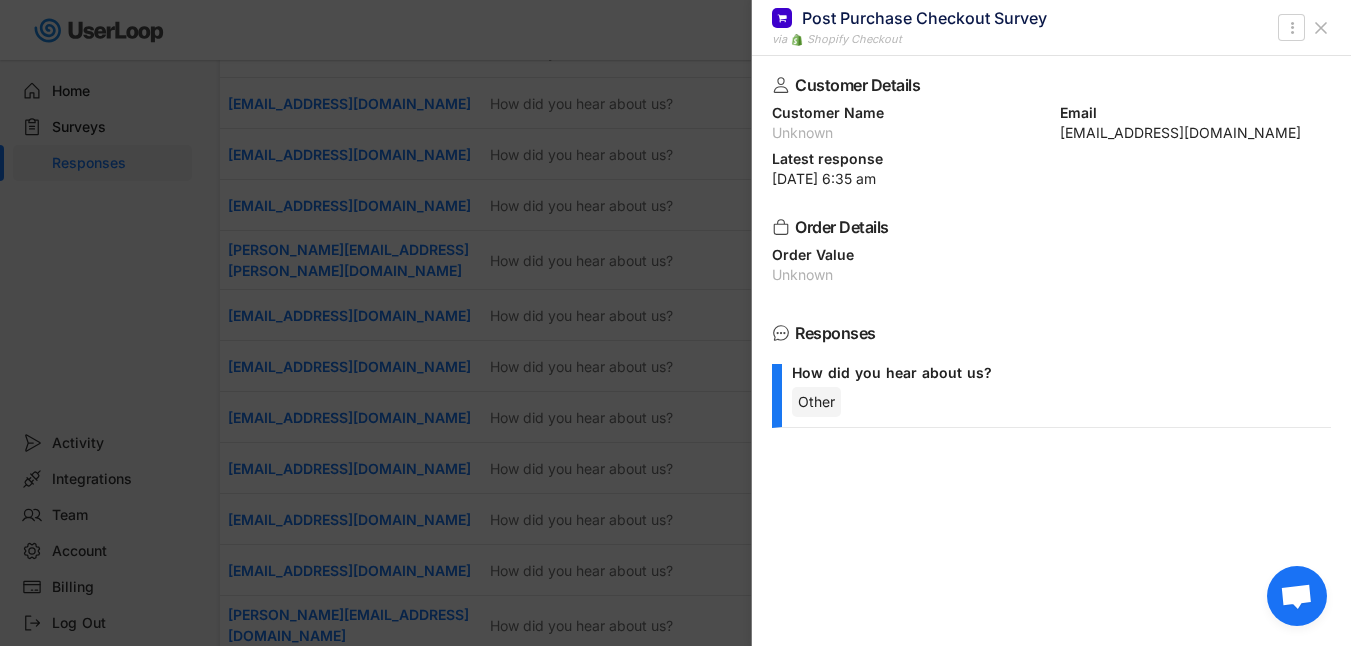 click at bounding box center (675, 323) 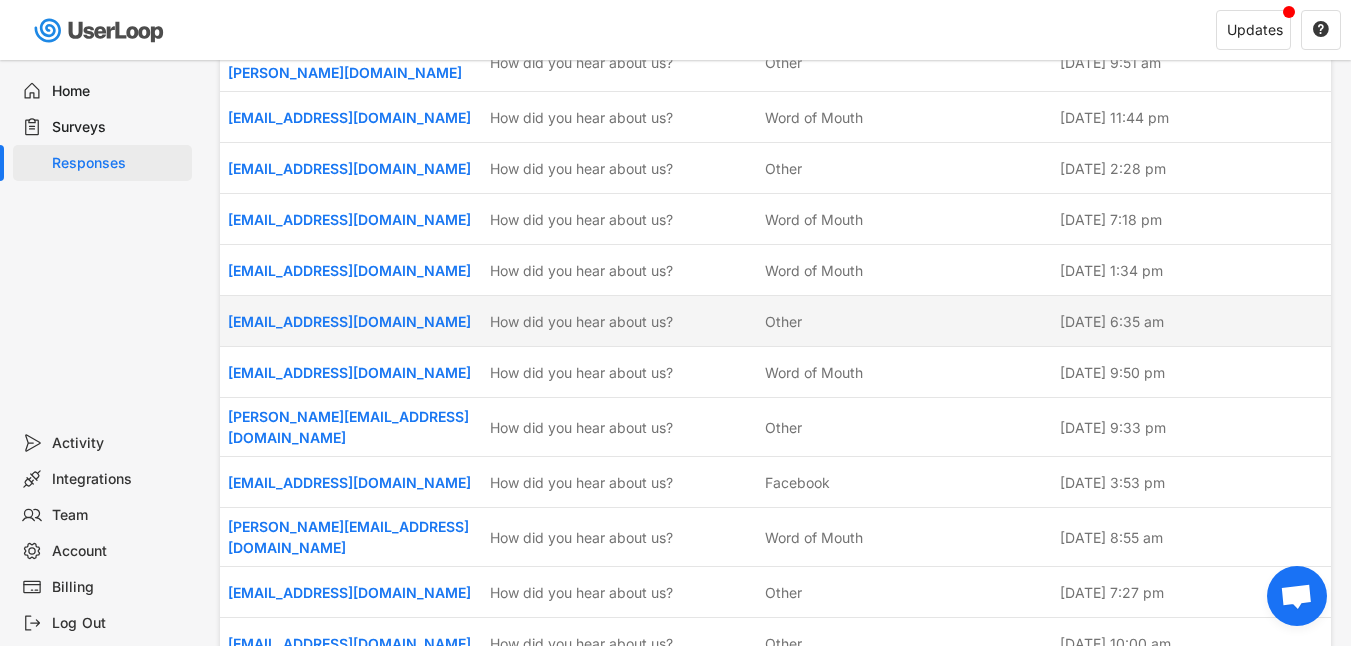 scroll, scrollTop: 910, scrollLeft: 0, axis: vertical 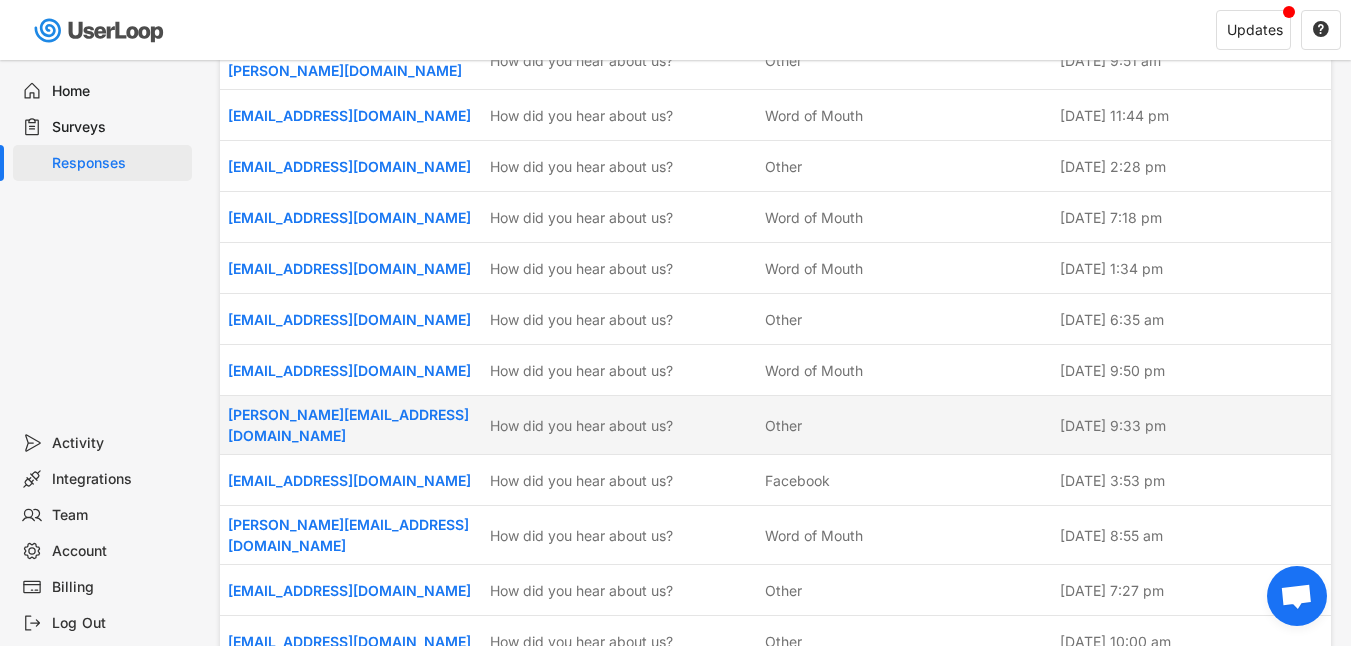 click on "Other" at bounding box center [906, 425] 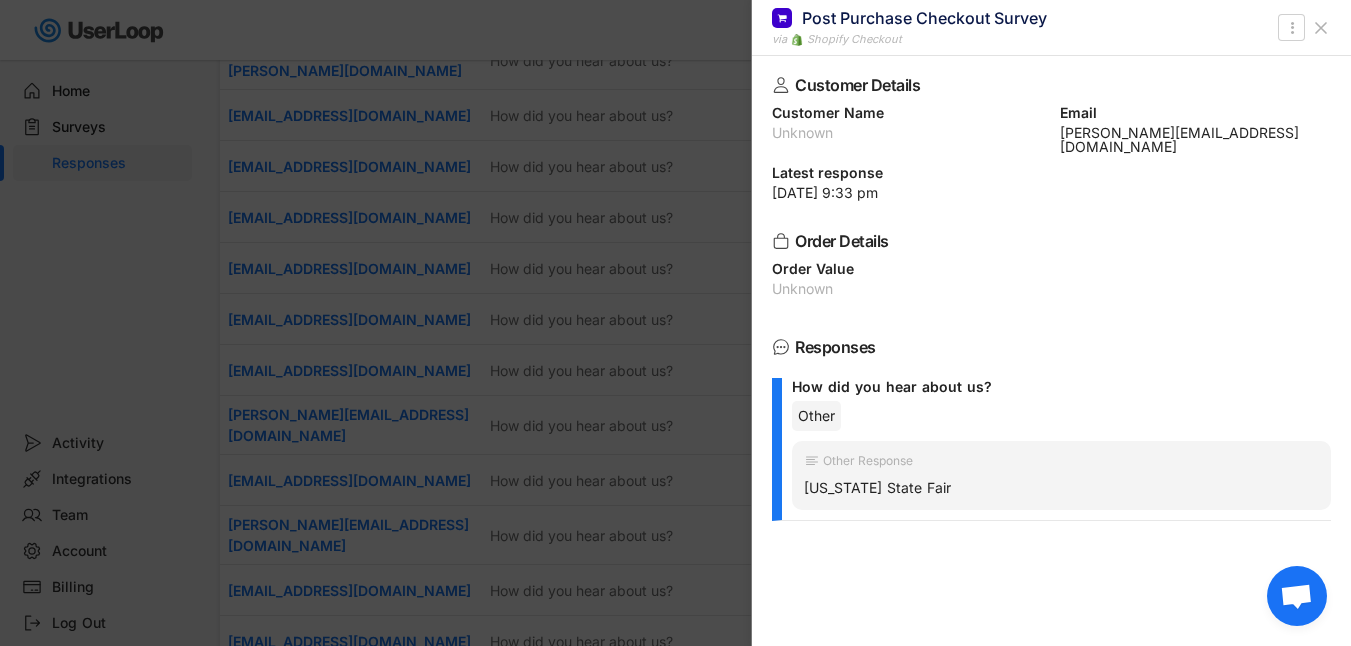 click at bounding box center (675, 323) 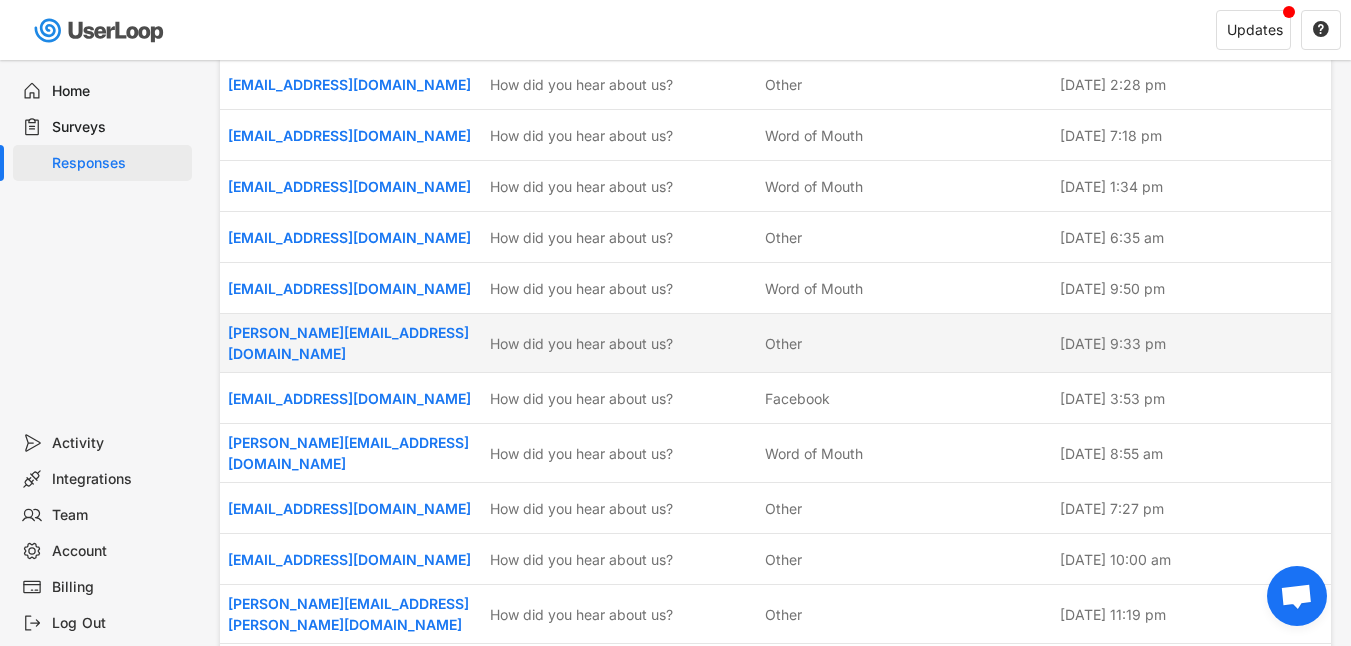 scroll, scrollTop: 1024, scrollLeft: 0, axis: vertical 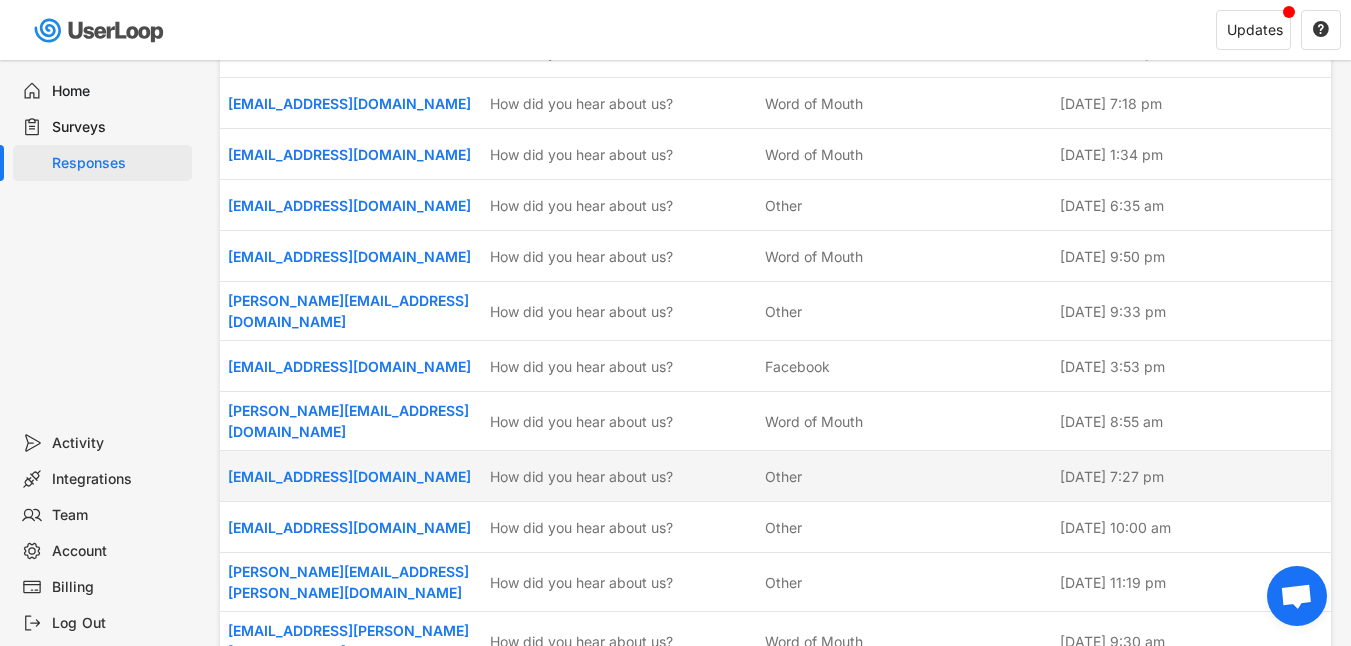 click on "Other" at bounding box center [783, 476] 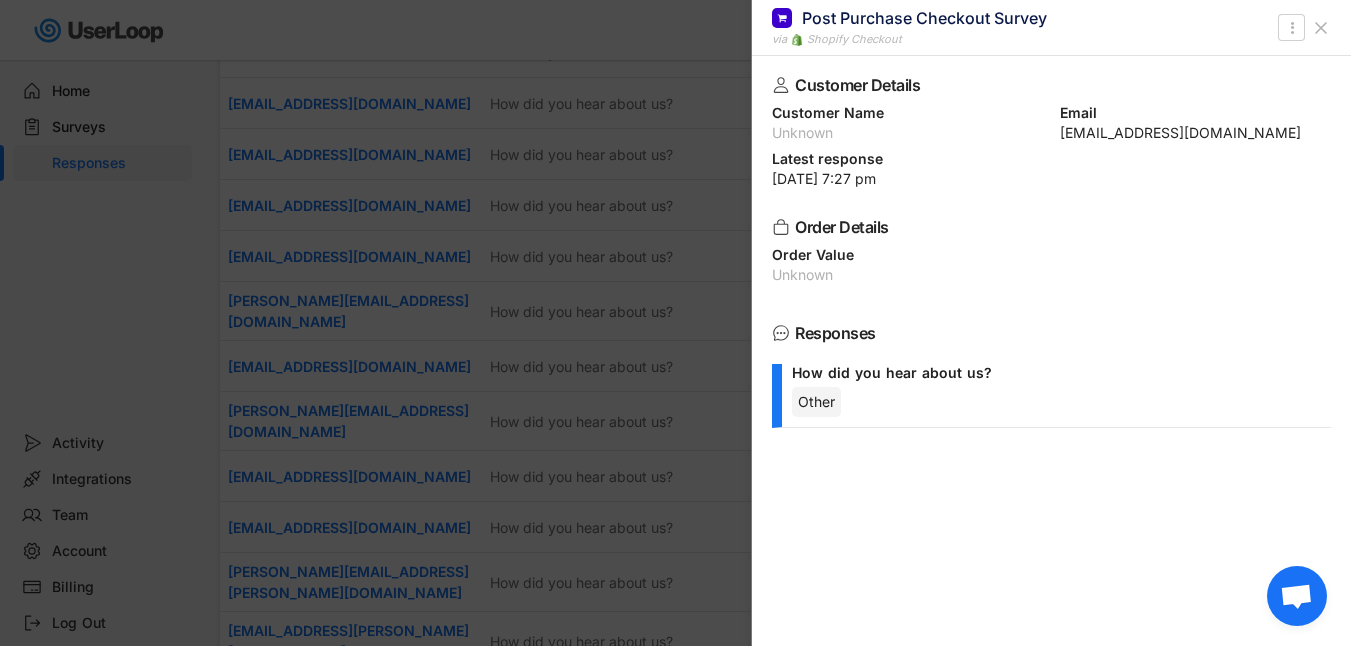 click at bounding box center (675, 323) 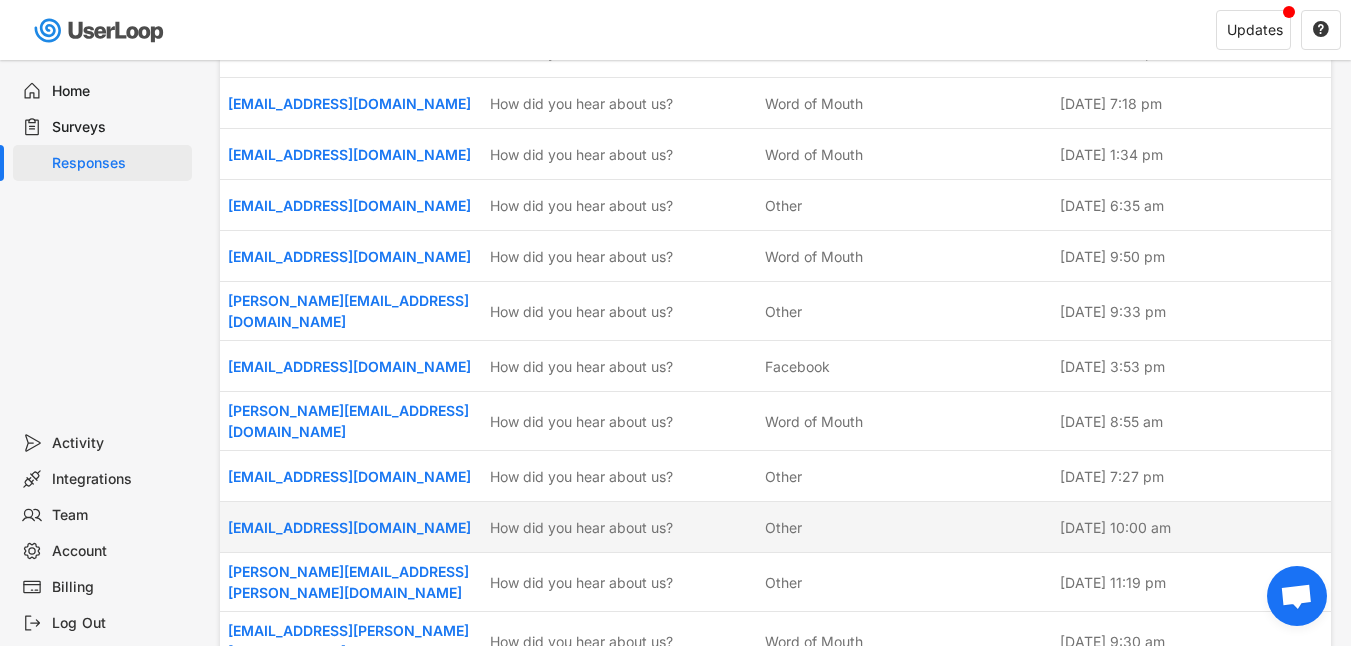 click on "Other" at bounding box center [783, 527] 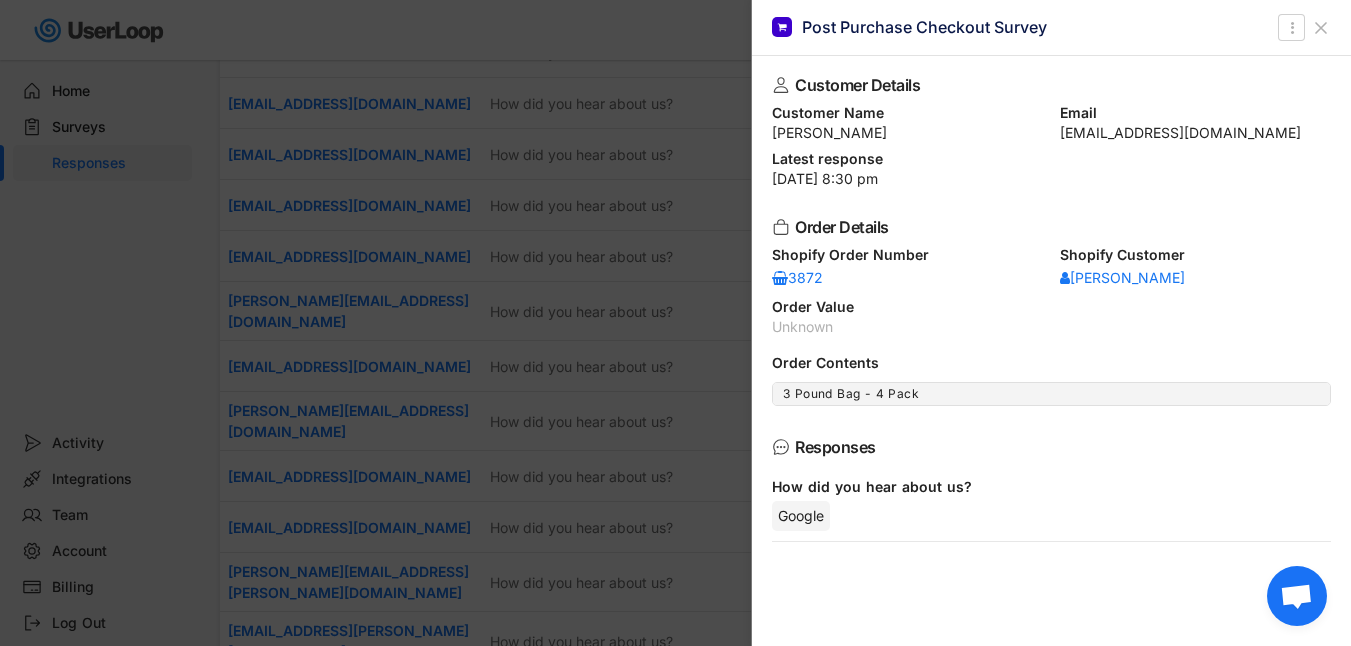 click at bounding box center (675, 323) 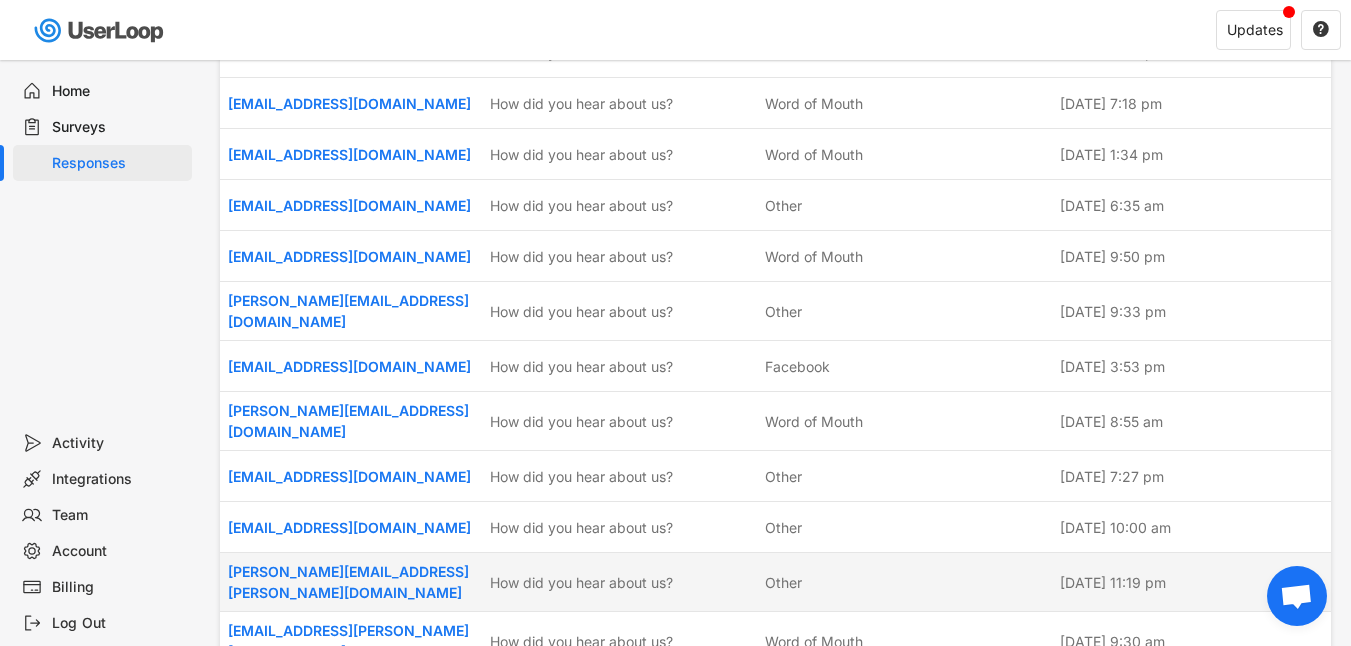 click on "Other" at bounding box center (783, 582) 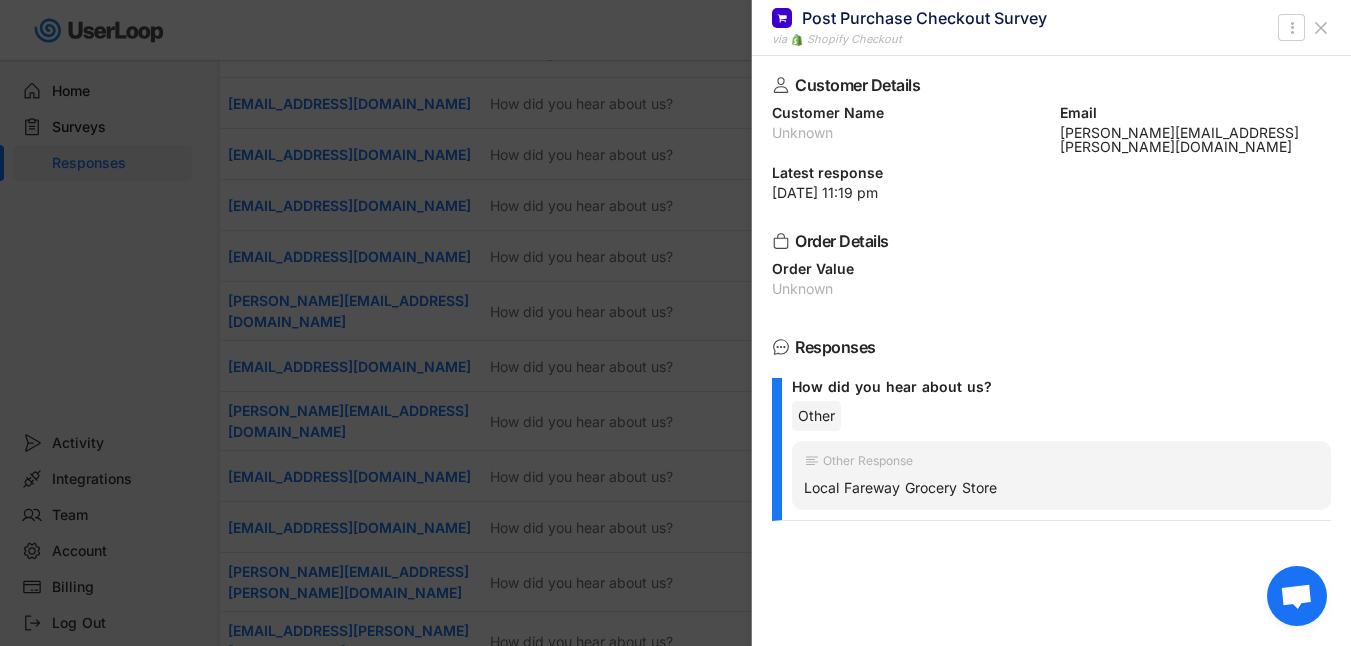 click at bounding box center (675, 323) 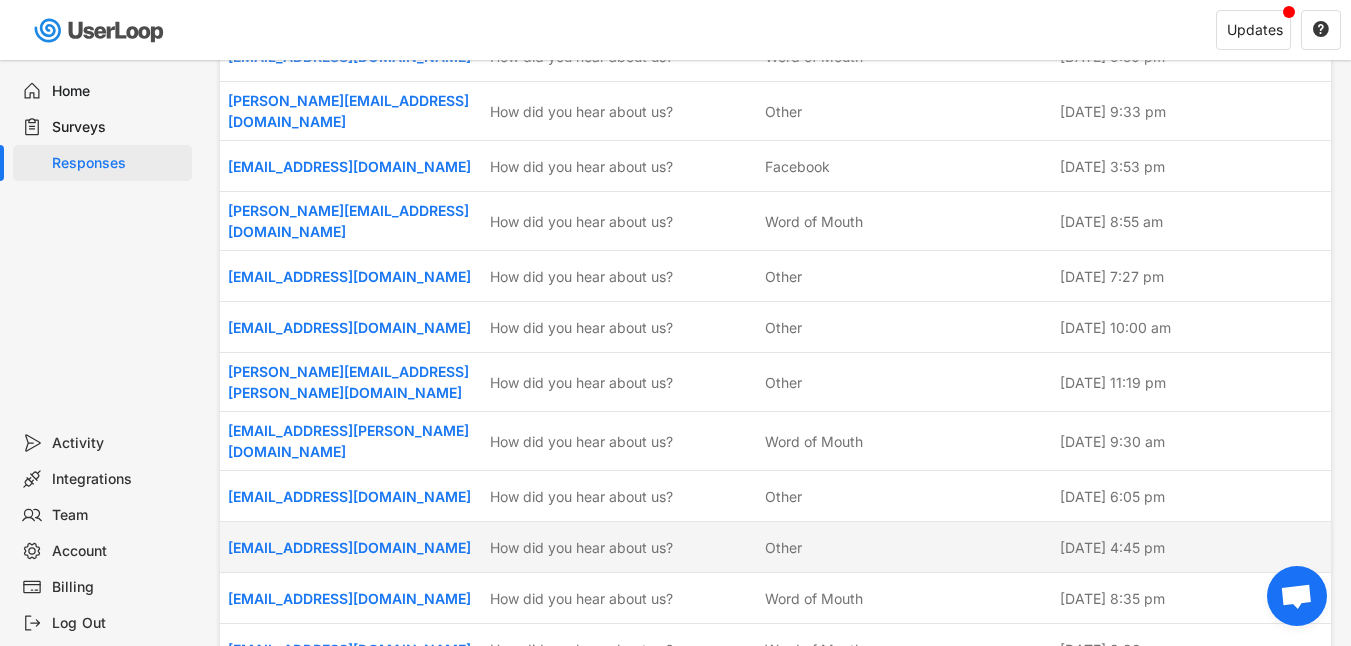 scroll, scrollTop: 1315, scrollLeft: 0, axis: vertical 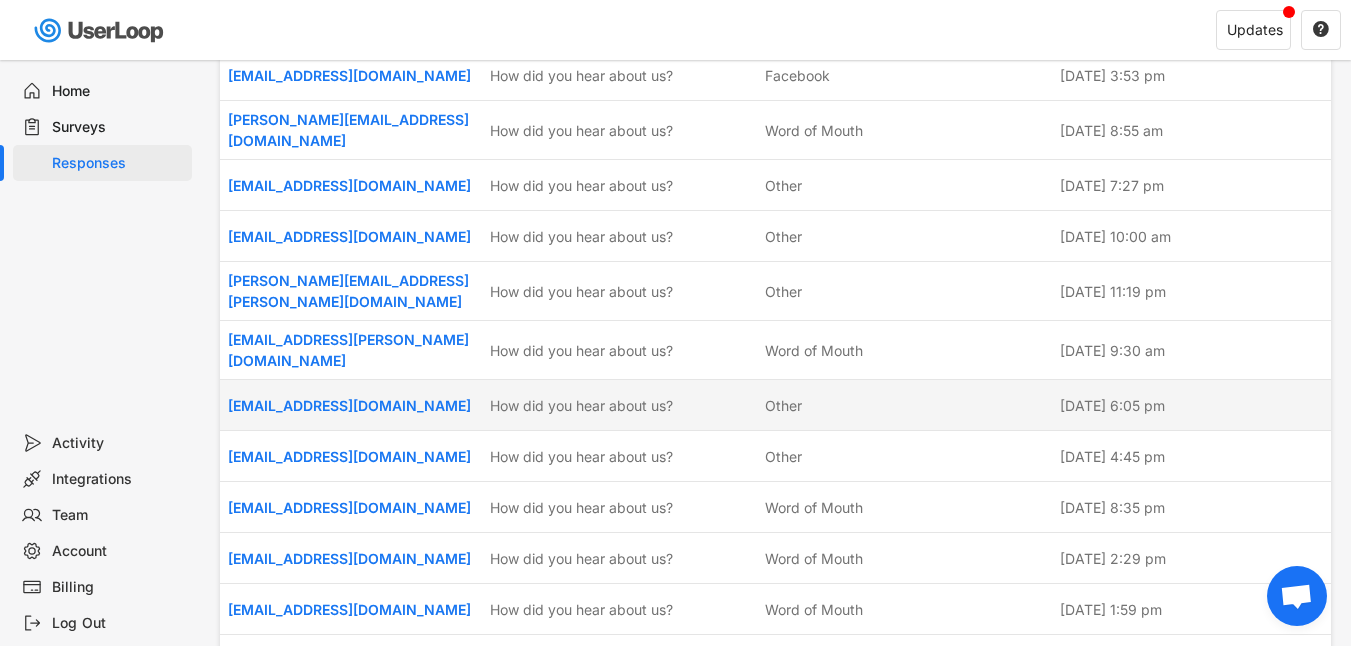 click on "How did you hear about us?" at bounding box center [621, 405] 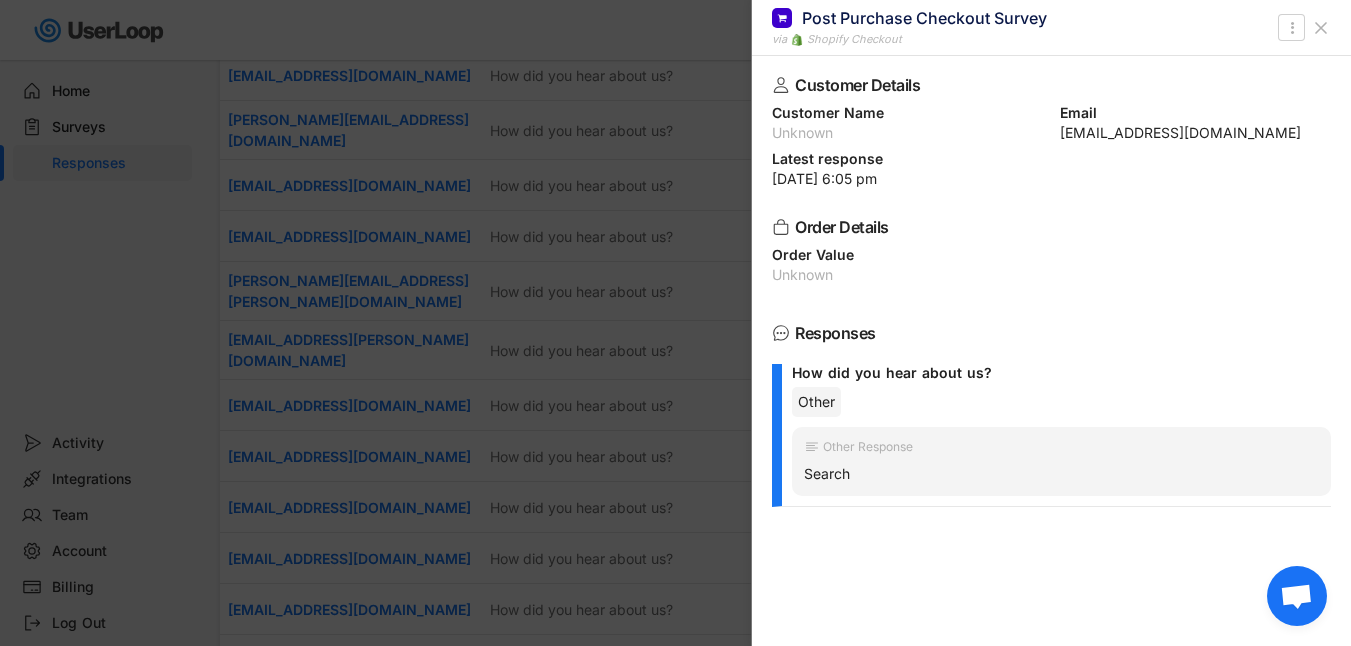 click at bounding box center (675, 323) 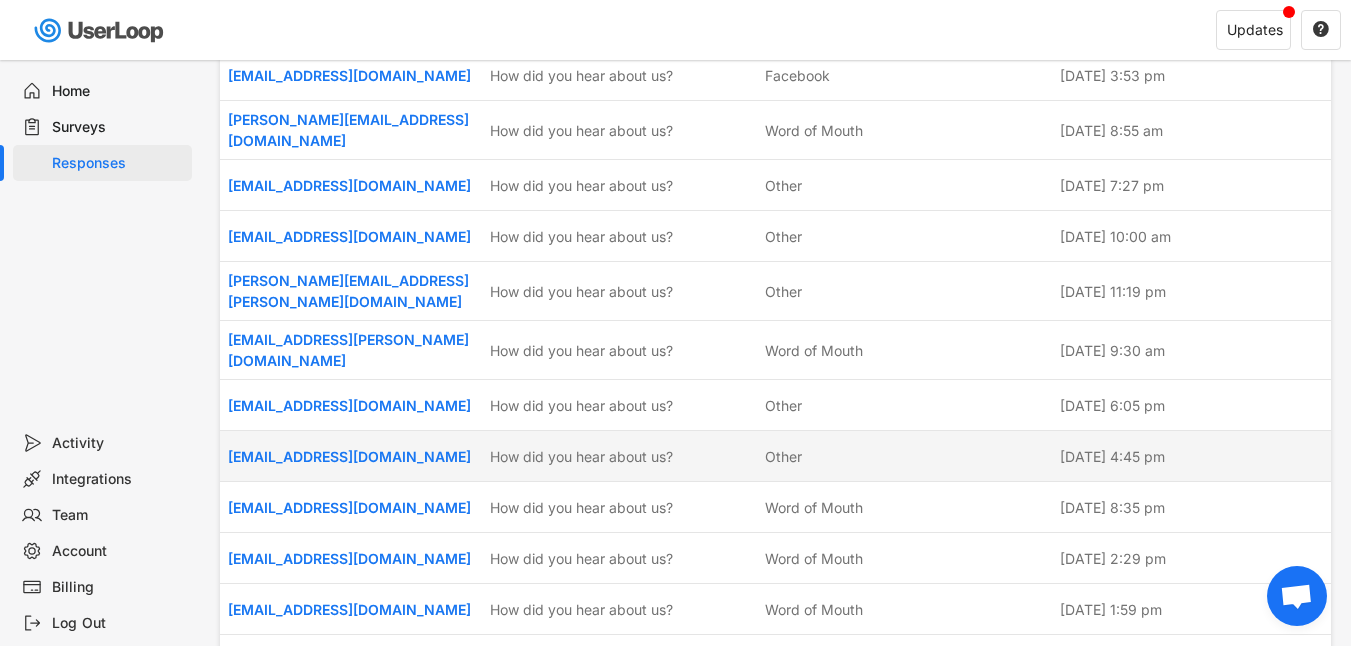 click on "[EMAIL_ADDRESS][DOMAIN_NAME] How did you hear about us? Other [DATE] 4:45 pm" at bounding box center [775, 456] 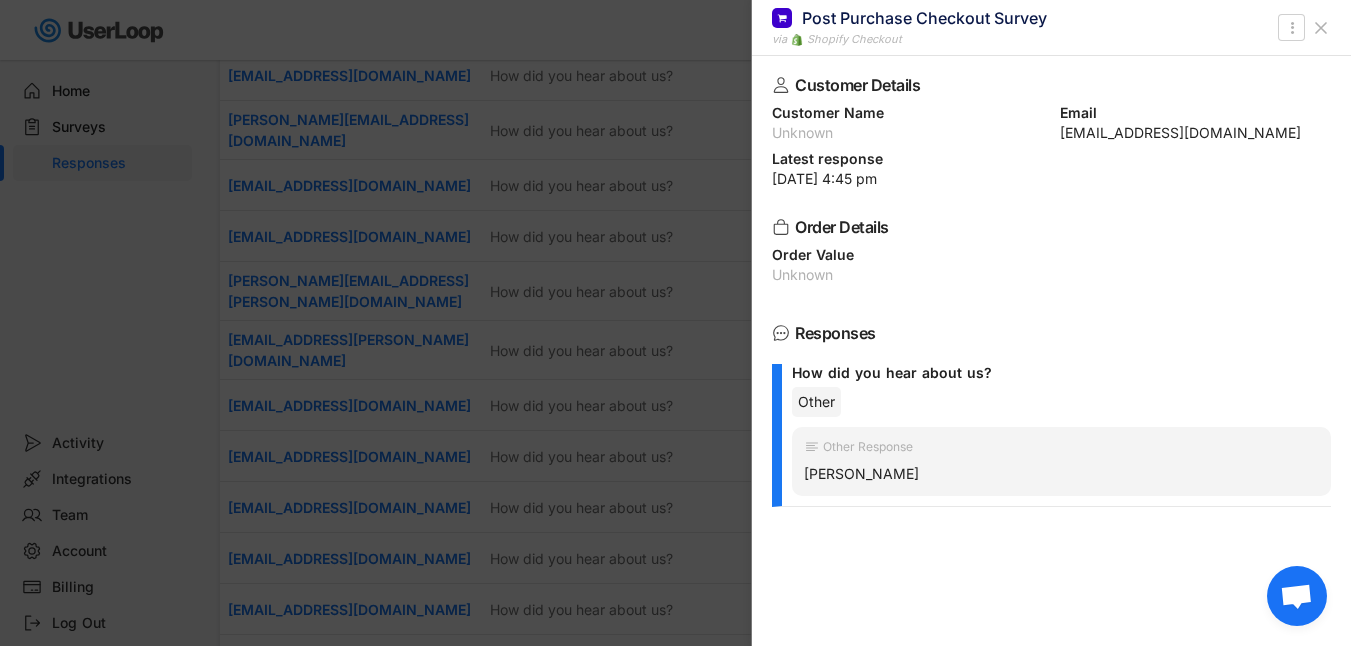 click at bounding box center (675, 323) 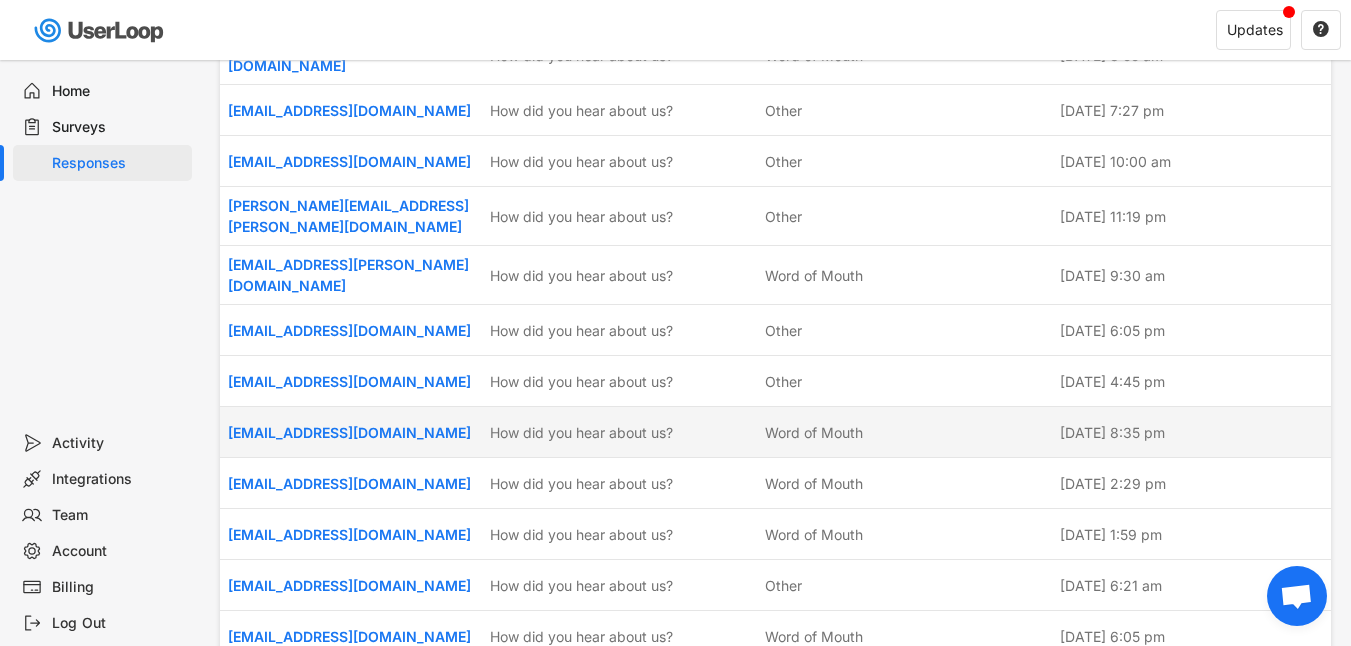 scroll, scrollTop: 1411, scrollLeft: 0, axis: vertical 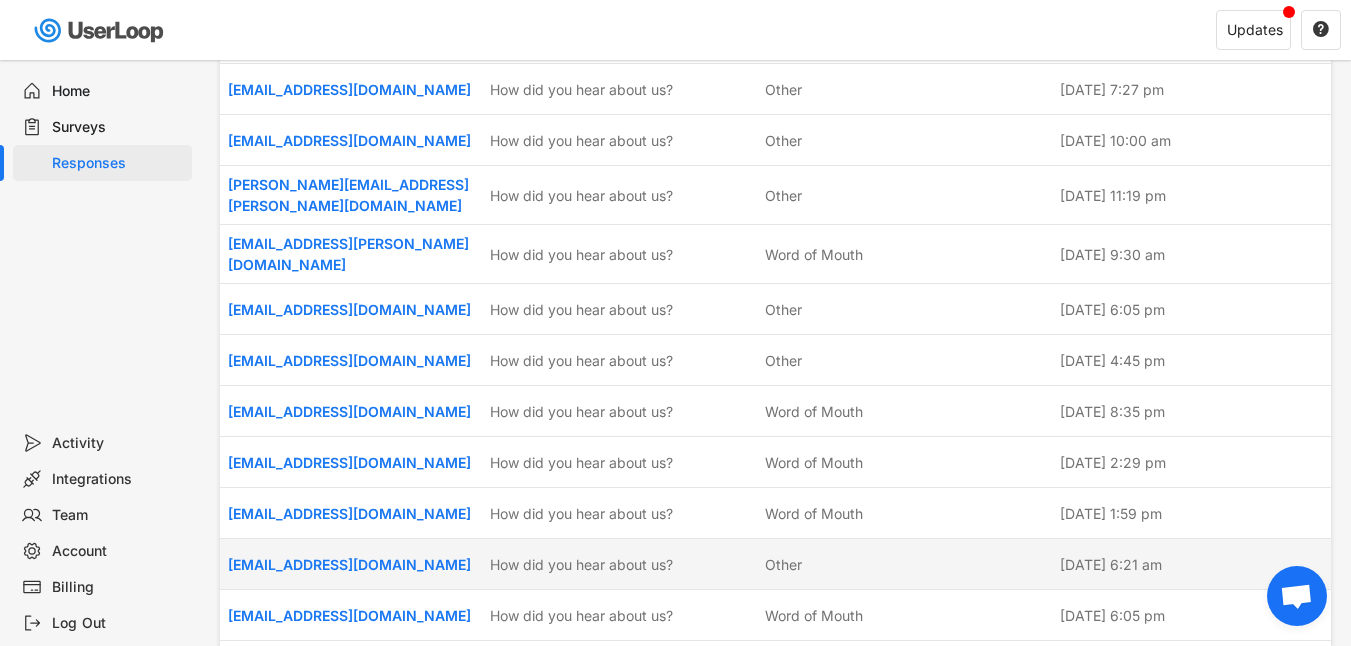 click on "[EMAIL_ADDRESS][DOMAIN_NAME] How did you hear about us? Other [DATE] 6:21 am" at bounding box center [775, 564] 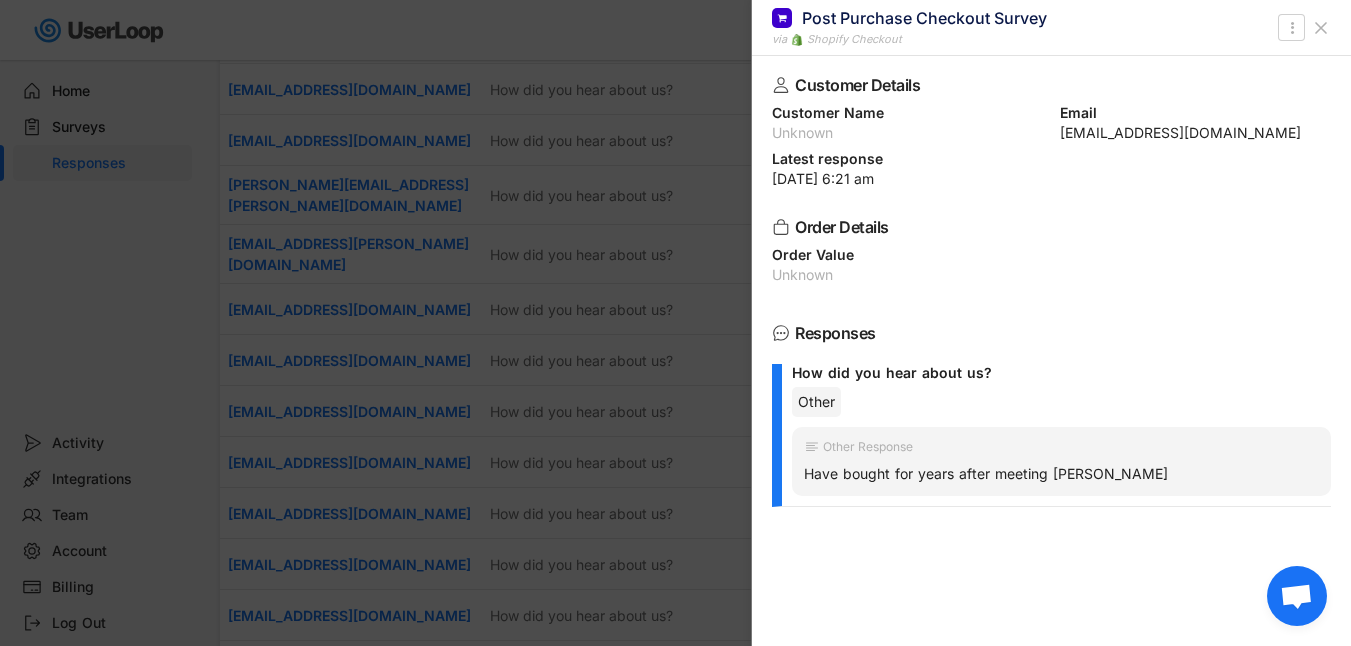 click at bounding box center [675, 323] 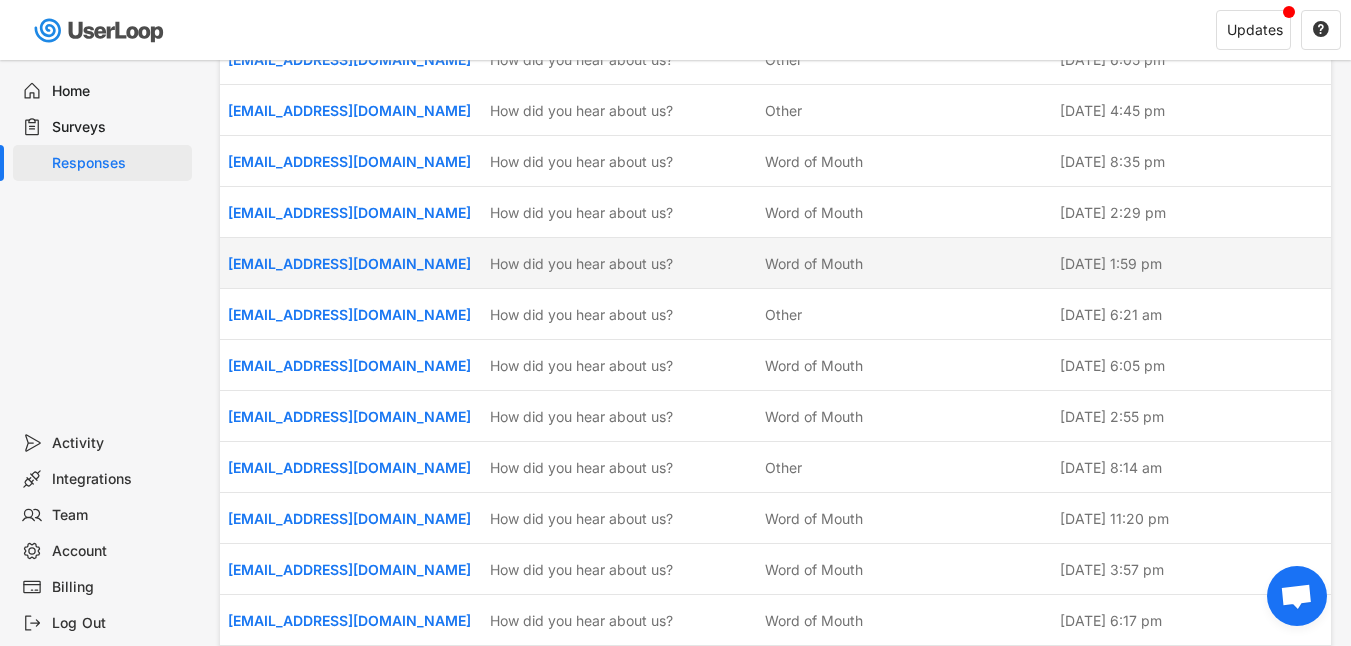 scroll, scrollTop: 1673, scrollLeft: 0, axis: vertical 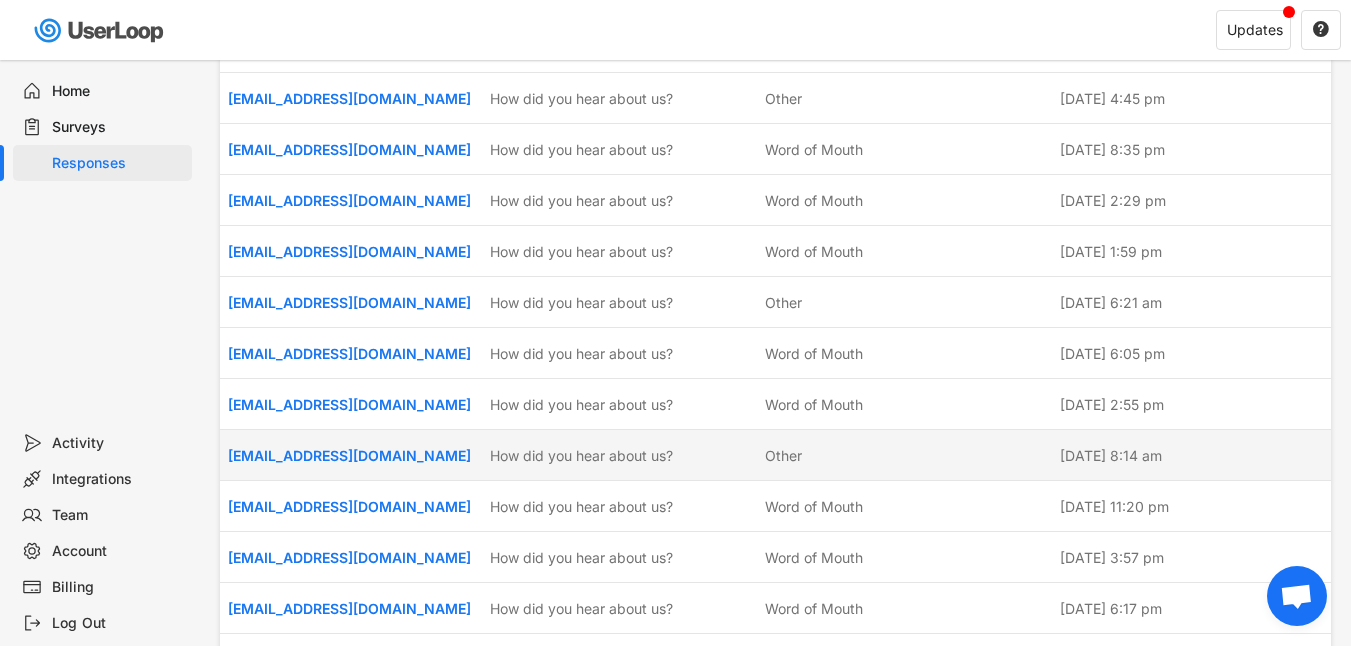 click on "[EMAIL_ADDRESS][DOMAIN_NAME] How did you hear about us? Other [DATE] 8:14 am" at bounding box center [775, 455] 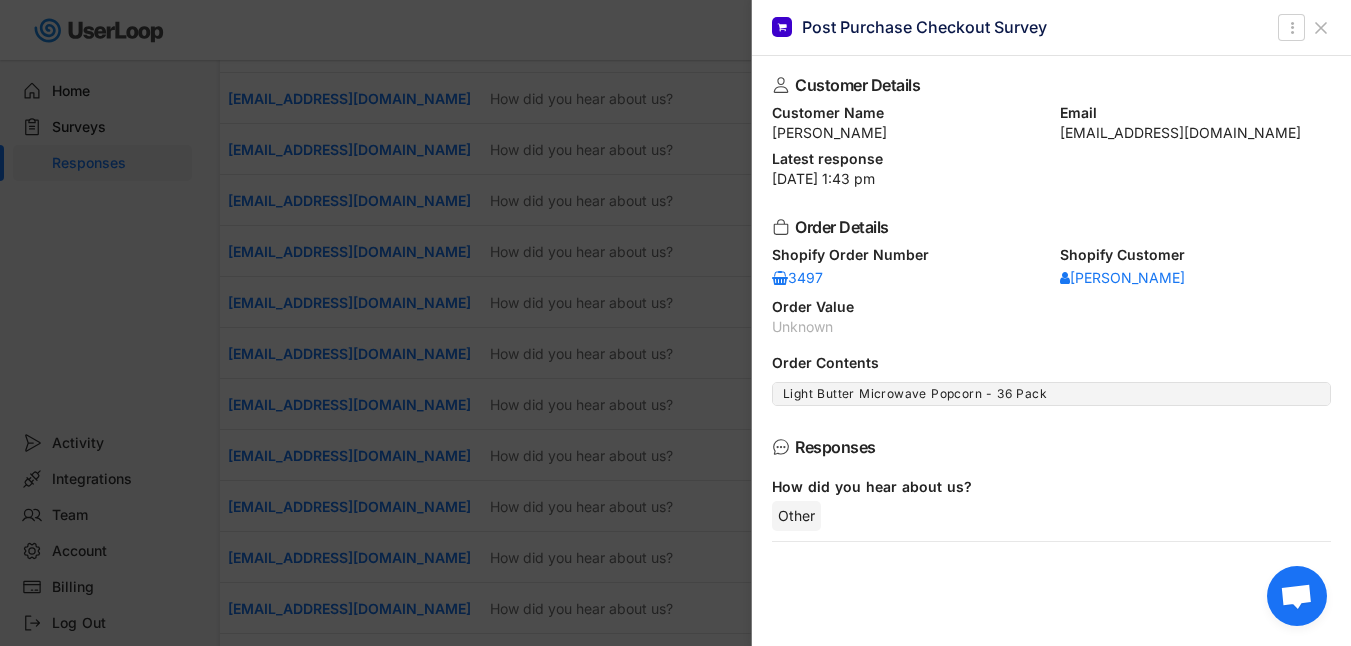 click at bounding box center [675, 323] 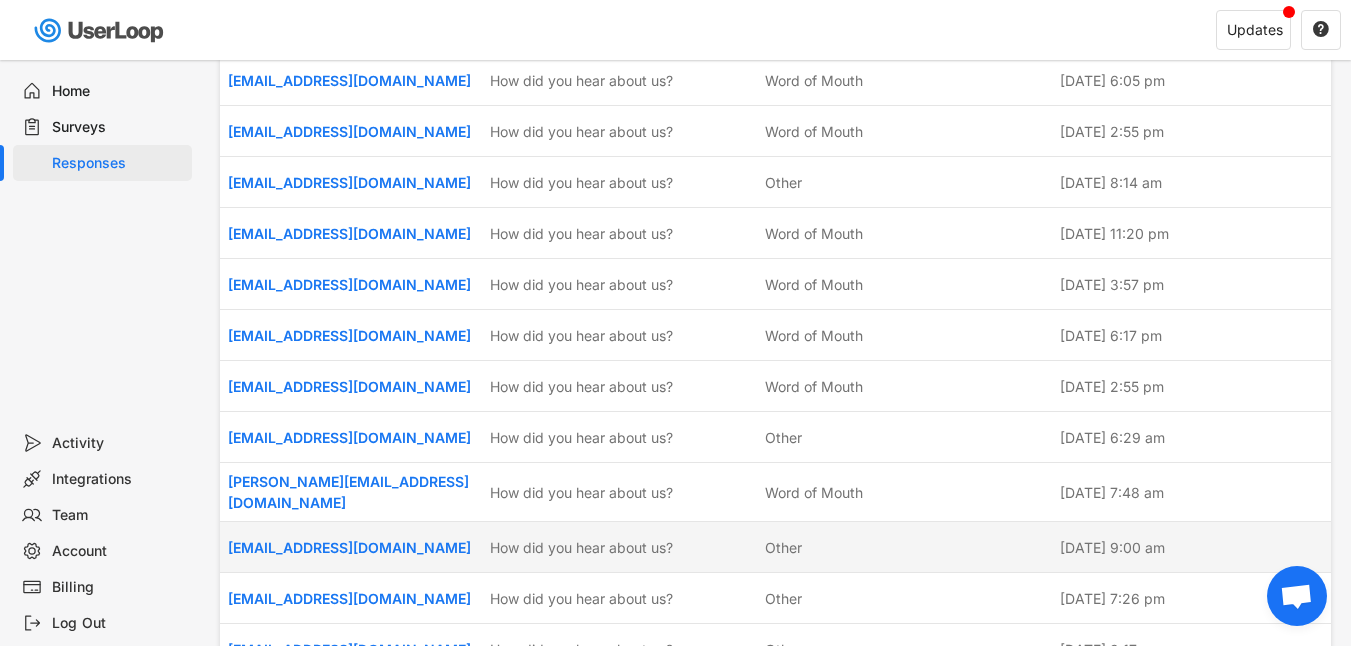 scroll, scrollTop: 1958, scrollLeft: 0, axis: vertical 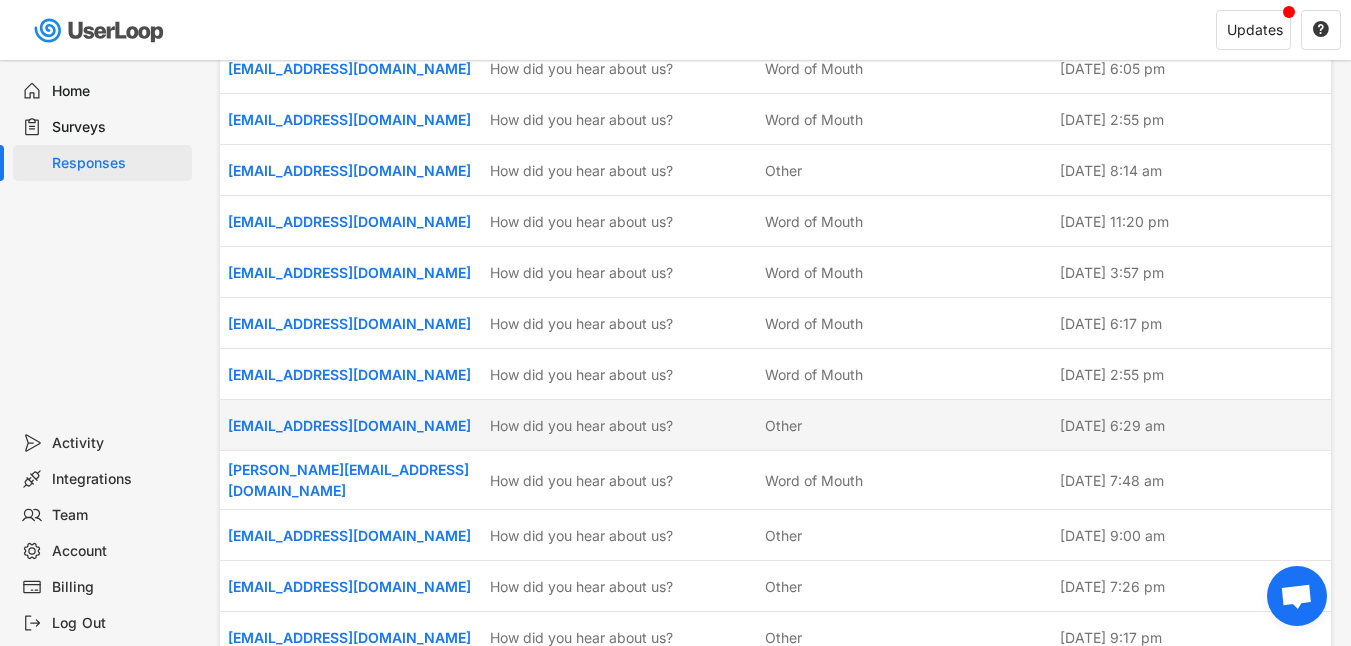 click on "How did you hear about us?" at bounding box center [621, 425] 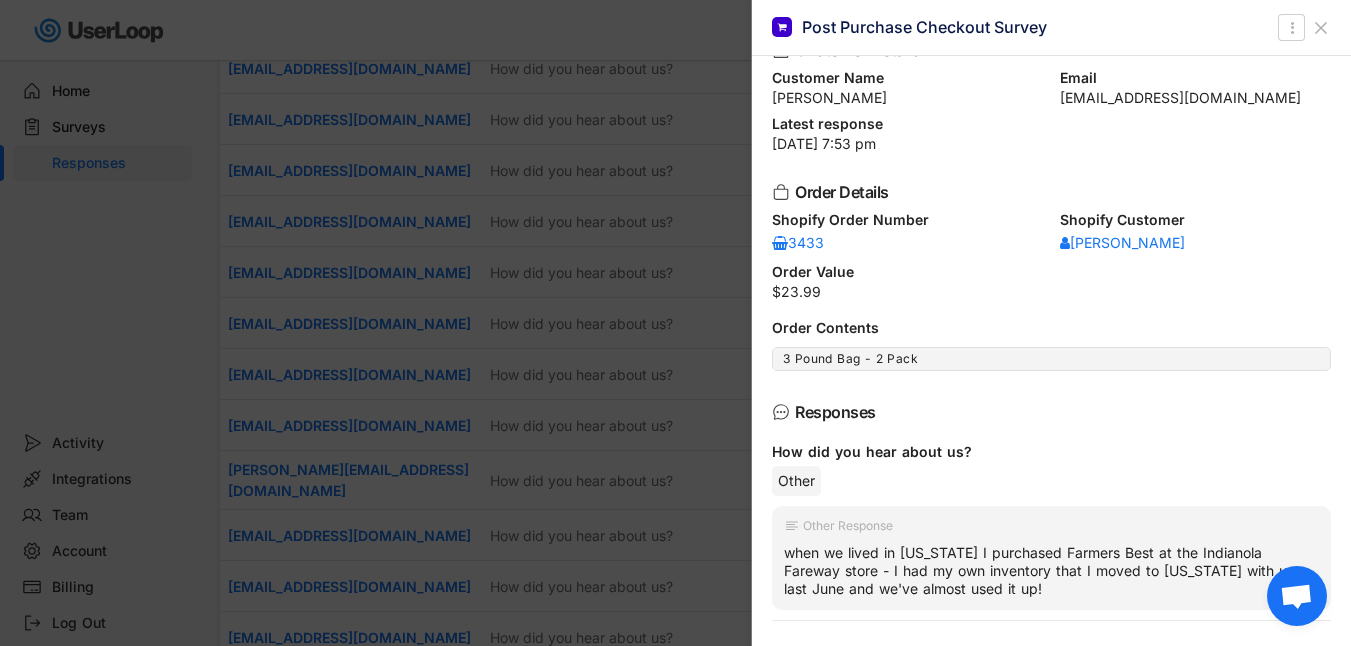 scroll, scrollTop: 40, scrollLeft: 0, axis: vertical 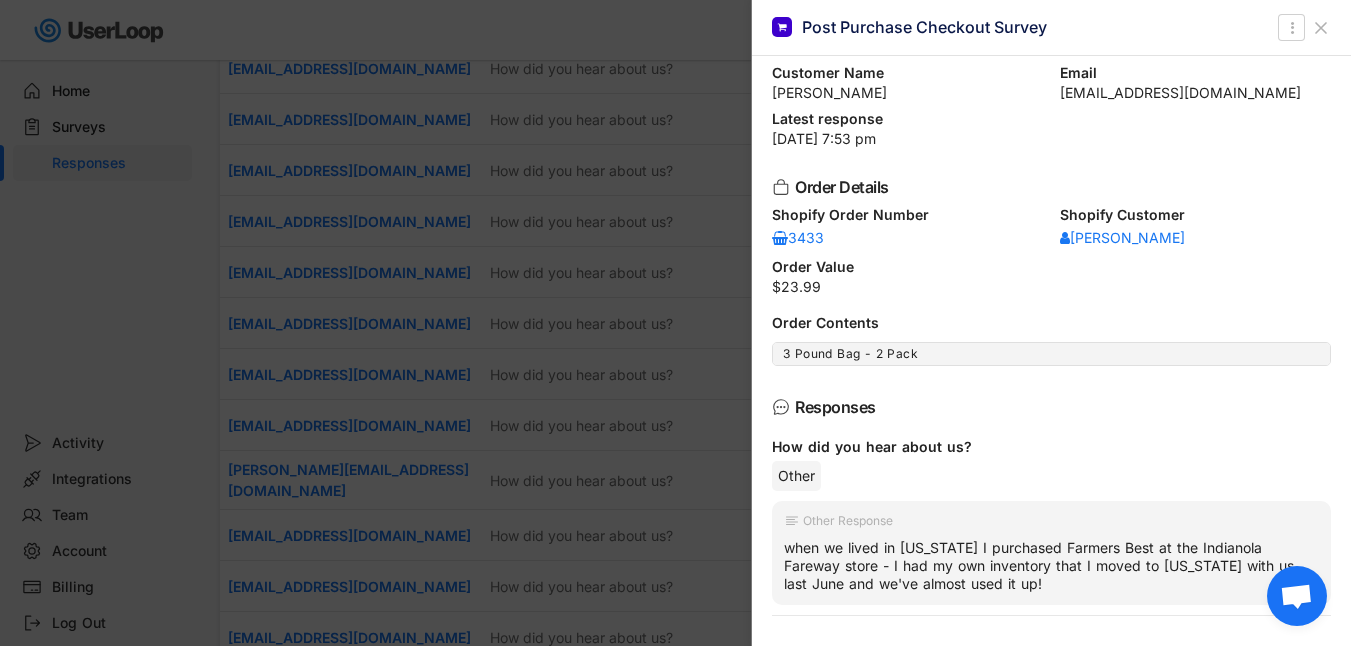 click at bounding box center [675, 323] 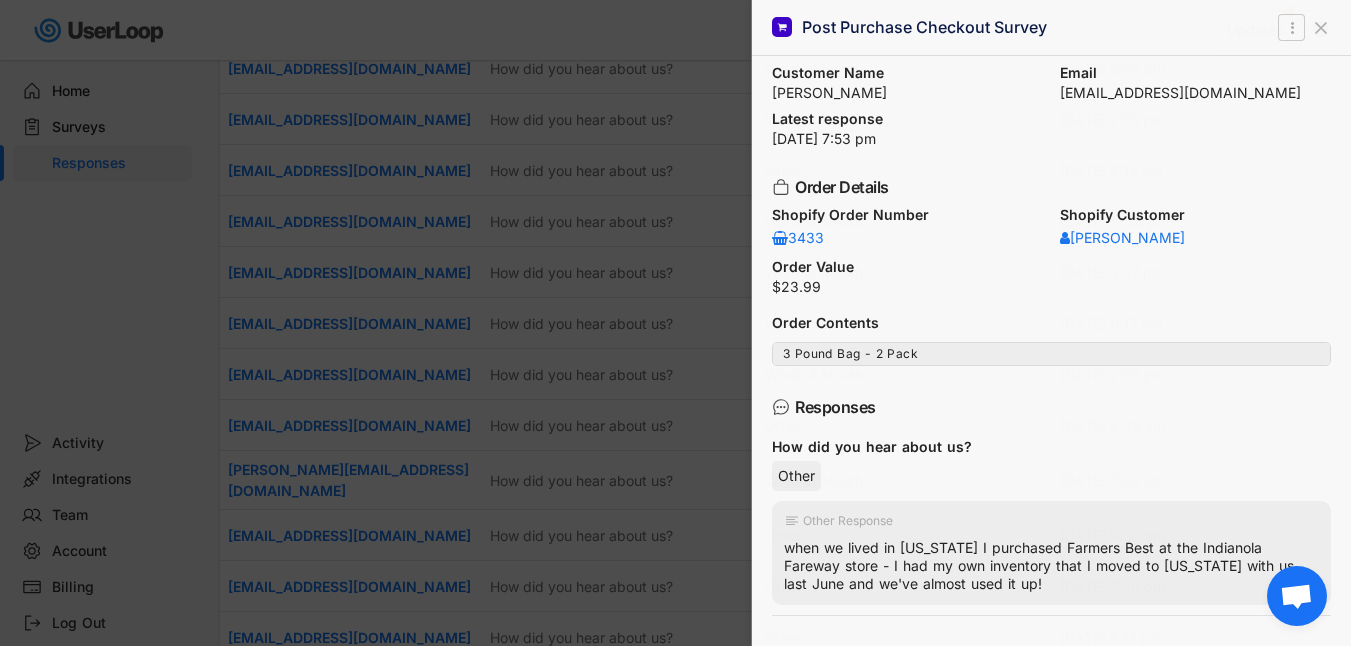 scroll, scrollTop: 0, scrollLeft: 0, axis: both 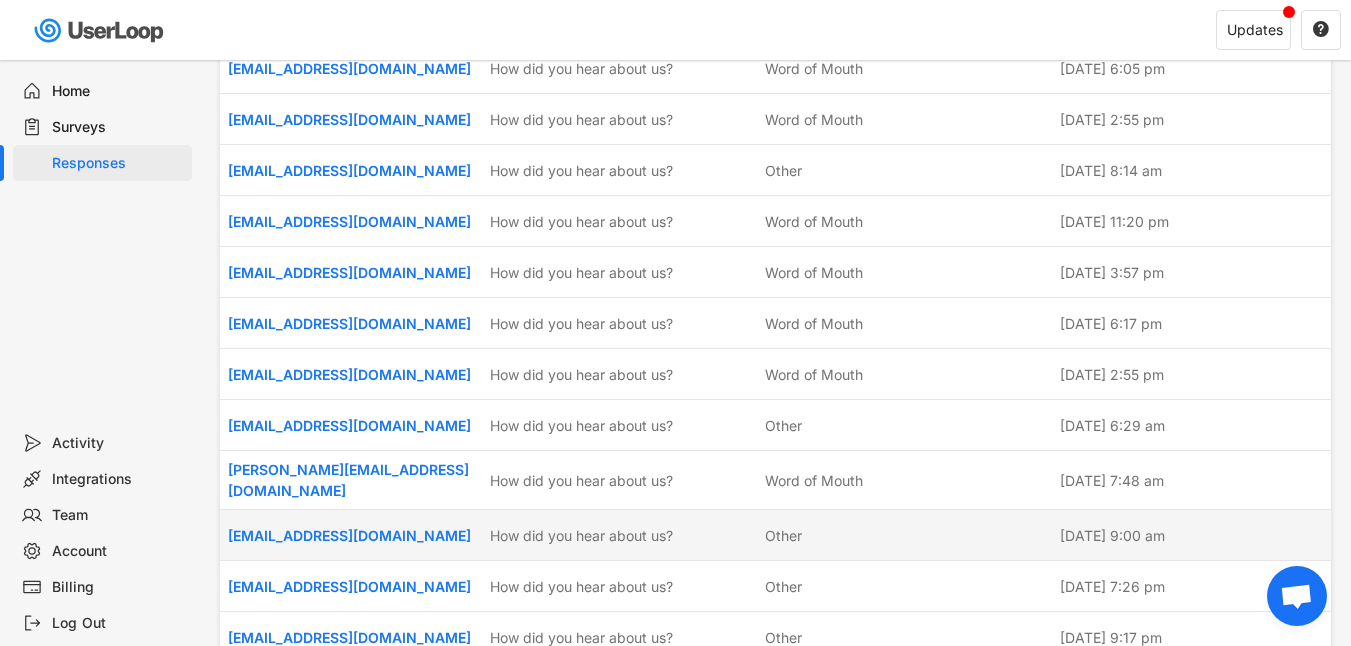 click on "[EMAIL_ADDRESS][DOMAIN_NAME] How did you hear about us? Other [DATE] 9:00 am" at bounding box center (775, 535) 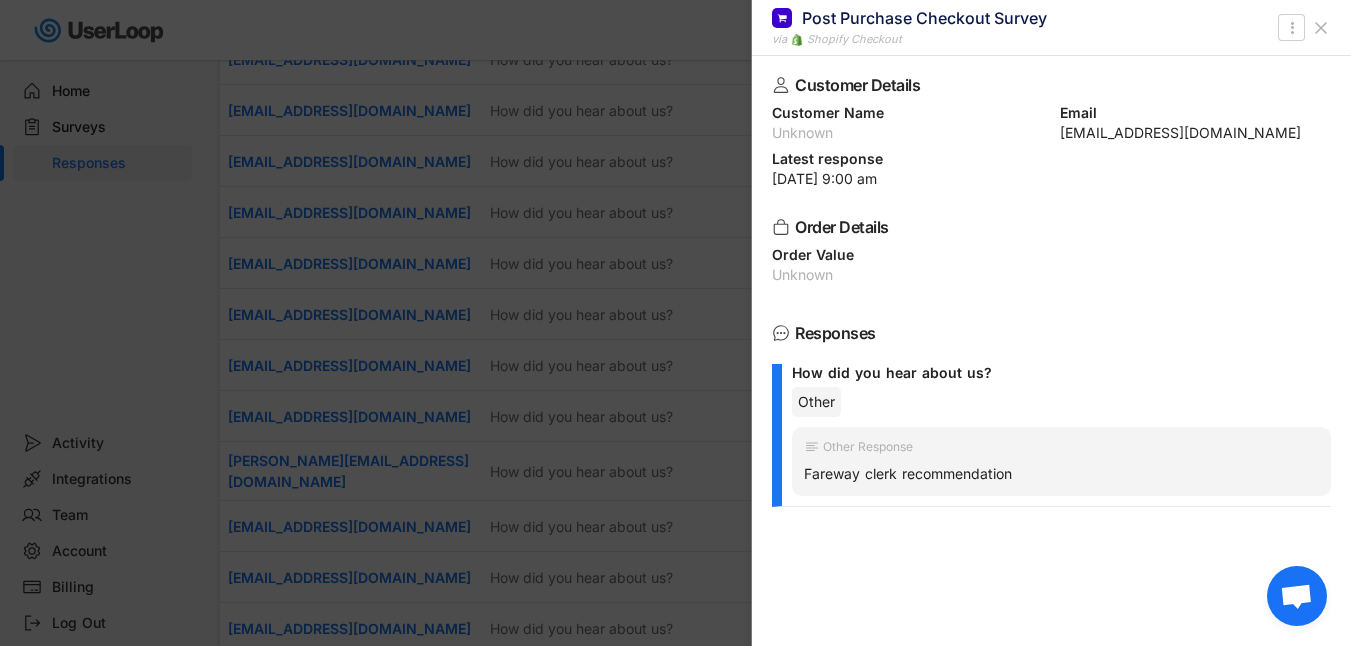 scroll, scrollTop: 1976, scrollLeft: 0, axis: vertical 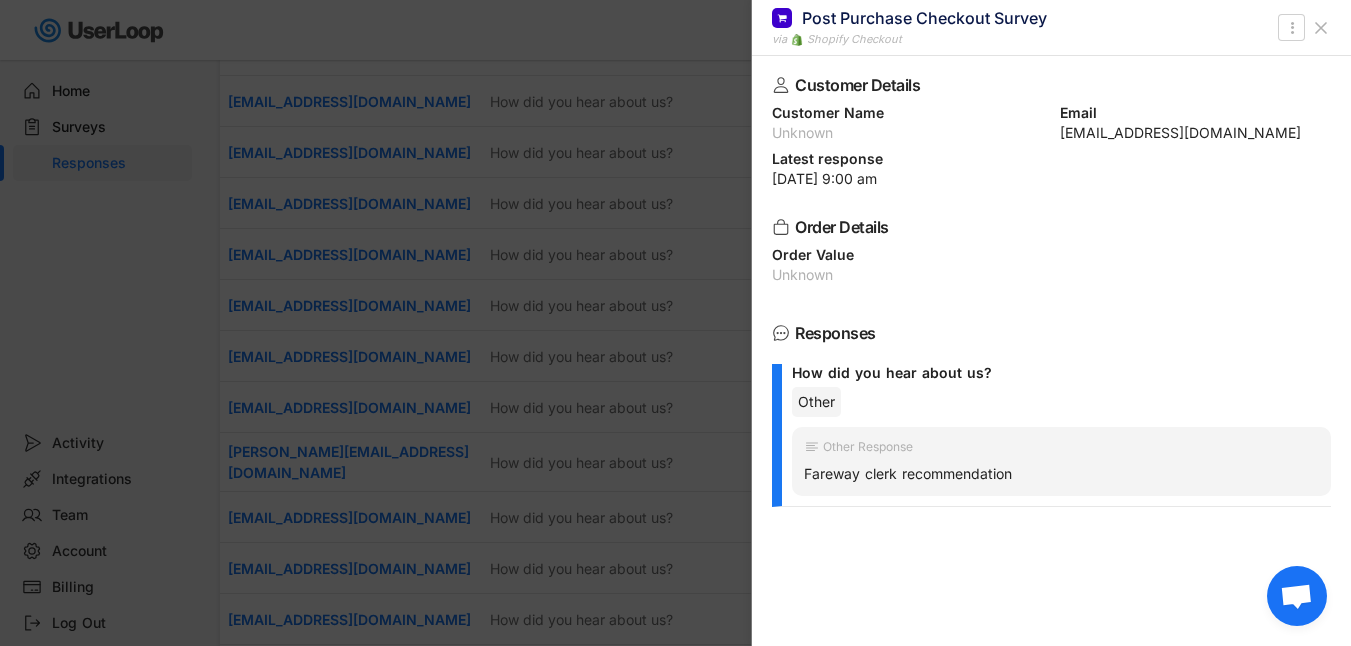 click at bounding box center (675, 323) 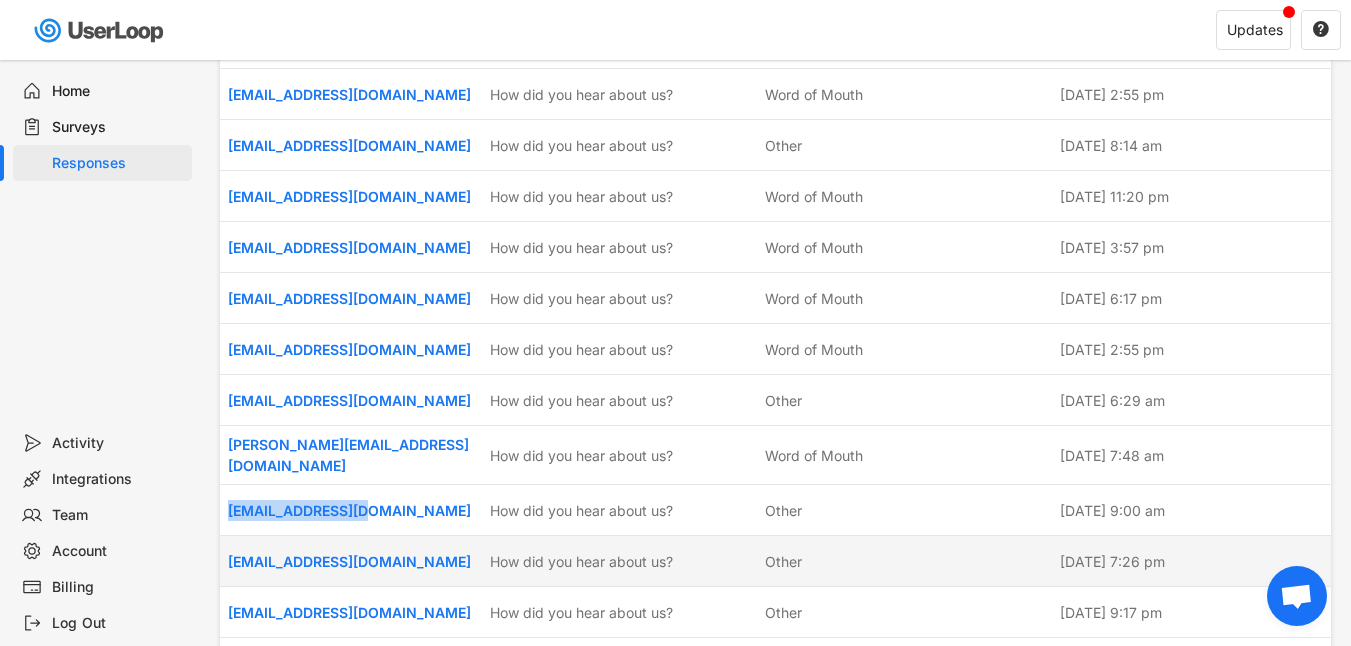 scroll, scrollTop: 1984, scrollLeft: 0, axis: vertical 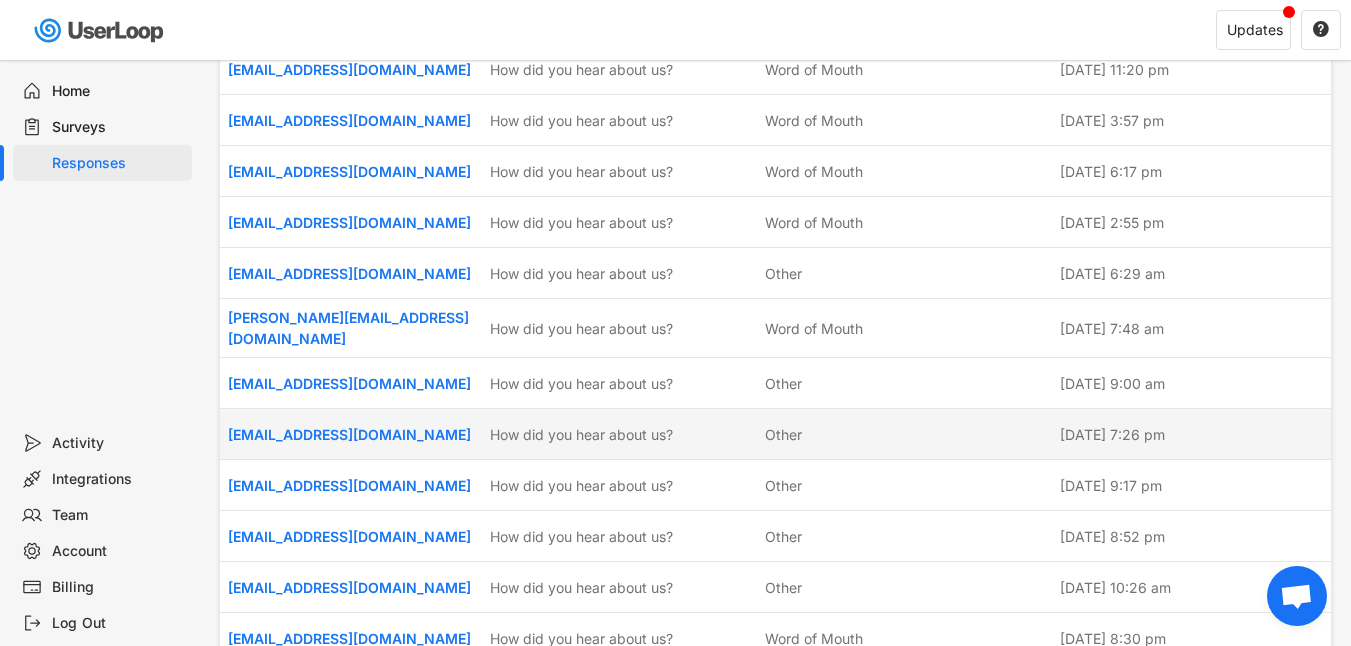 click on "Other" at bounding box center (783, 434) 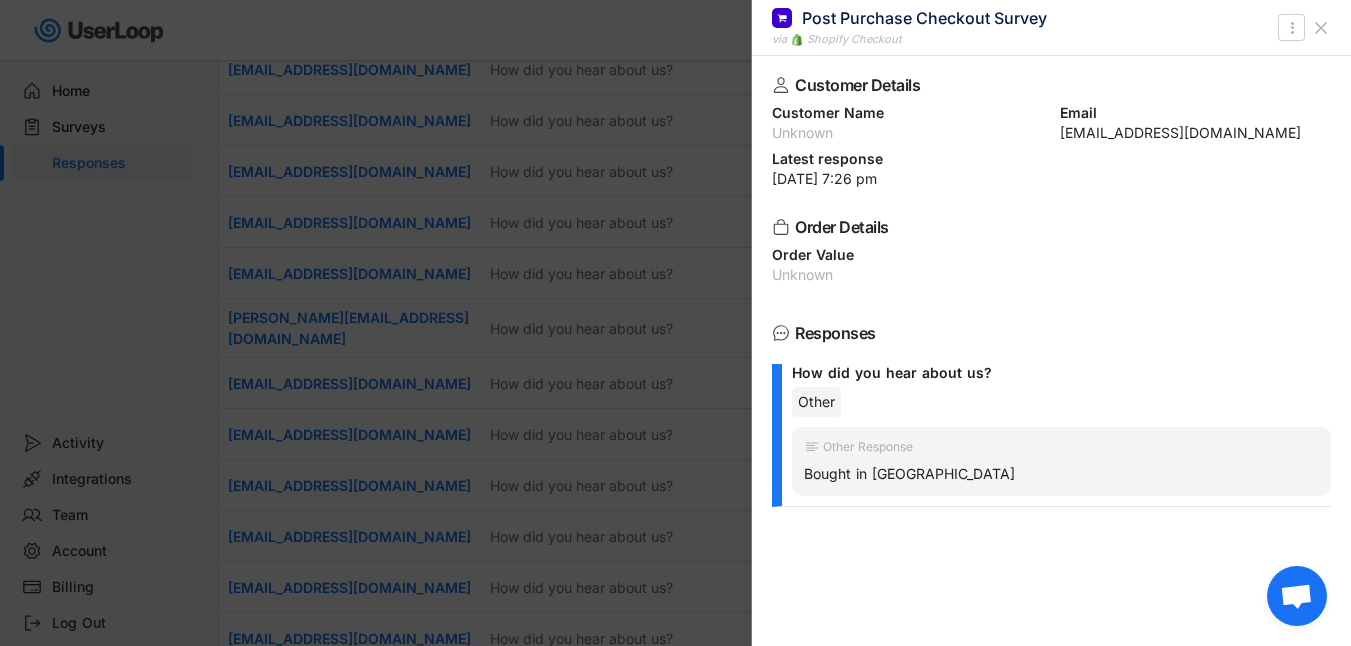 click 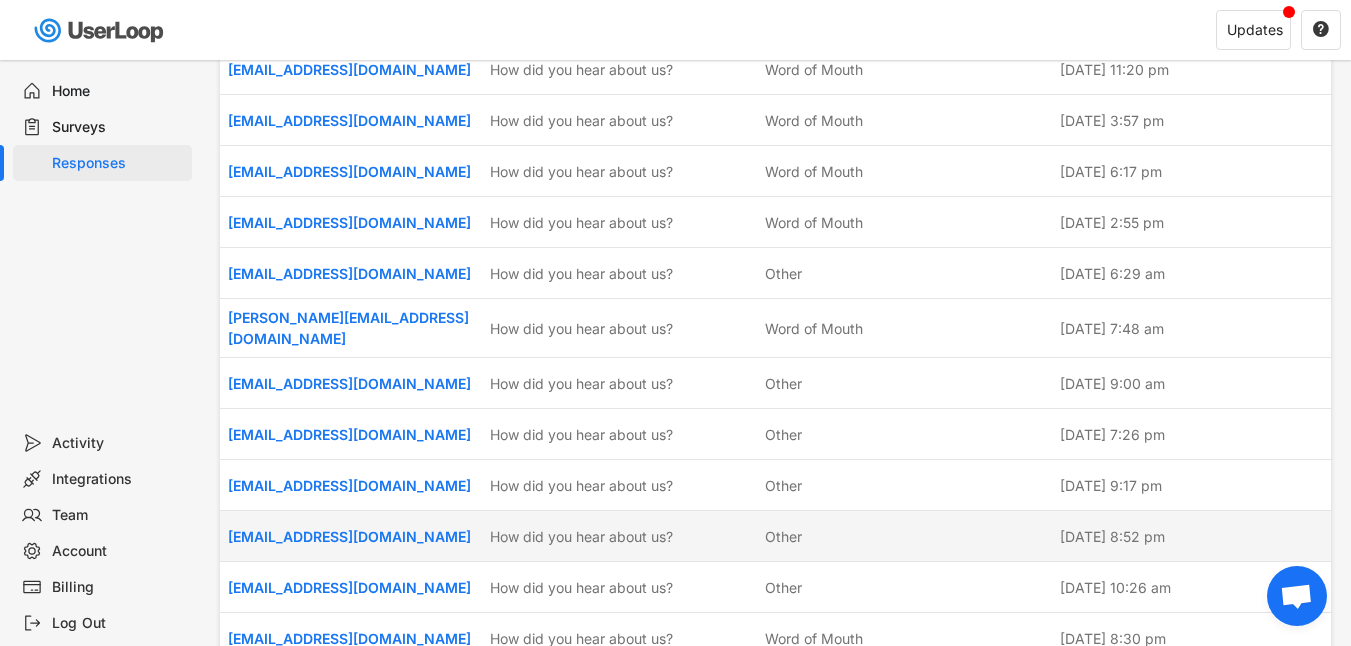 click on "Other" at bounding box center [783, 536] 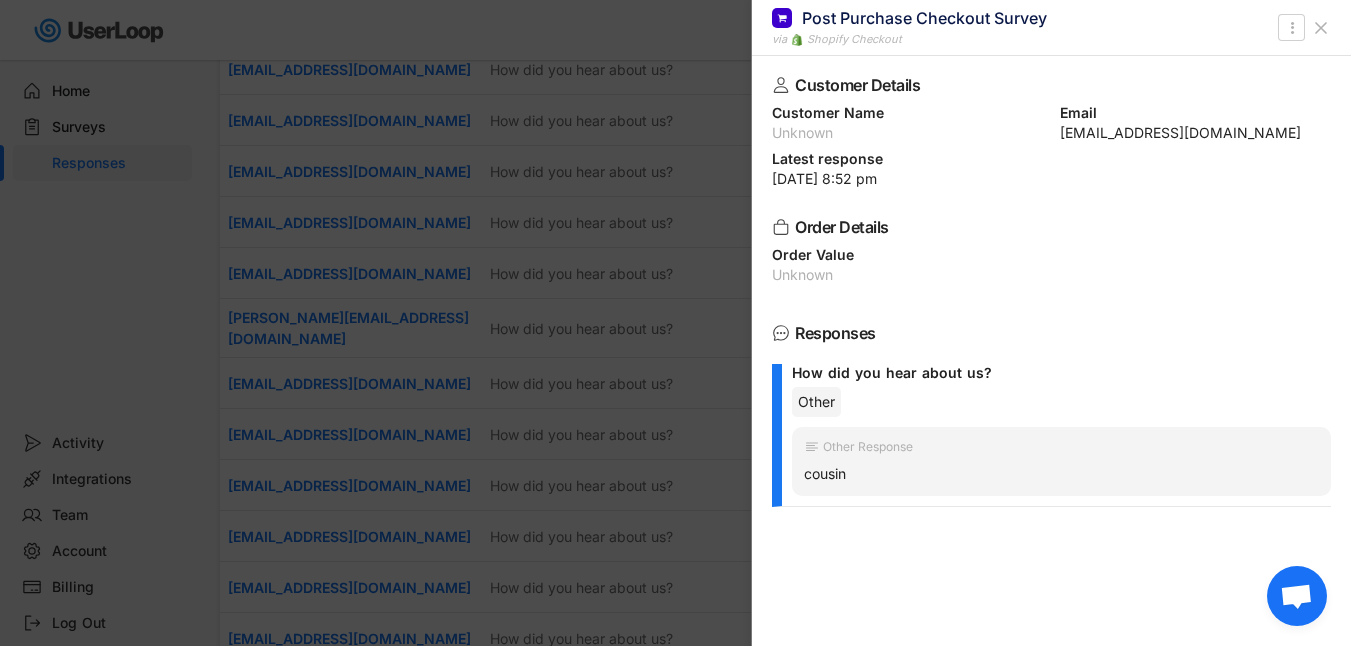 click on "Post Purchase Checkout Survey via Shopify Checkout
" at bounding box center (1051, 28) 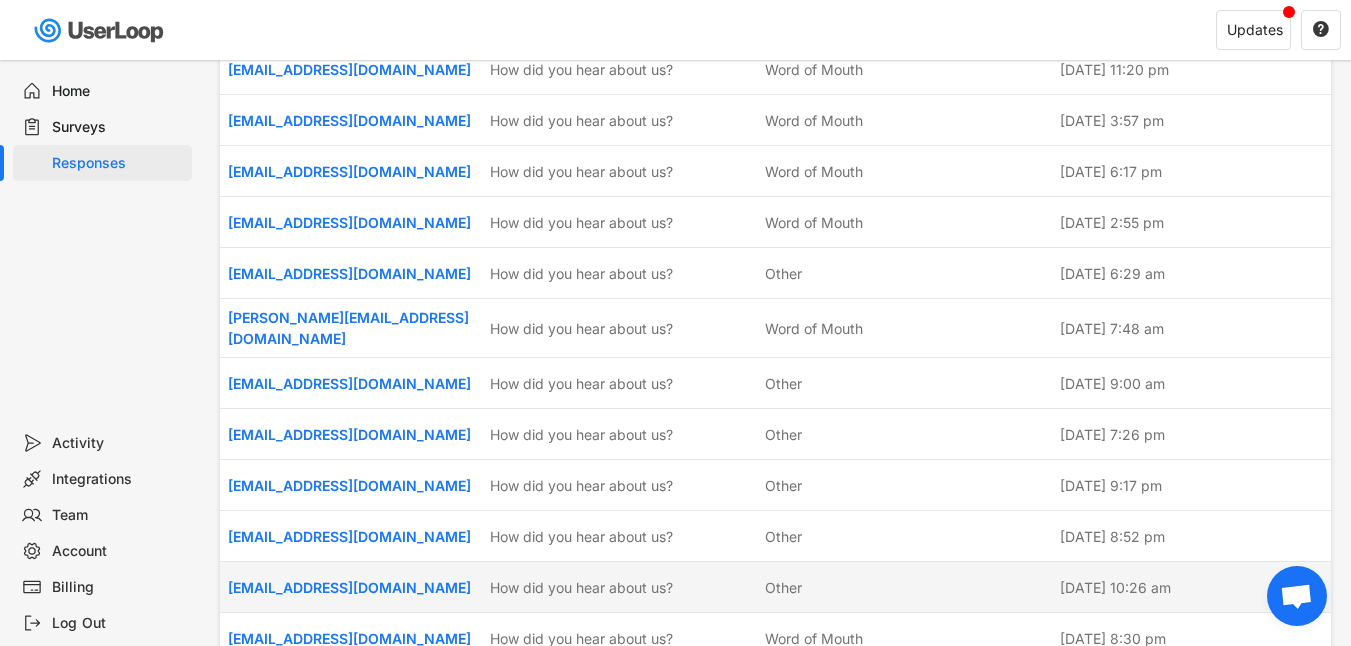 click on "Other" at bounding box center (783, 587) 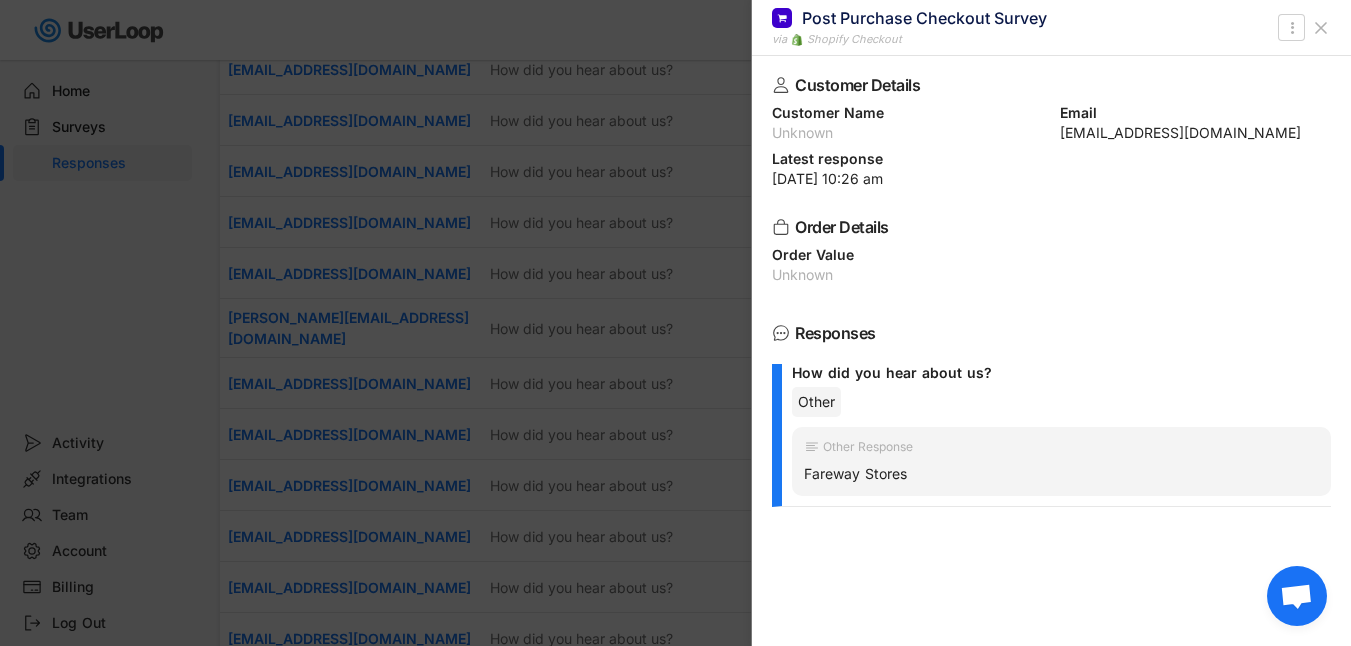 click 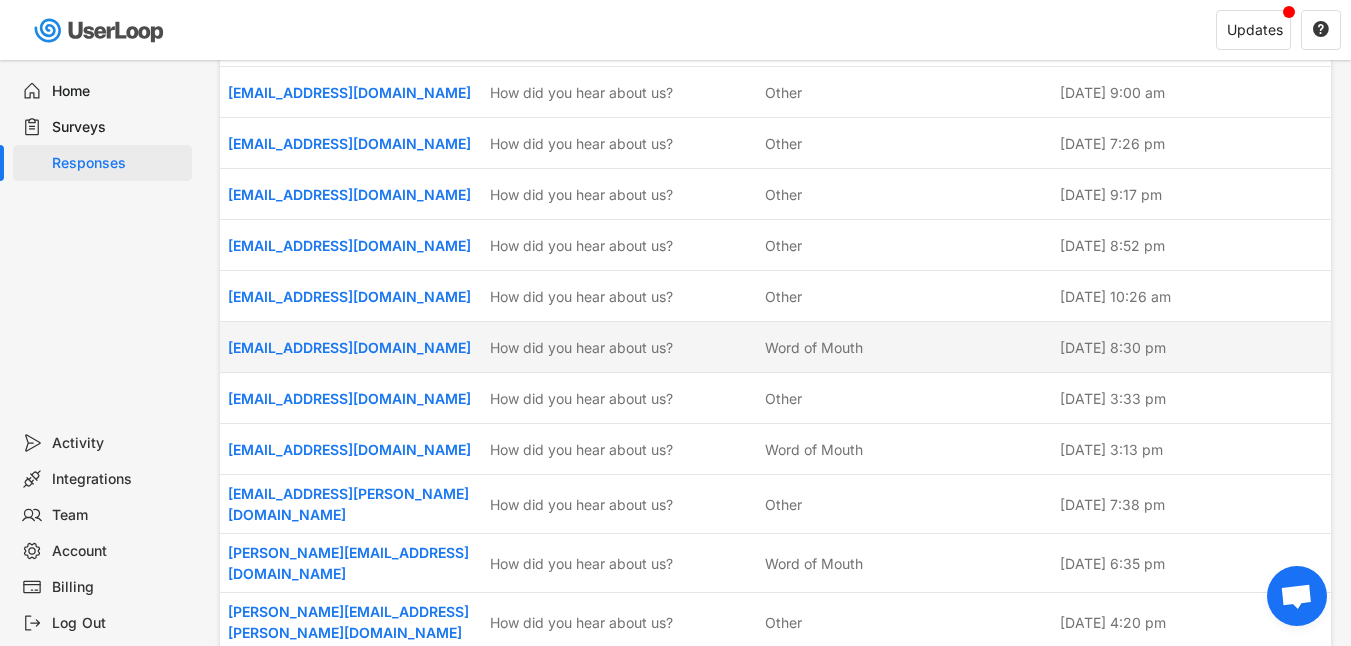 scroll, scrollTop: 2428, scrollLeft: 0, axis: vertical 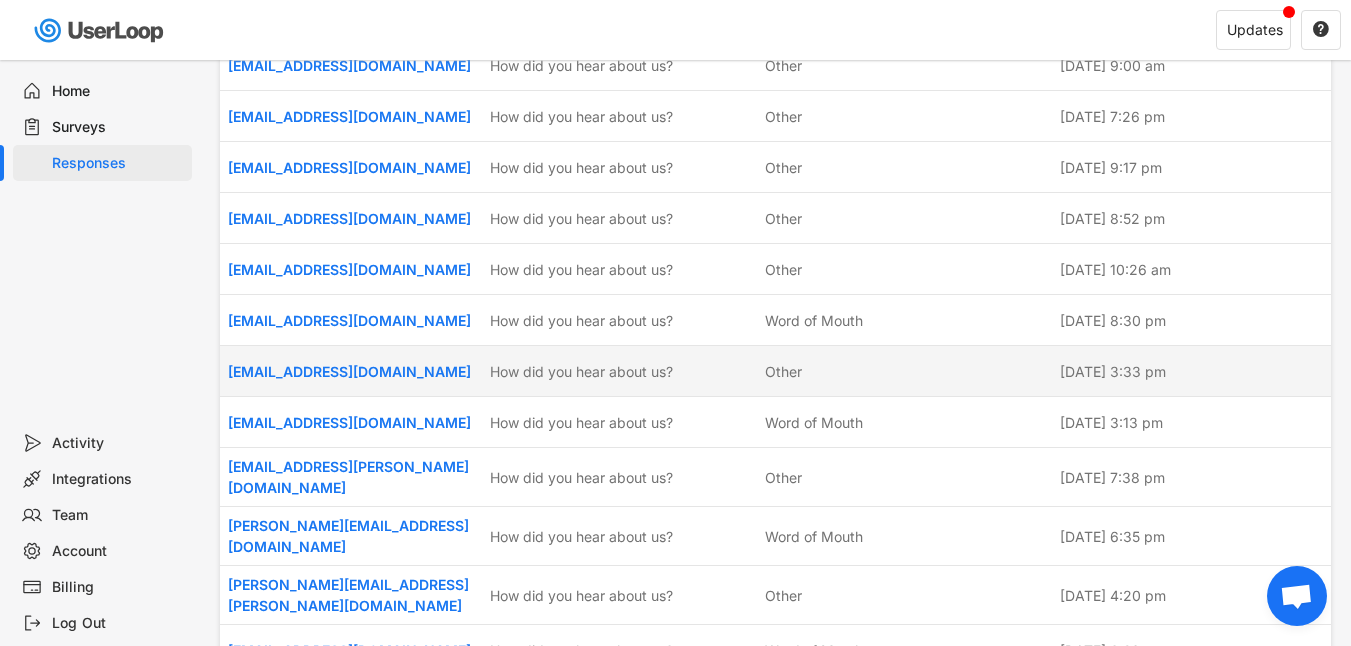 click on "Other" at bounding box center (783, 371) 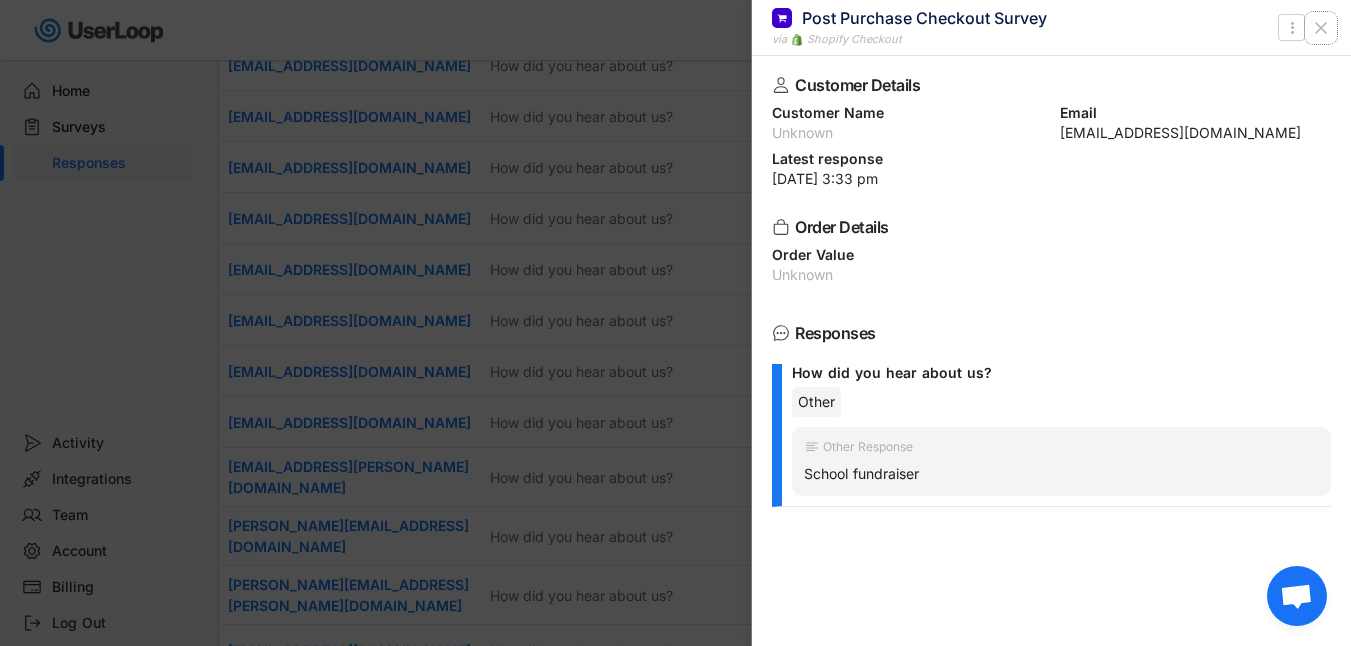 click 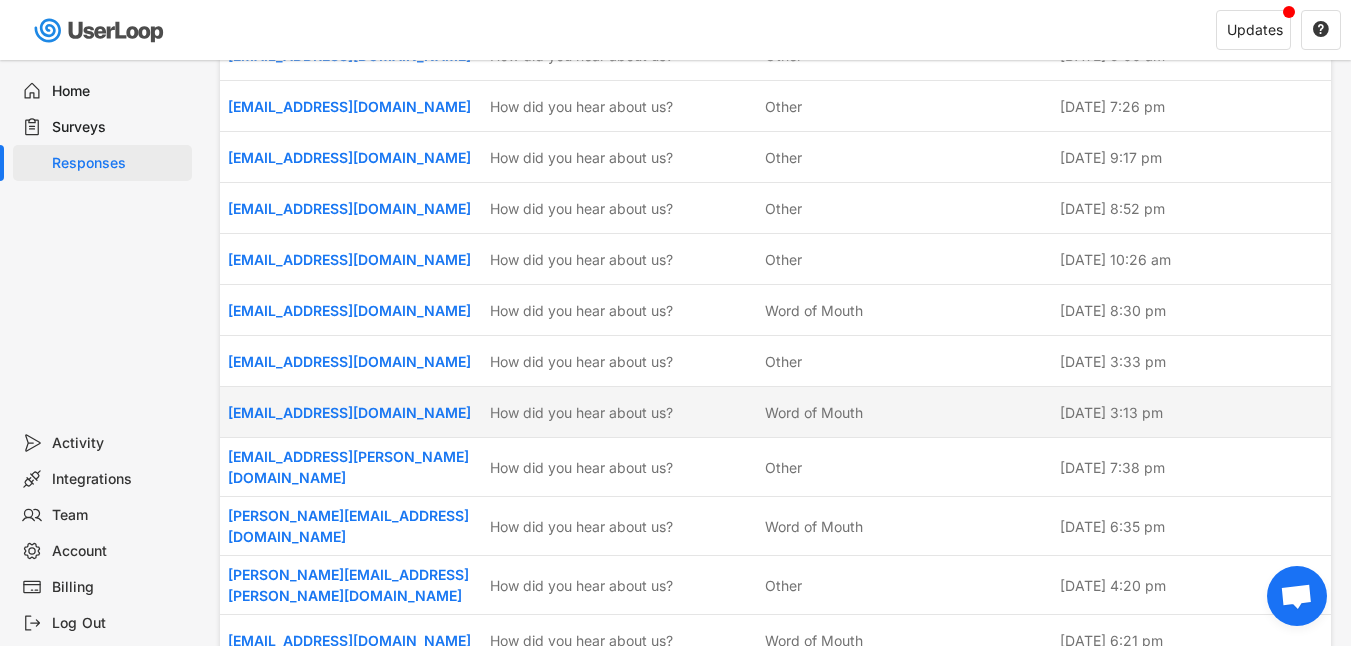 scroll, scrollTop: 2515, scrollLeft: 0, axis: vertical 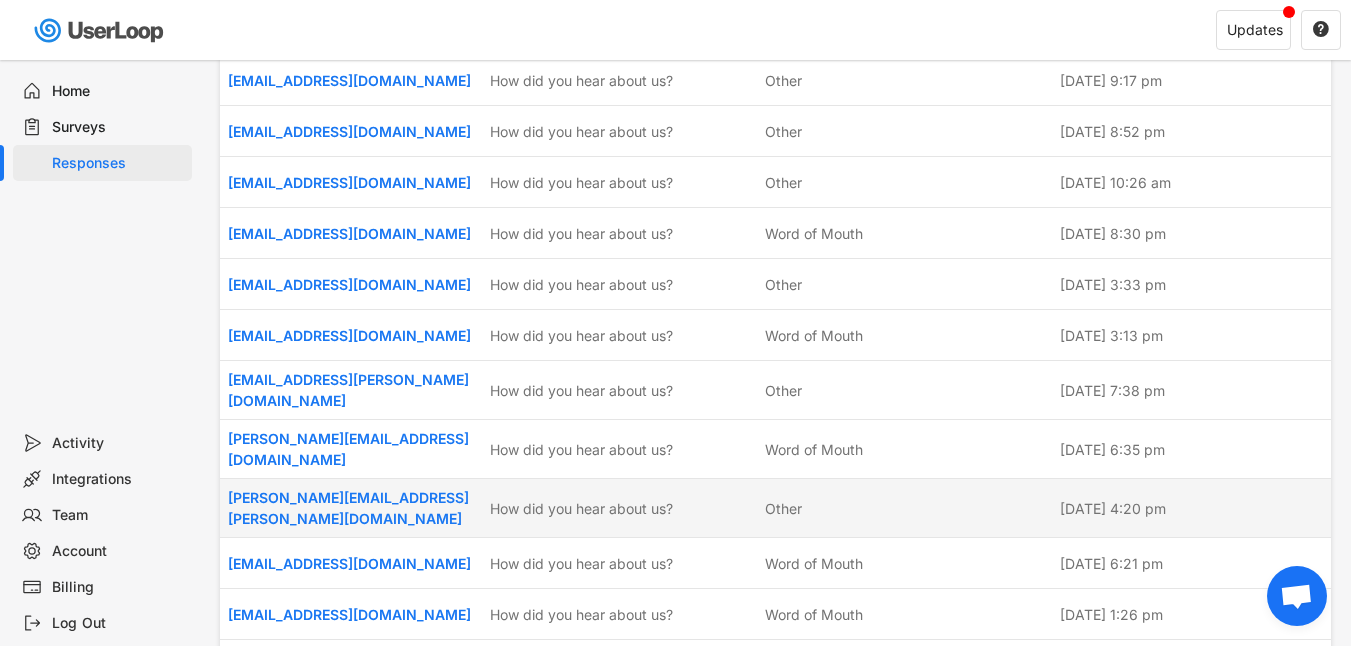 click on "[PERSON_NAME][EMAIL_ADDRESS][PERSON_NAME][DOMAIN_NAME] How did you hear about us? Other [DATE] 4:20 pm" at bounding box center (775, 508) 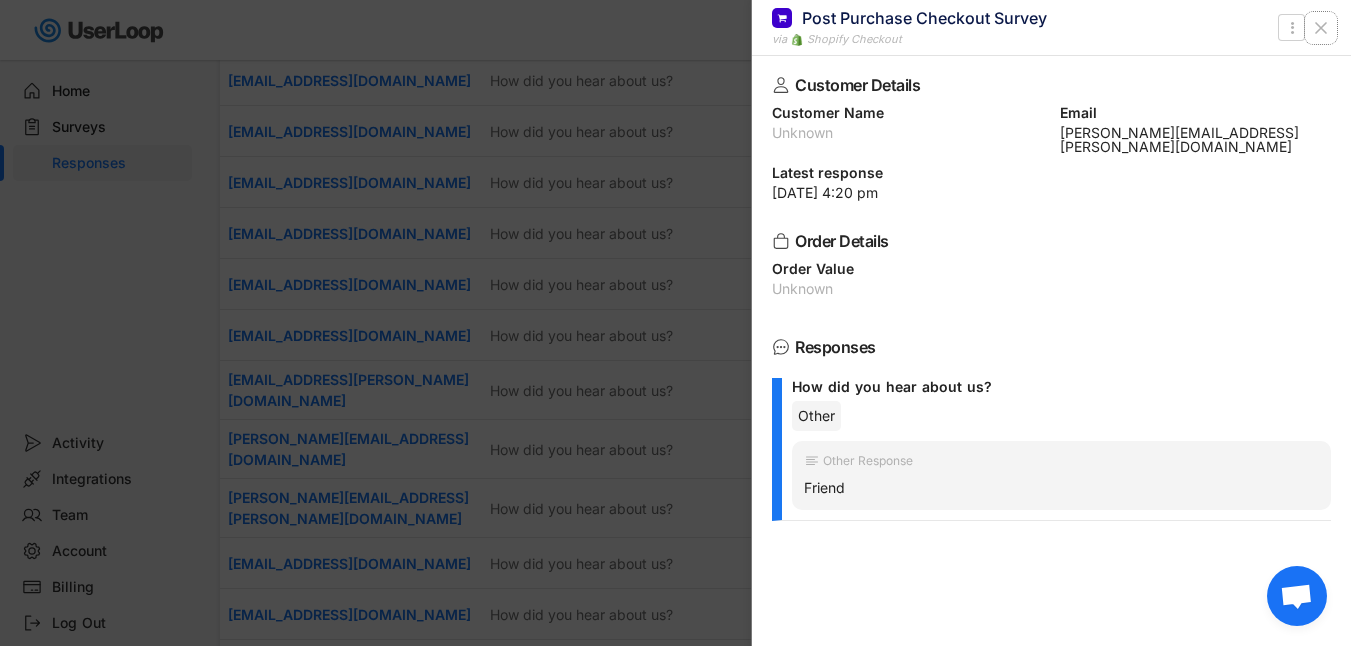 click 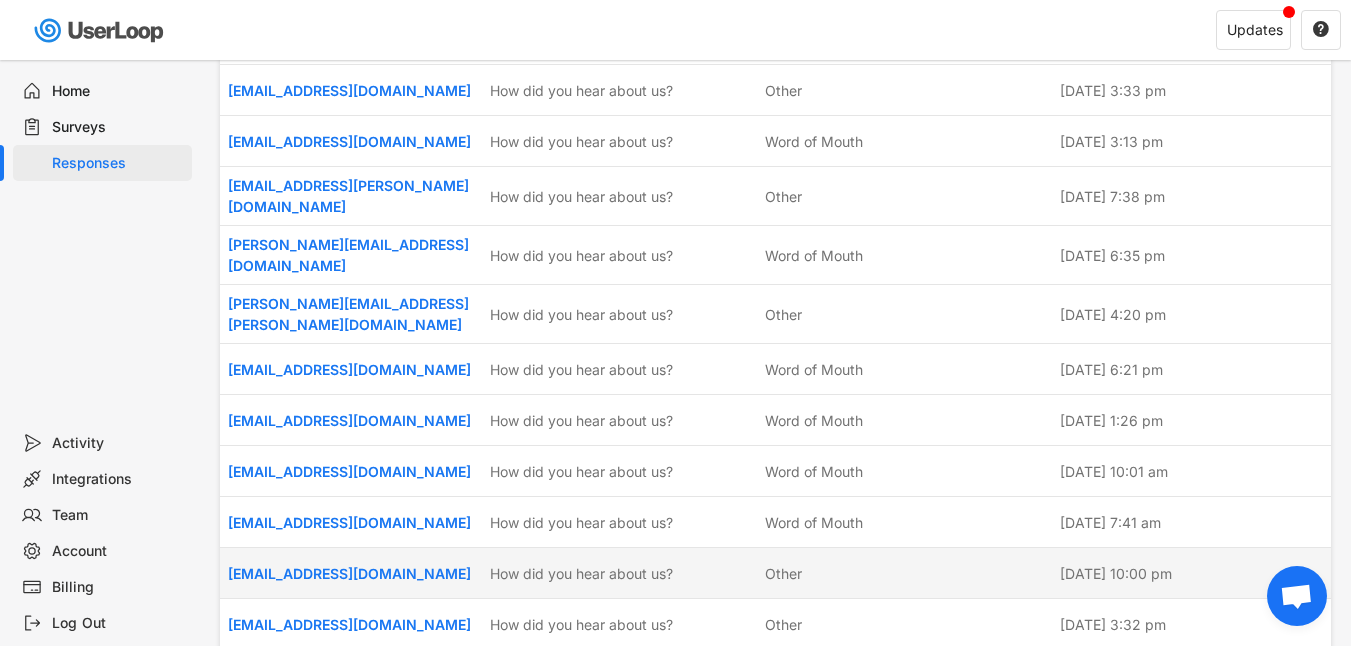 scroll, scrollTop: 3019, scrollLeft: 0, axis: vertical 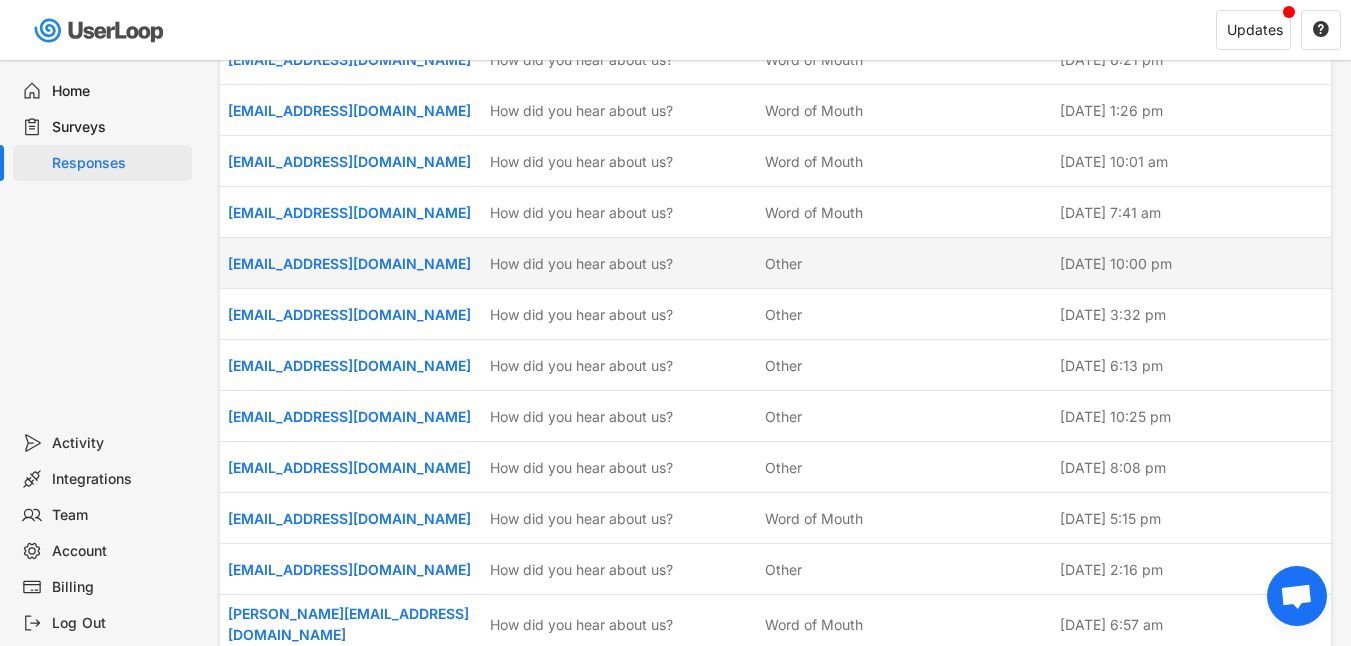 click on "Other" at bounding box center (783, 263) 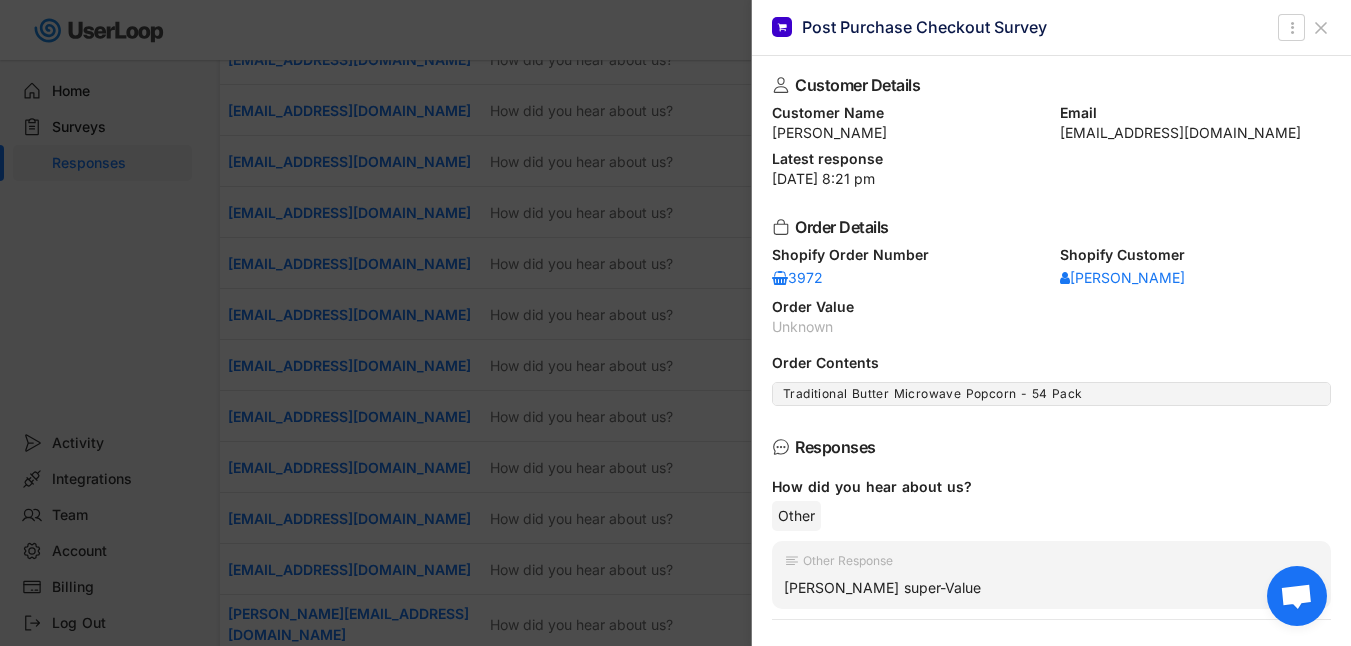 click 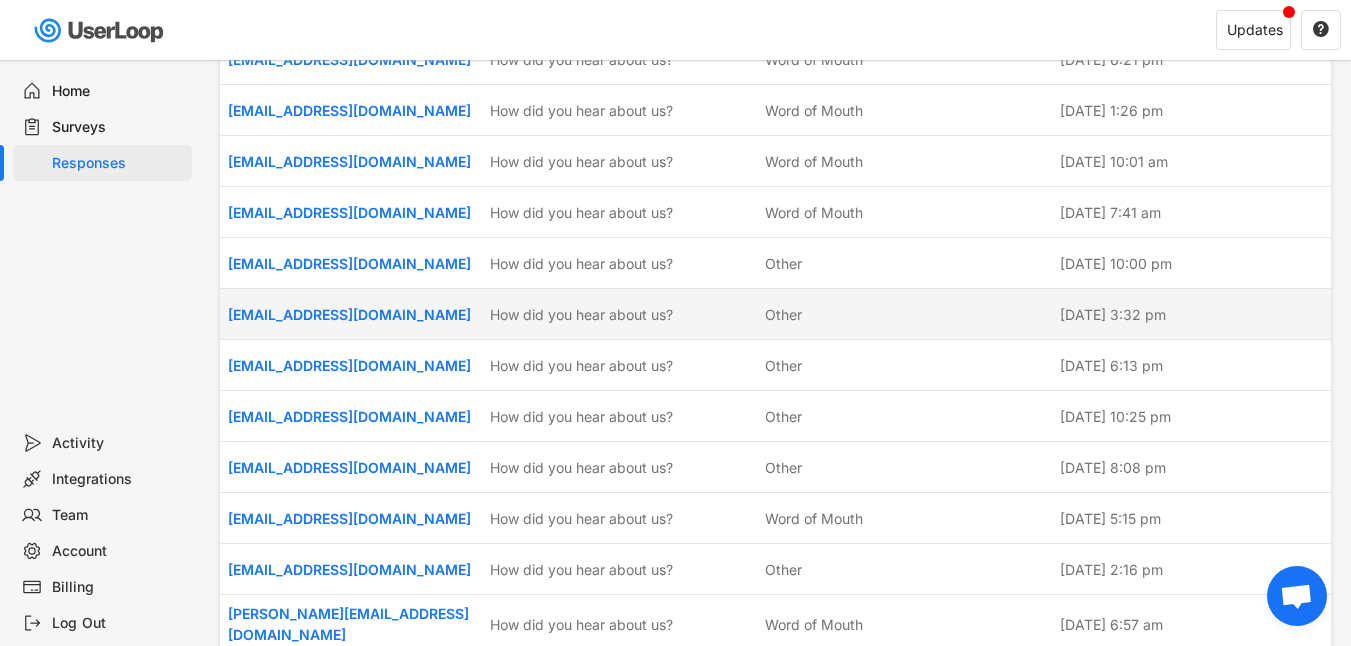click on "Other" at bounding box center [783, 314] 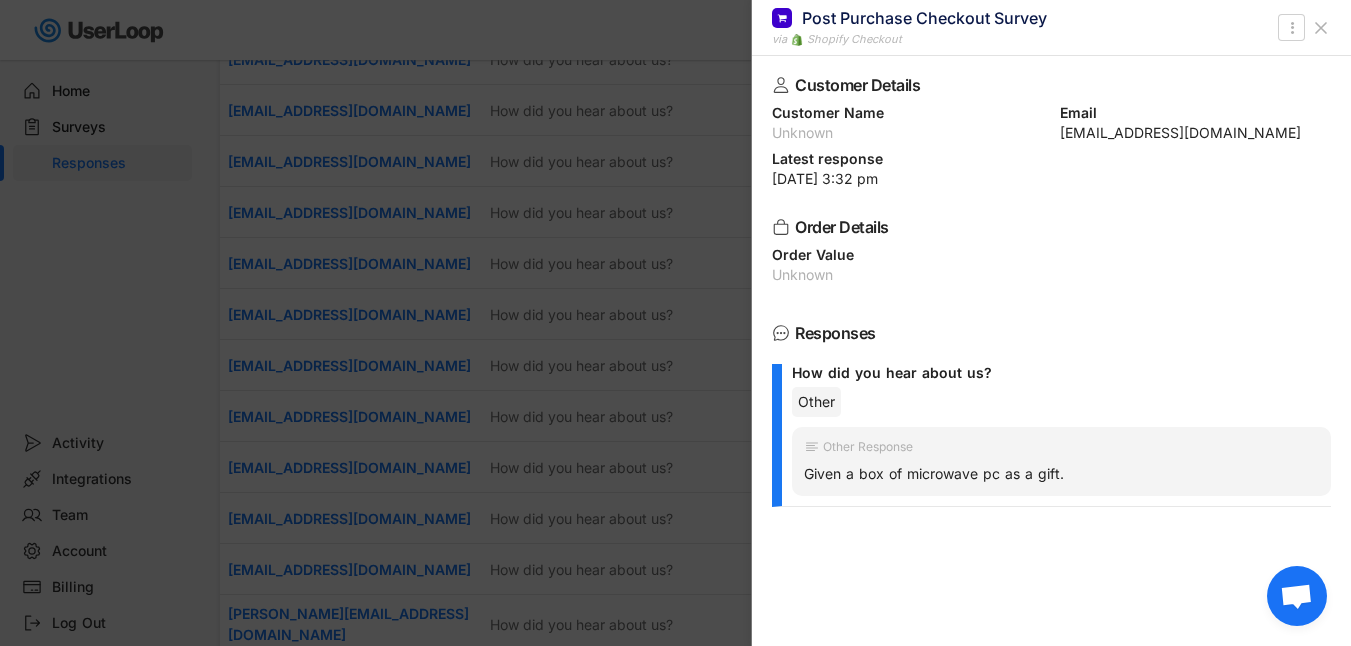 click 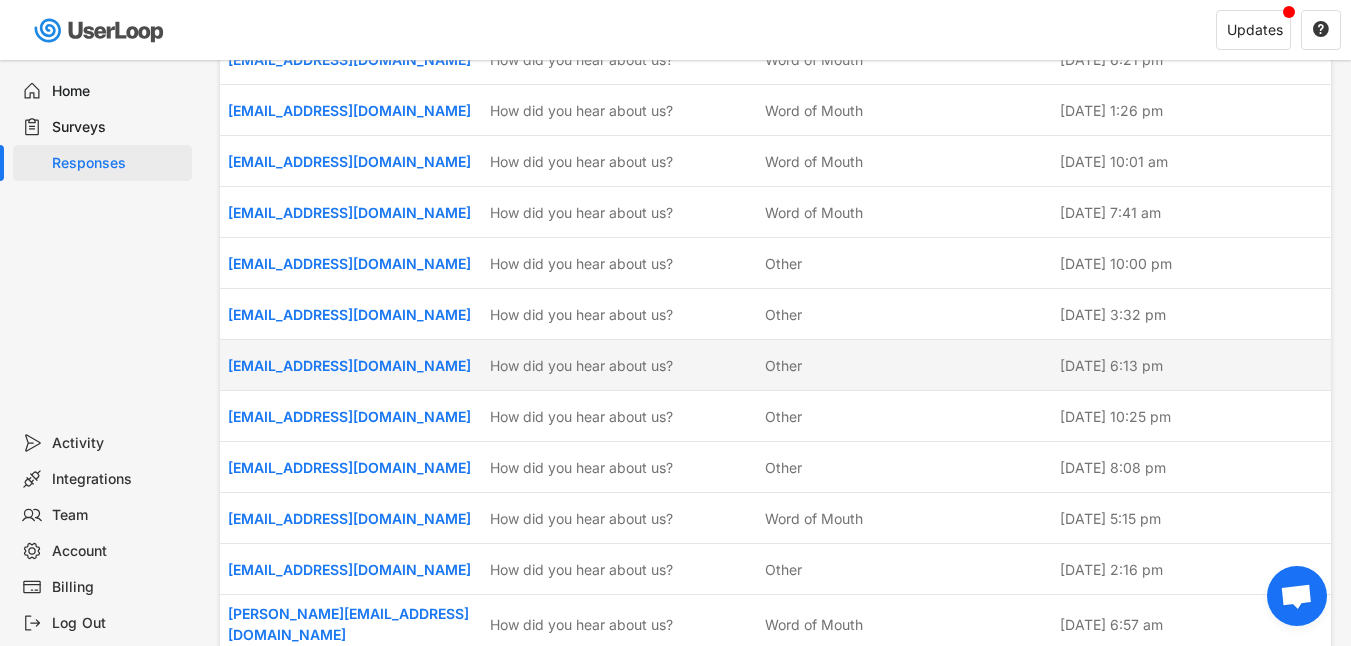 click on "Other" at bounding box center (783, 365) 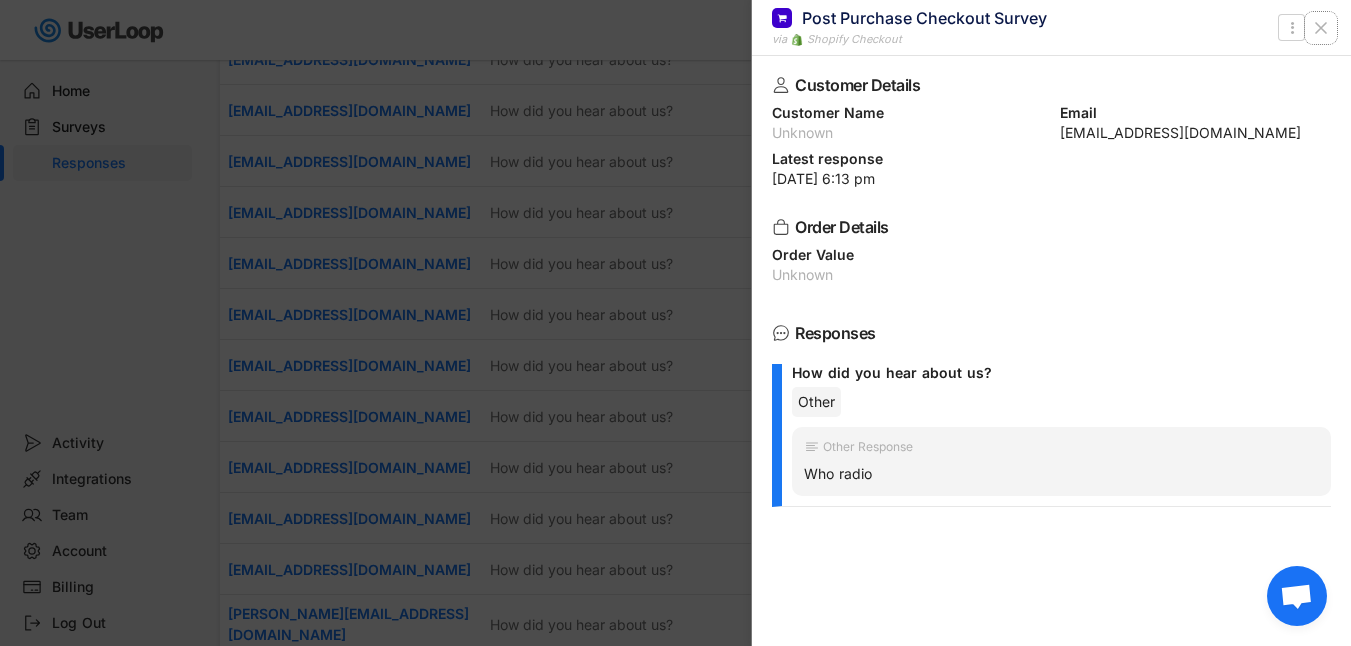 click 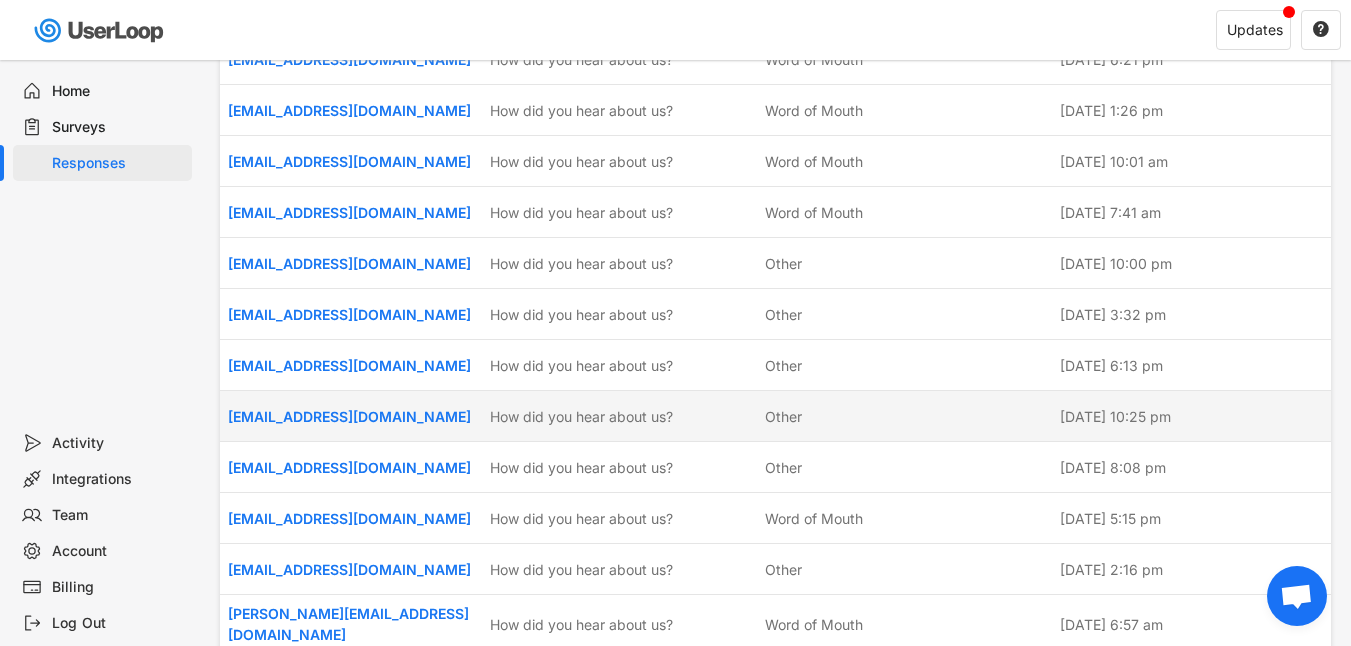 click on "Other" at bounding box center [783, 416] 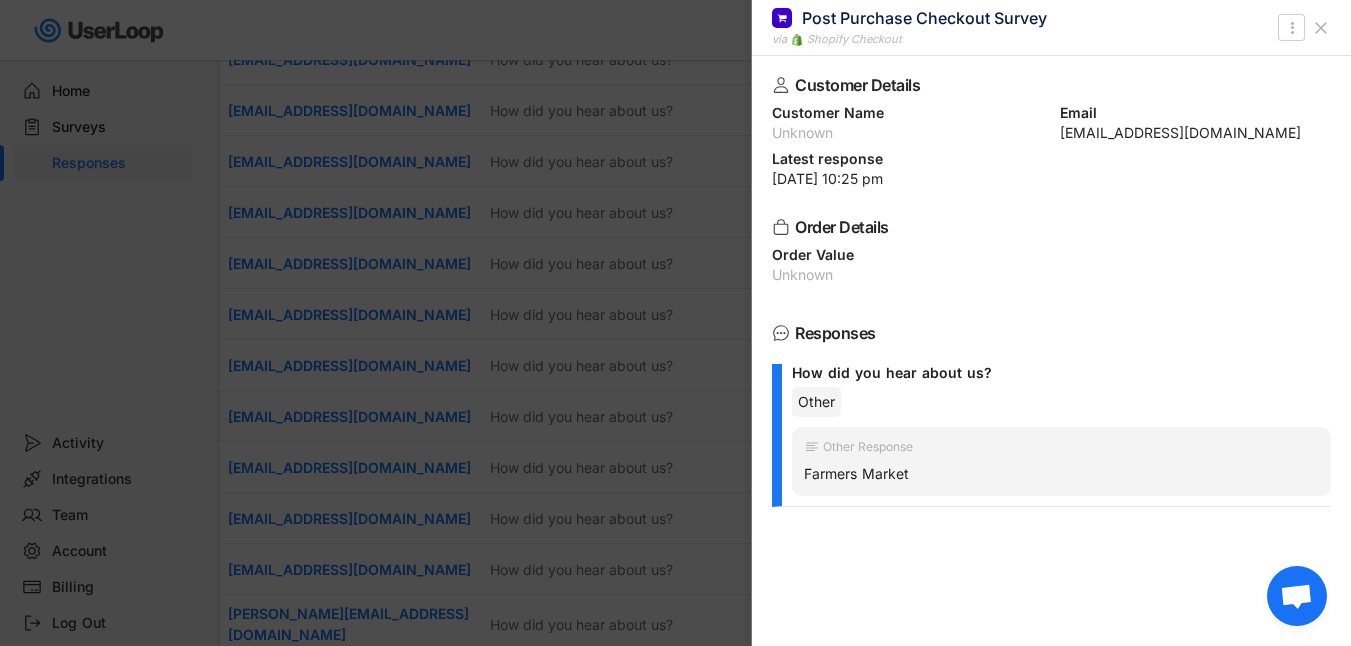 click 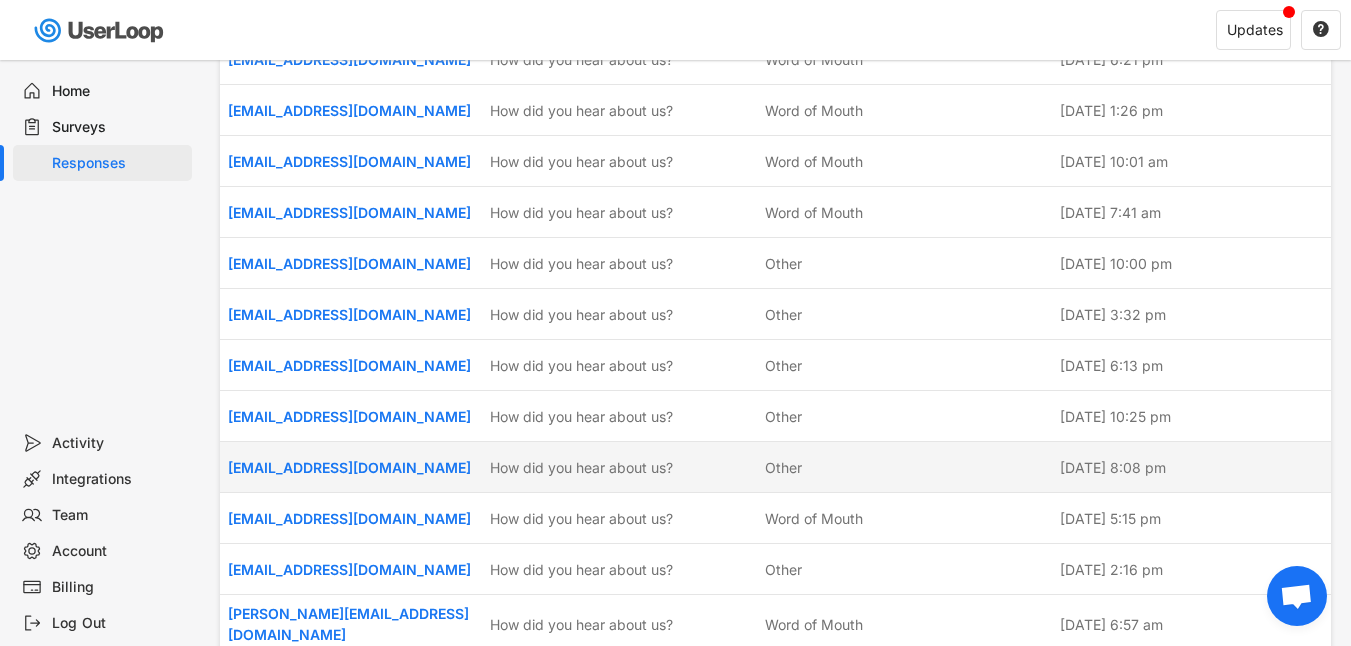 click on "Other" at bounding box center [783, 467] 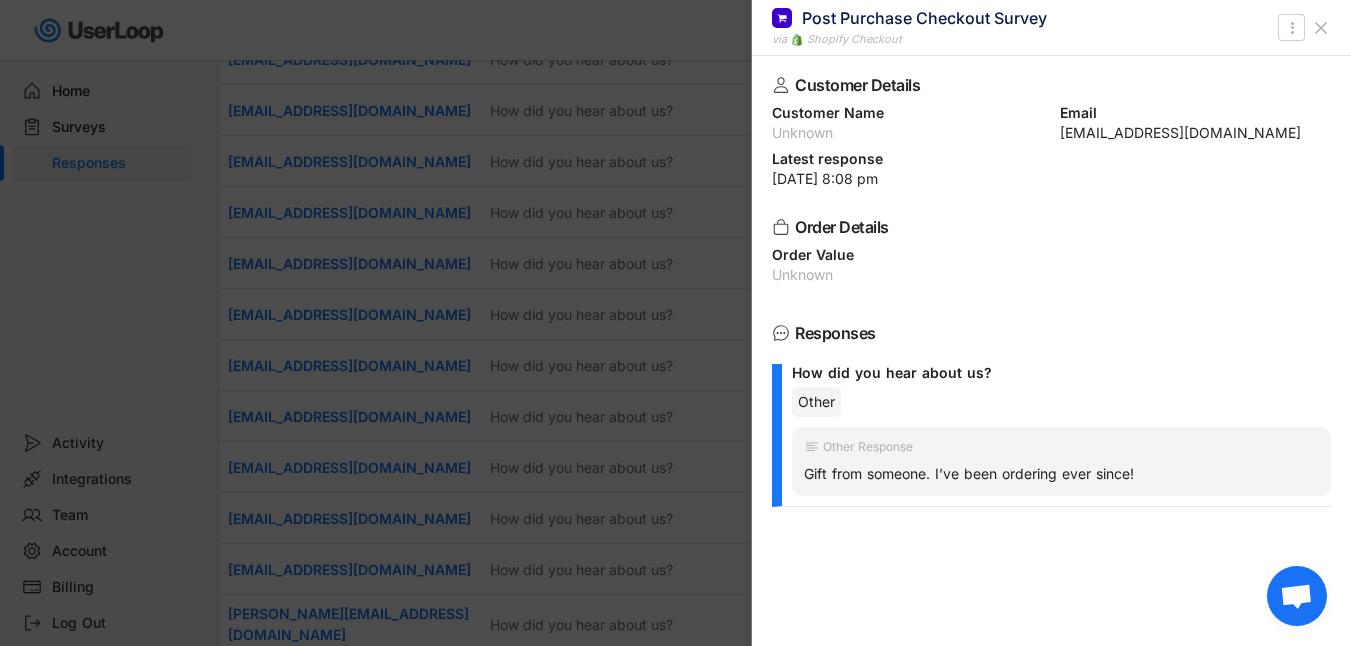 click 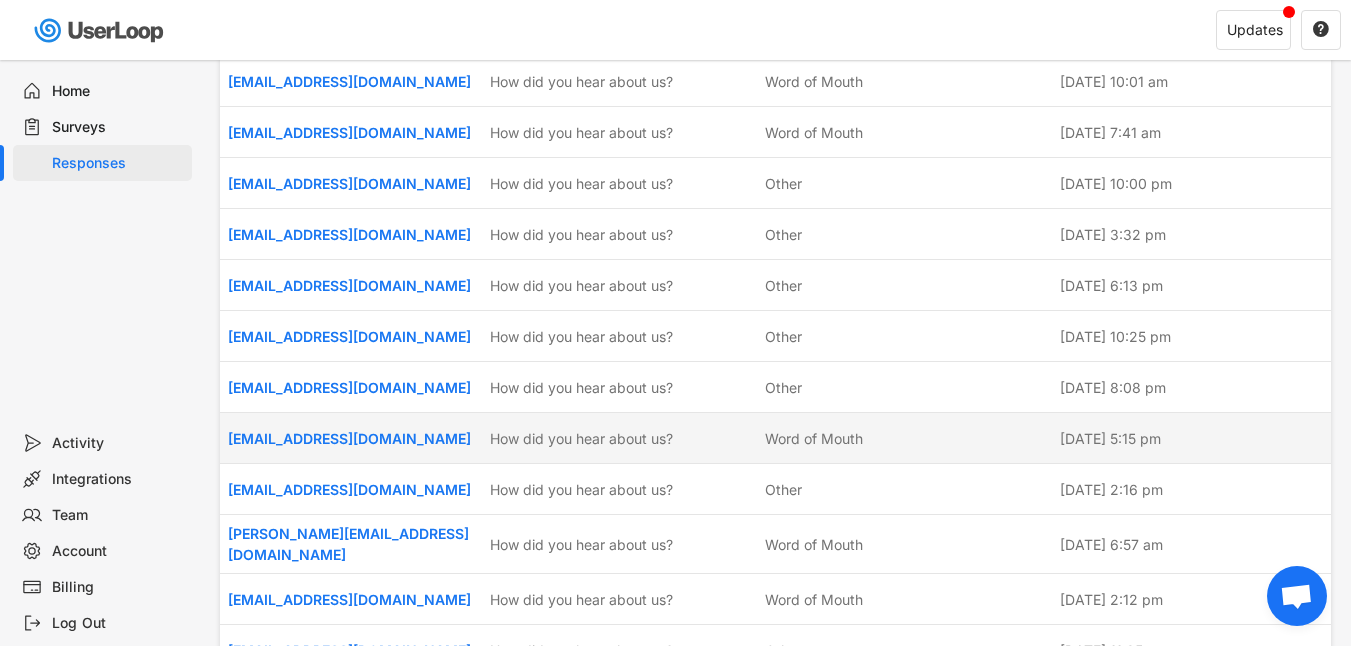 scroll, scrollTop: 3116, scrollLeft: 0, axis: vertical 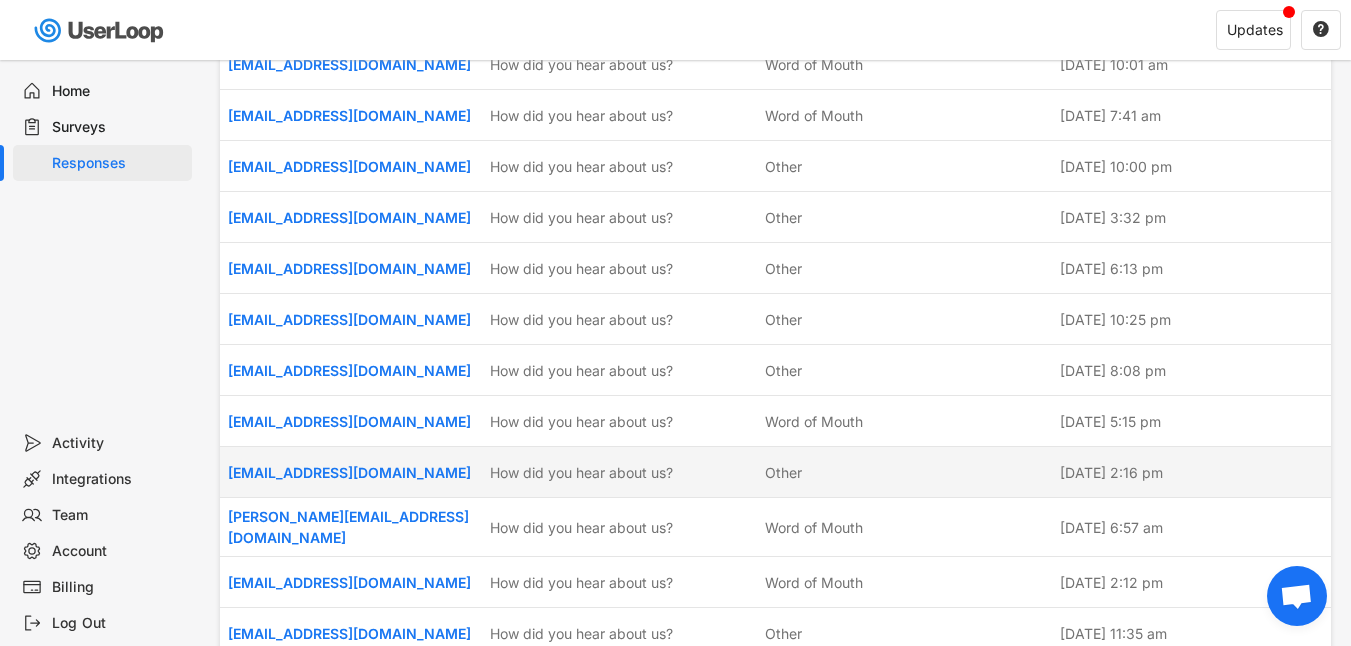 click on "Other" at bounding box center (783, 472) 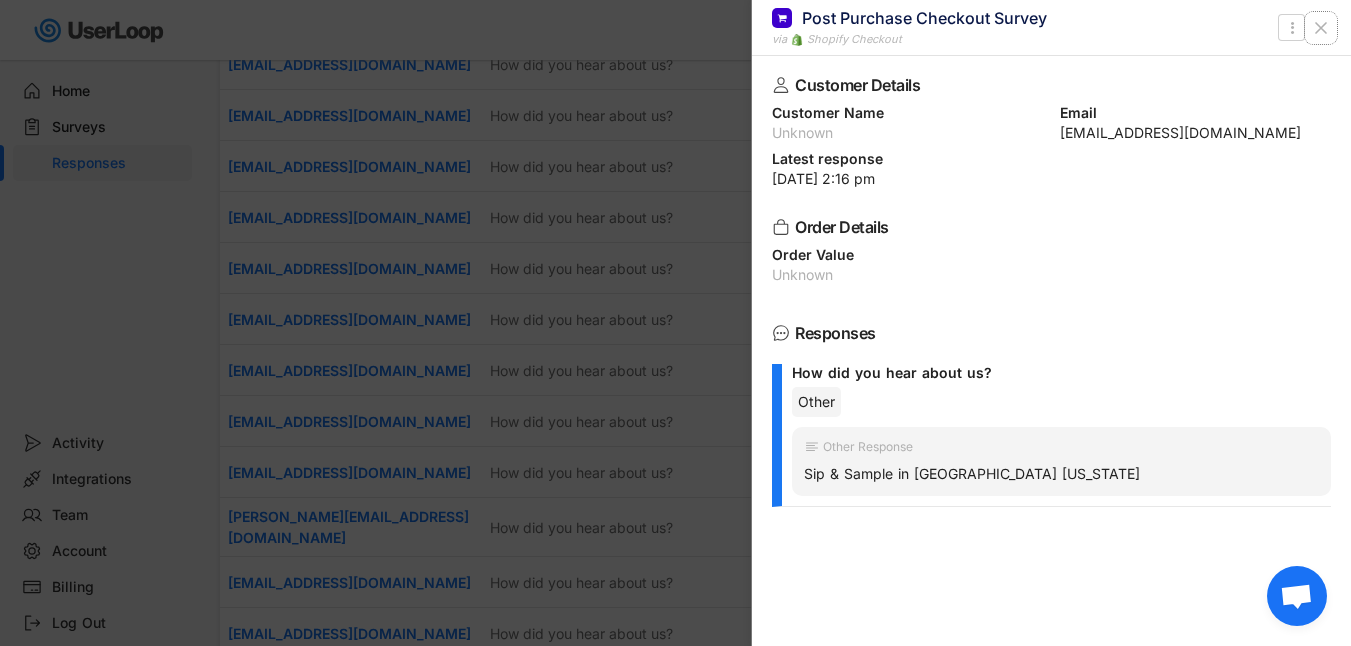 click 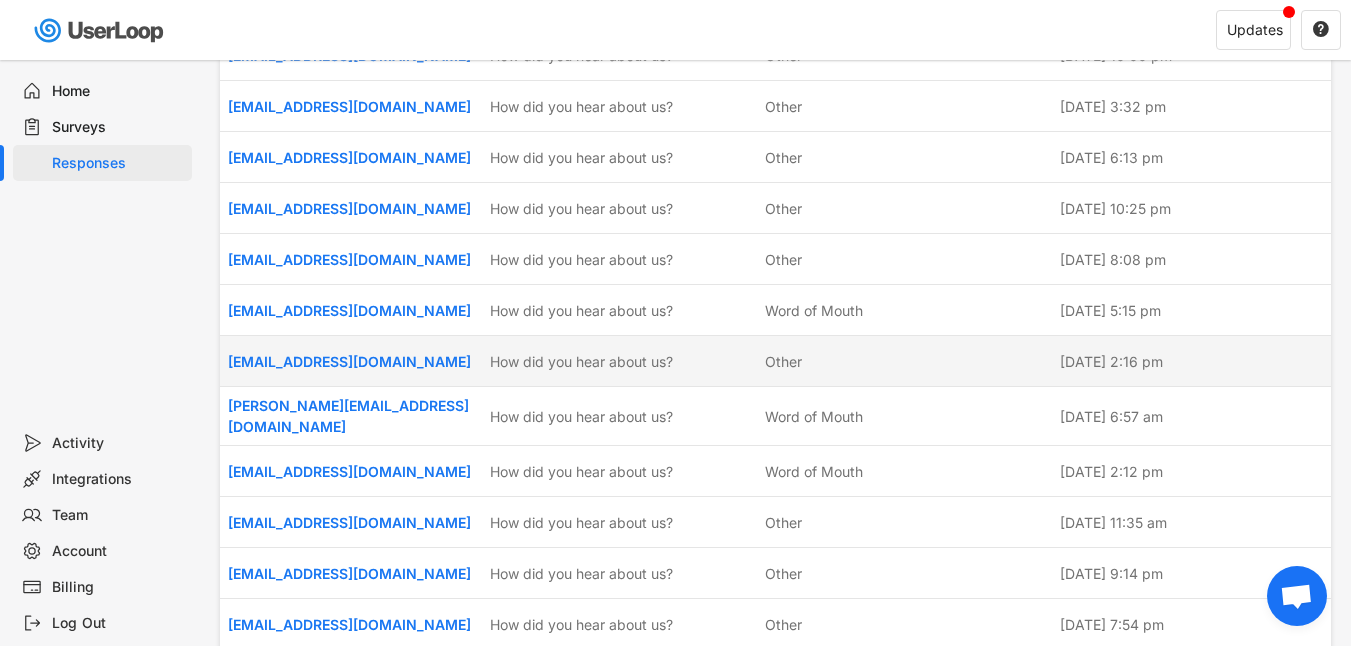 scroll, scrollTop: 3228, scrollLeft: 0, axis: vertical 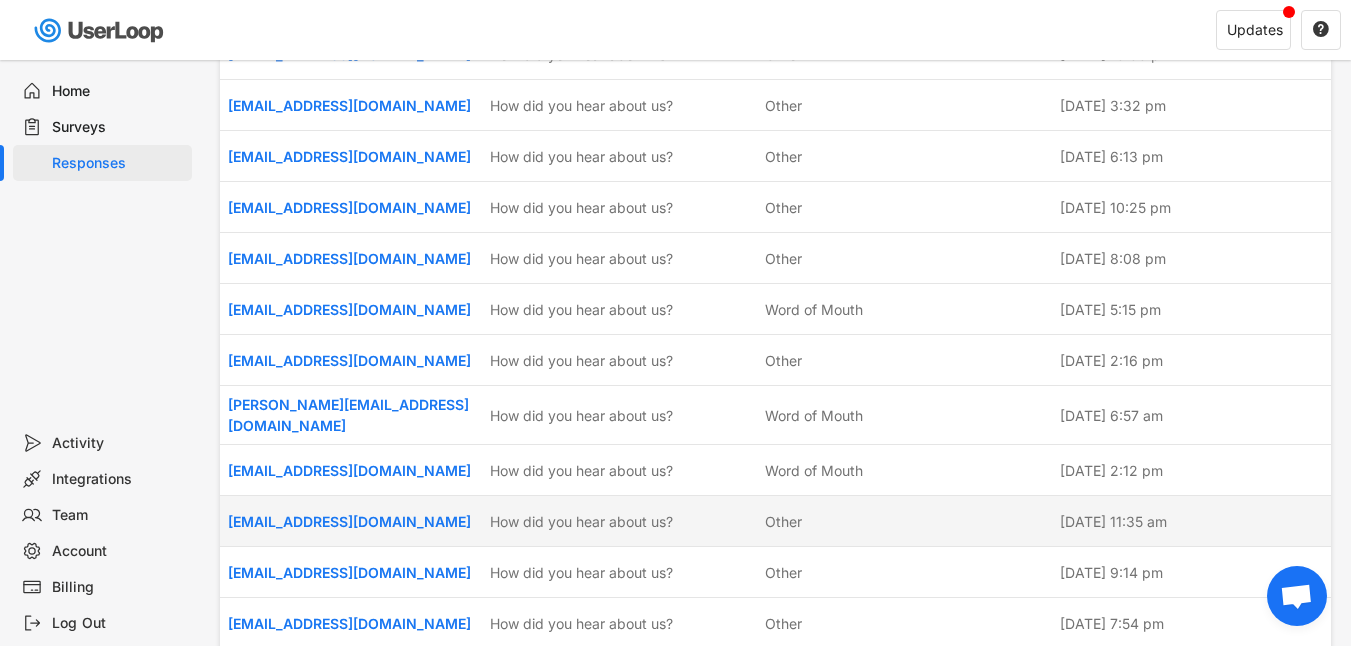 click on "Other" at bounding box center [783, 521] 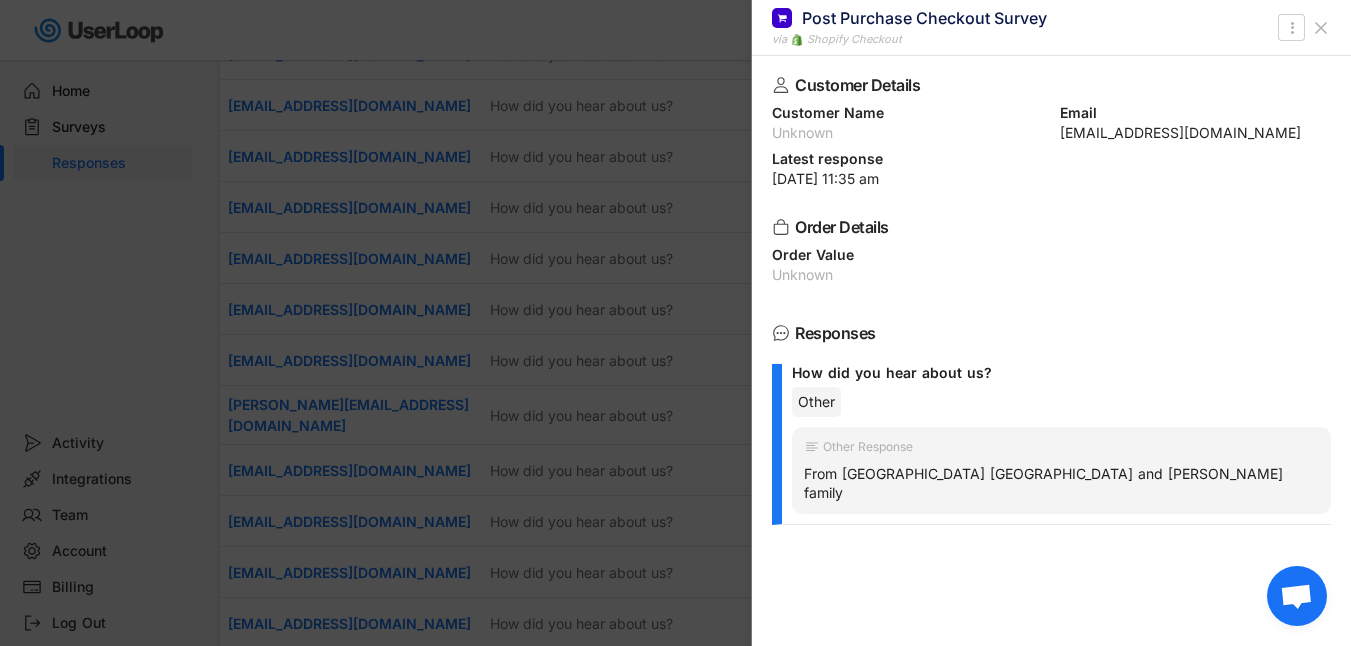 click at bounding box center (1321, 28) 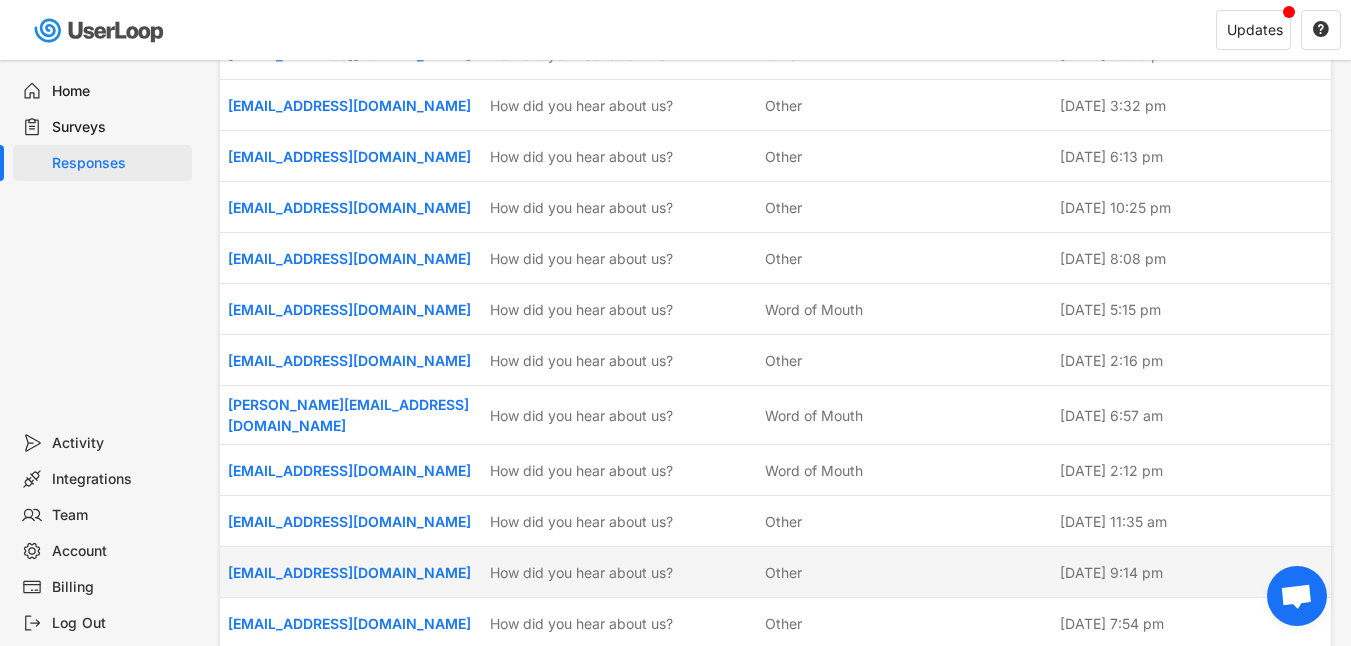 click on "Other" at bounding box center [783, 572] 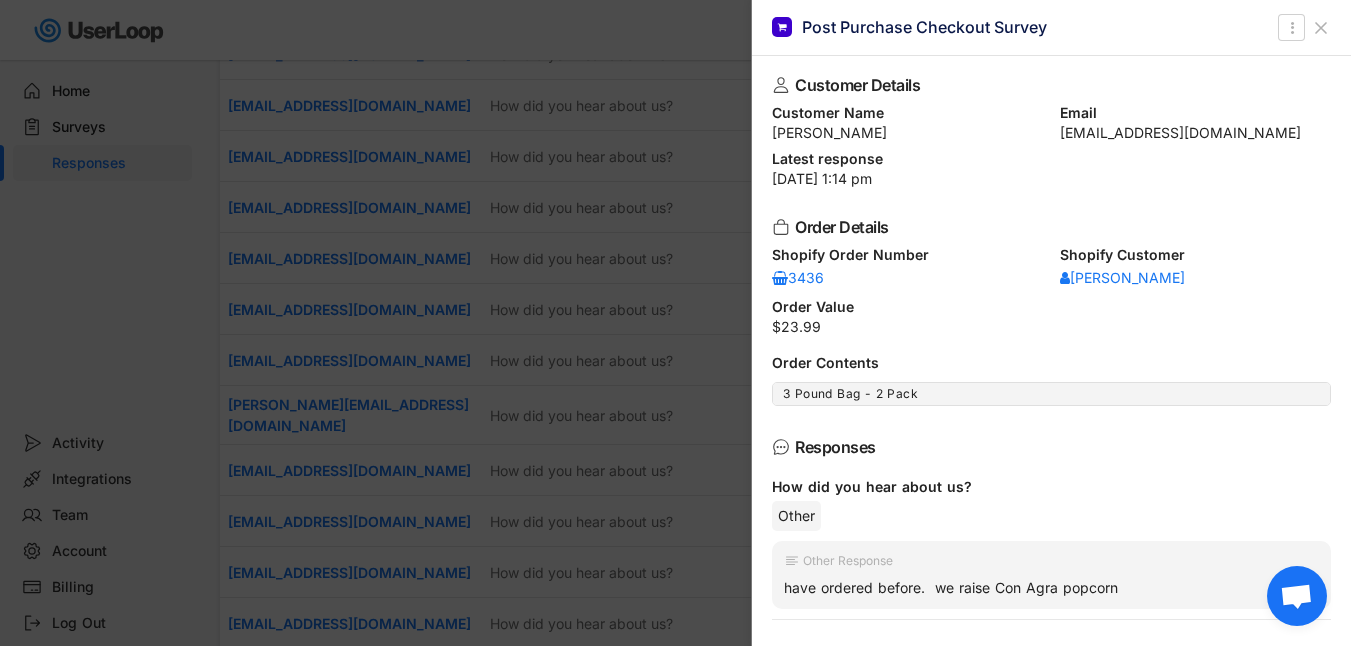 drag, startPoint x: 1313, startPoint y: 29, endPoint x: 1288, endPoint y: 45, distance: 29.681644 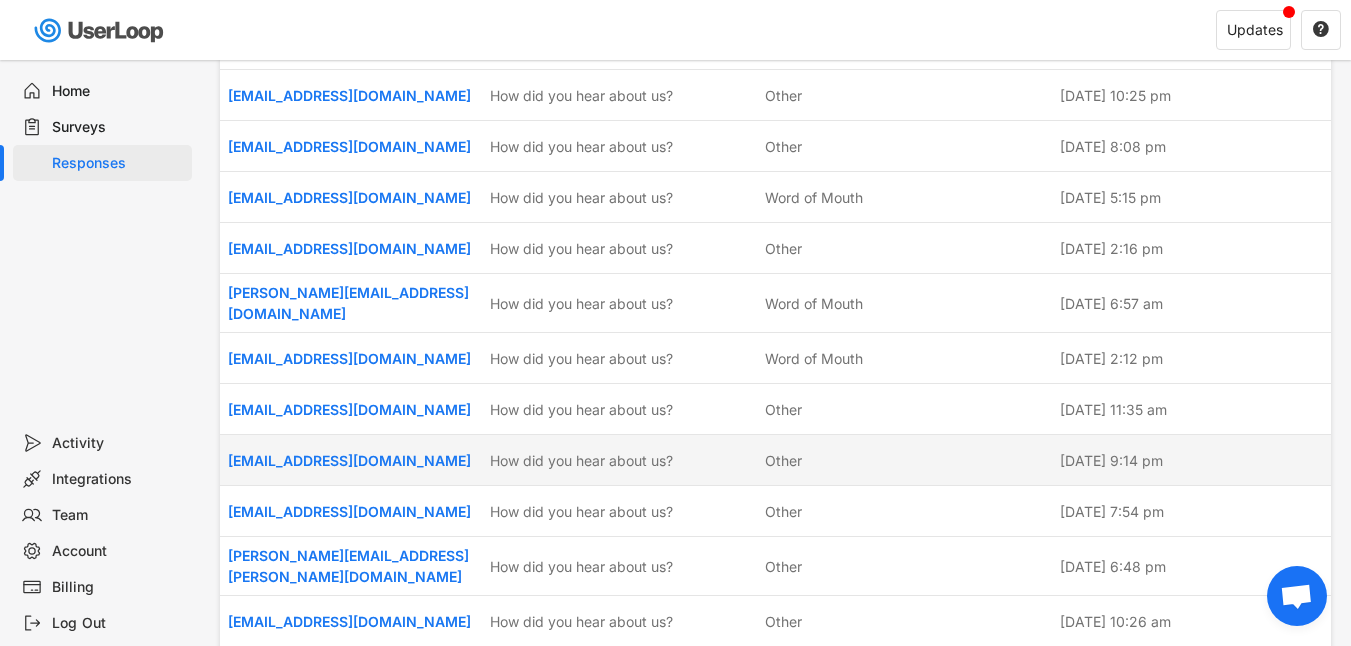 scroll, scrollTop: 3351, scrollLeft: 0, axis: vertical 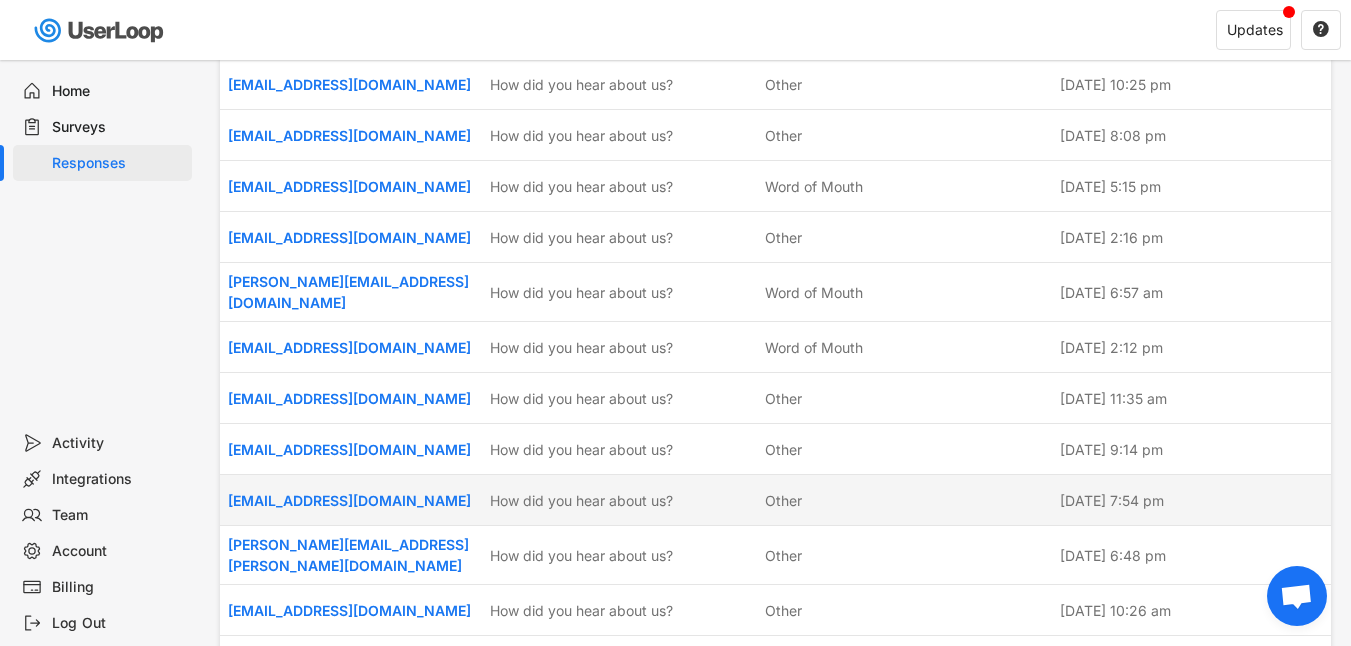 click on "Other" at bounding box center [783, 500] 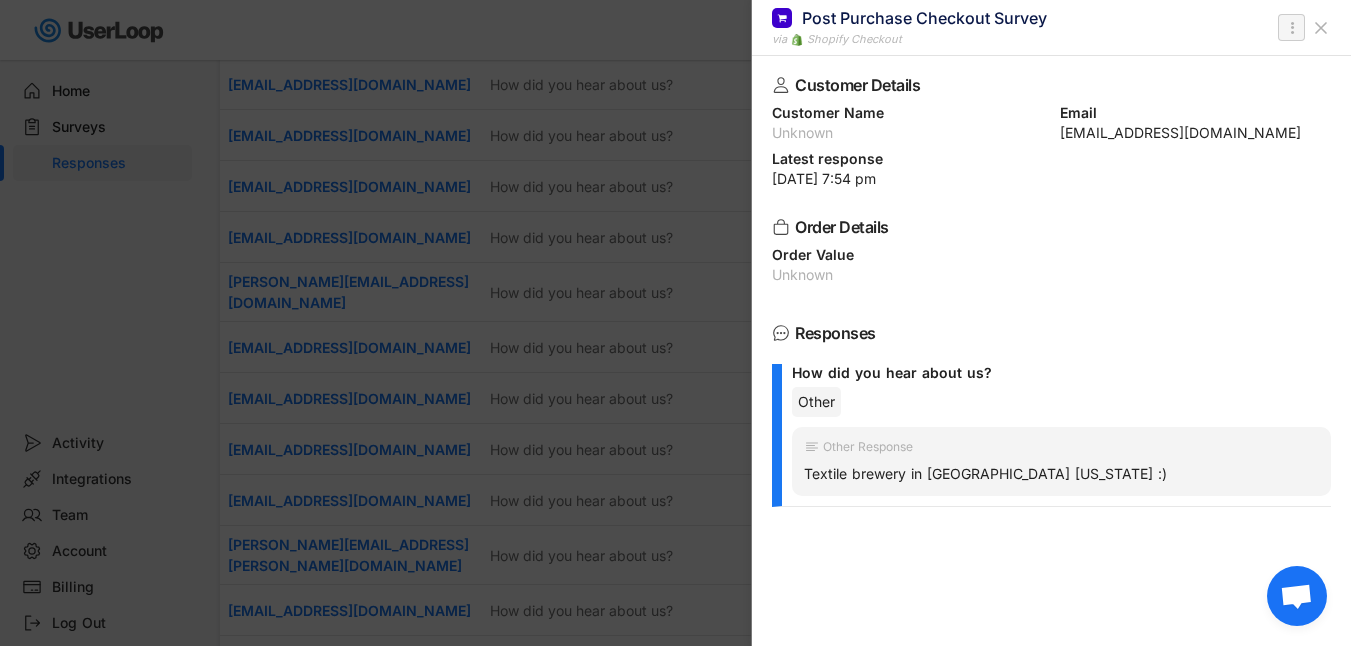 click on "" 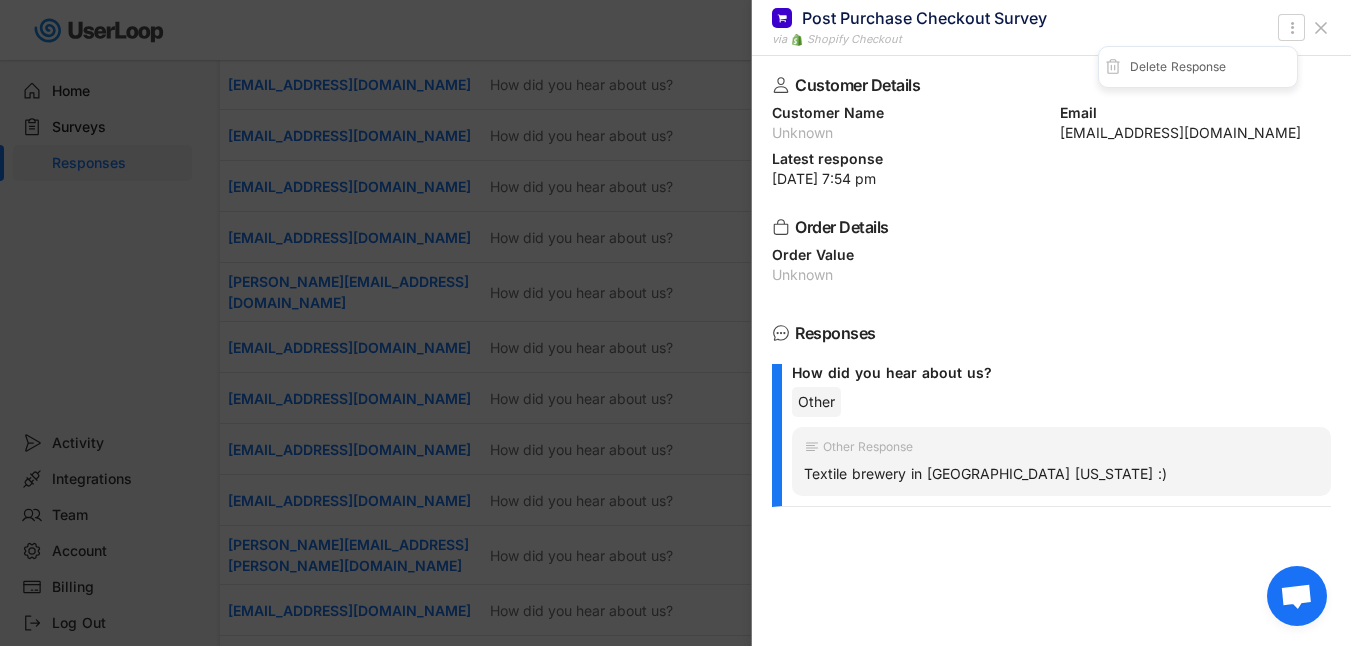click at bounding box center [1321, 28] 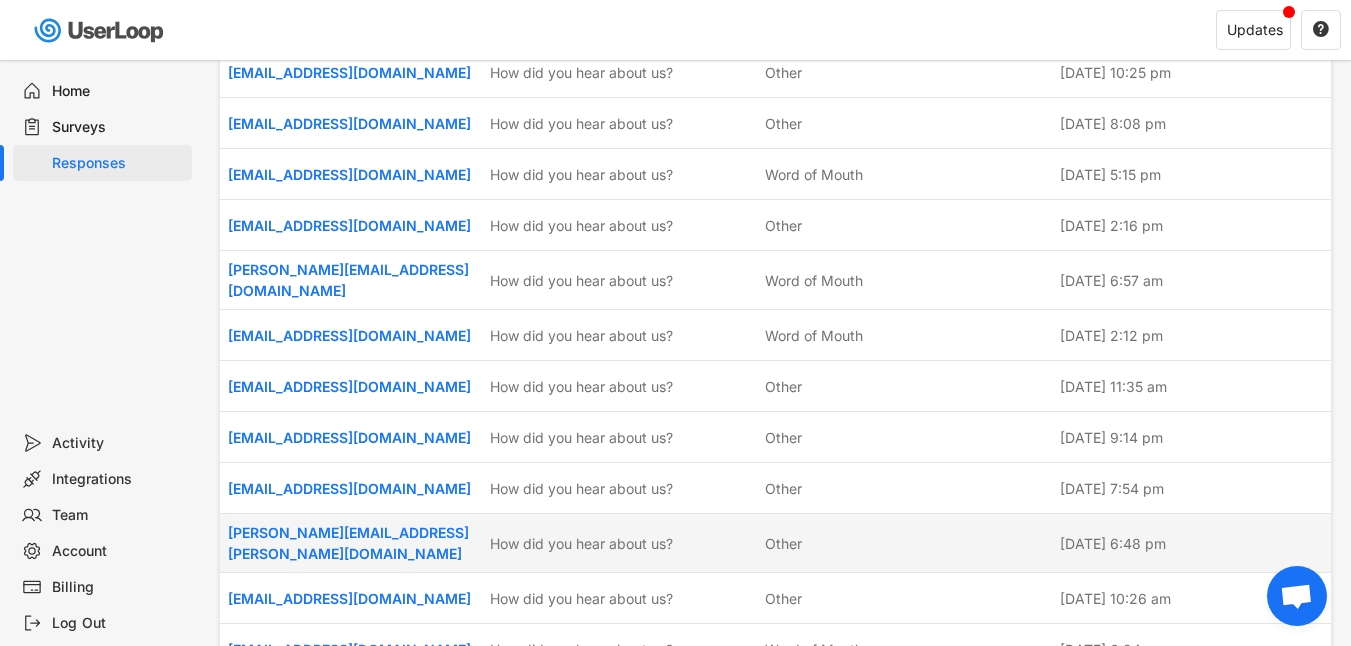 scroll, scrollTop: 3379, scrollLeft: 0, axis: vertical 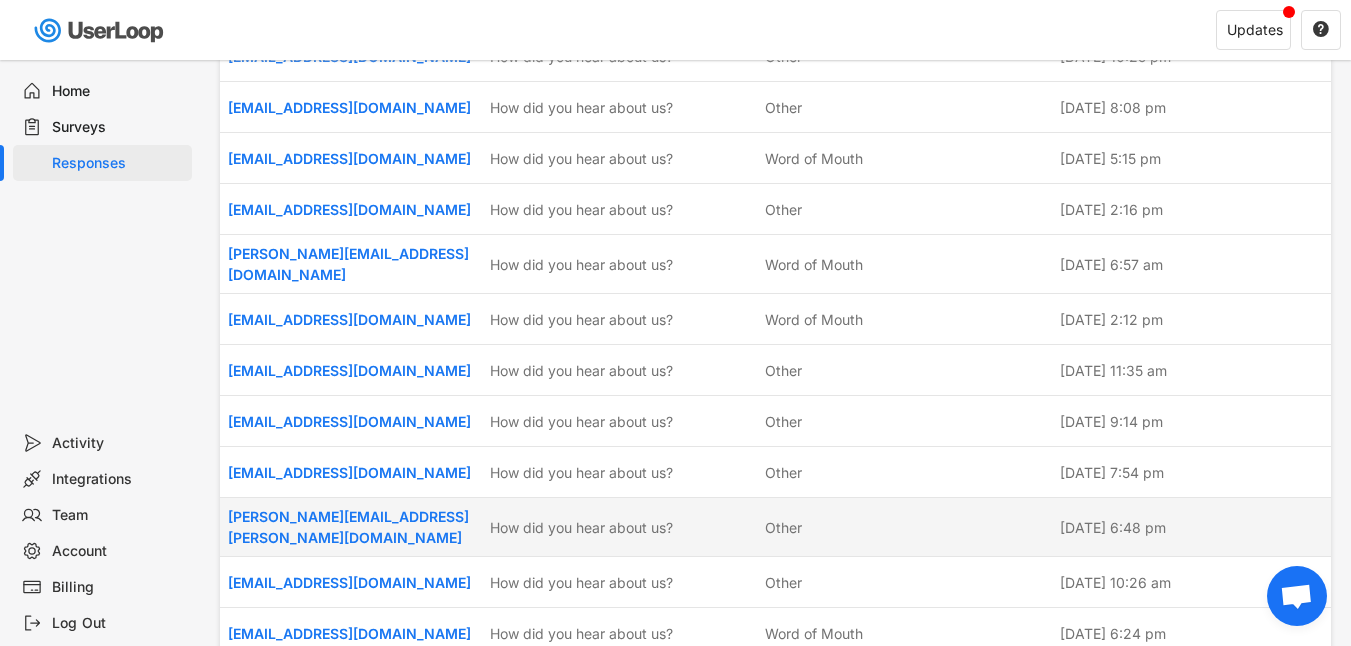click on "Other" at bounding box center [906, 527] 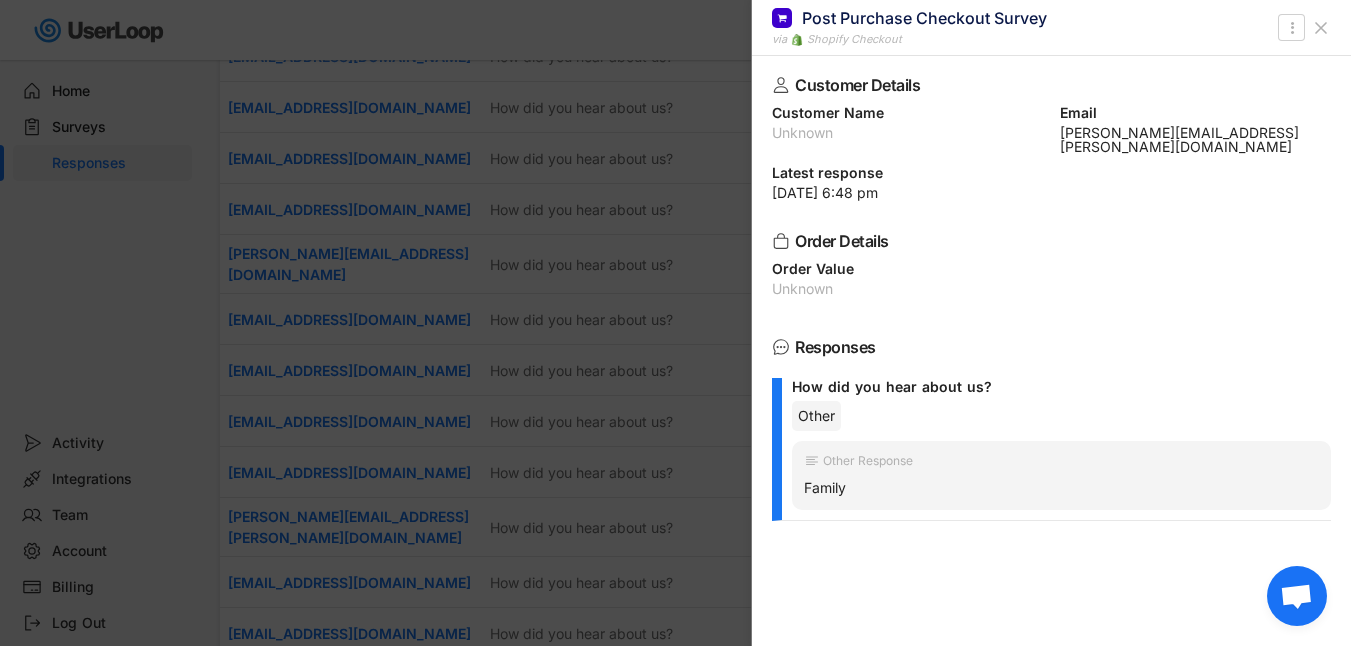click 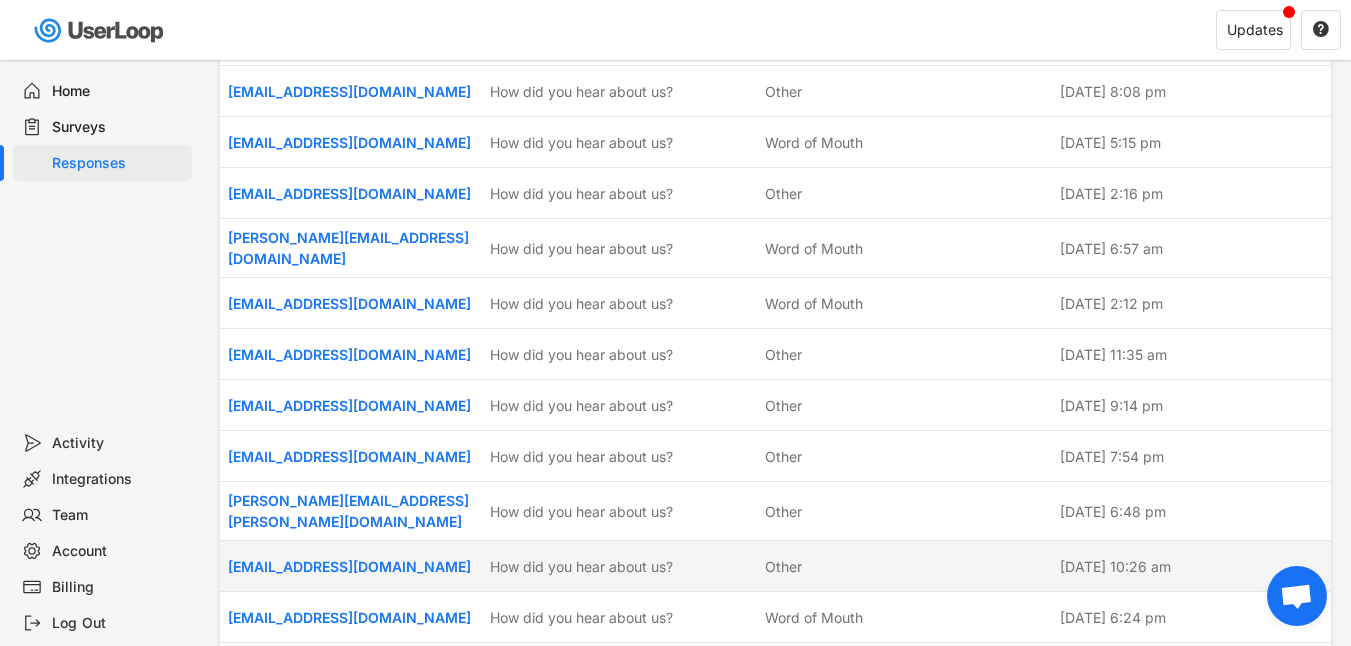 scroll, scrollTop: 3415, scrollLeft: 0, axis: vertical 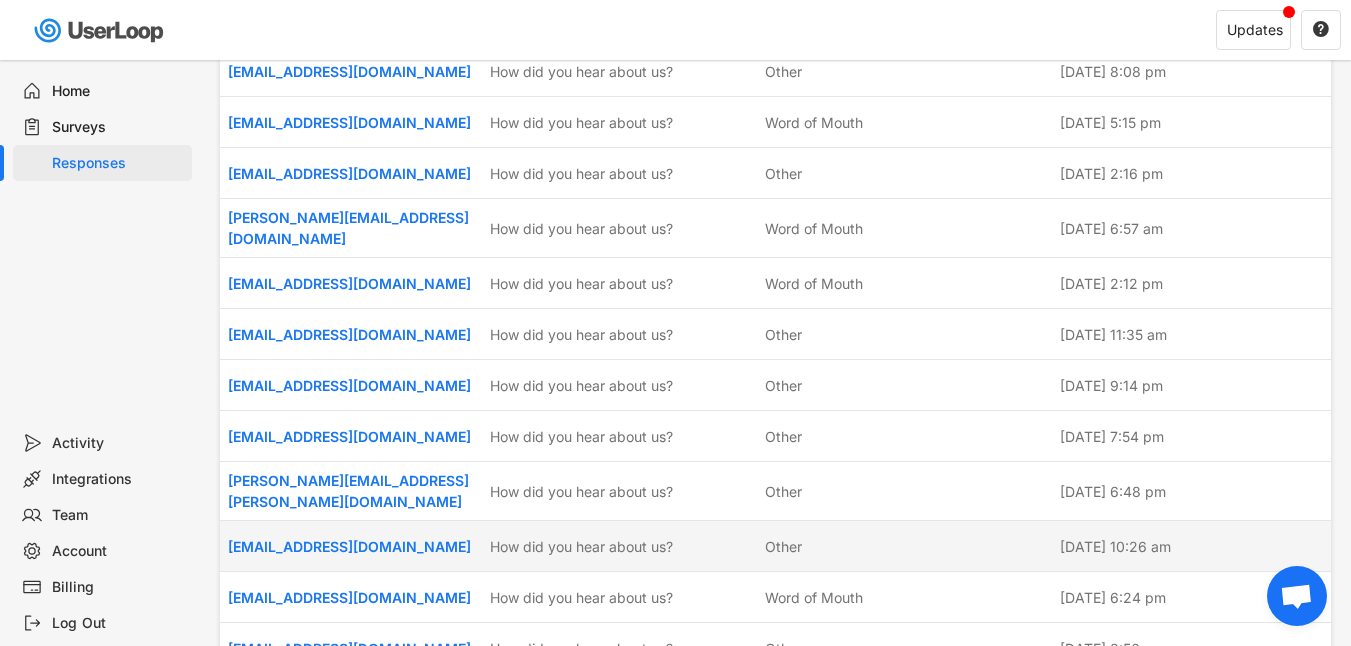 click on "Other" at bounding box center [783, 546] 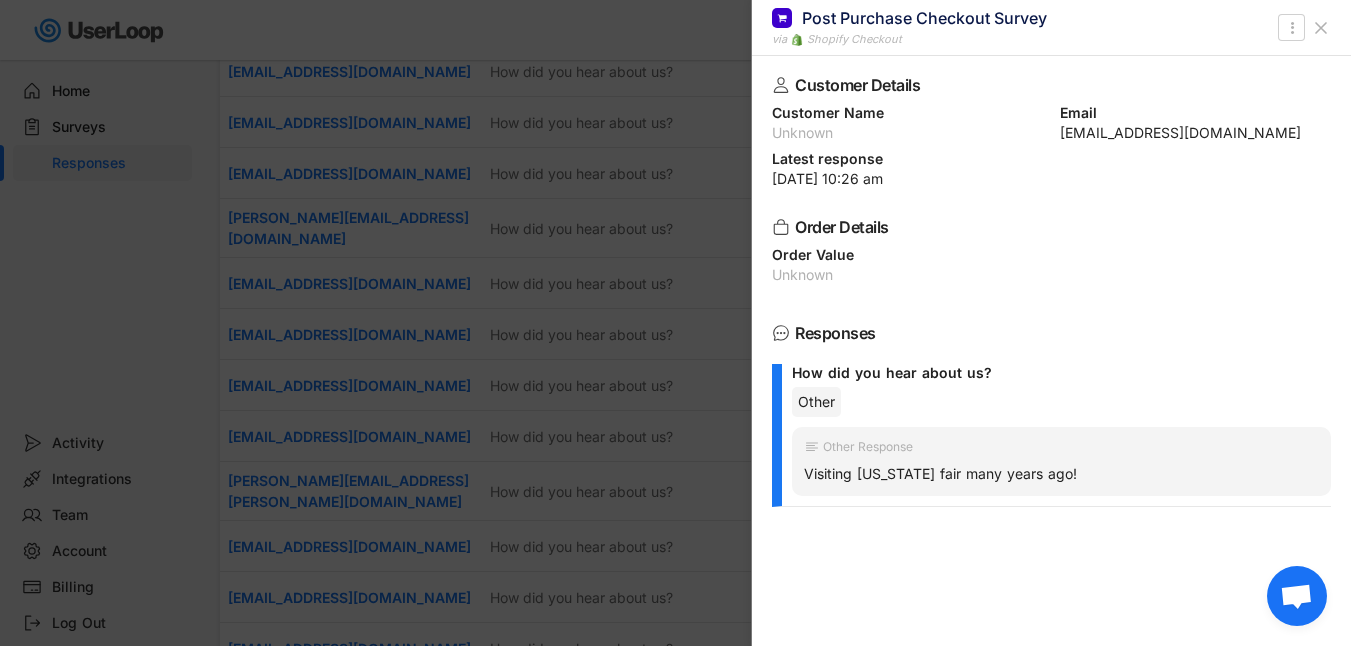 click 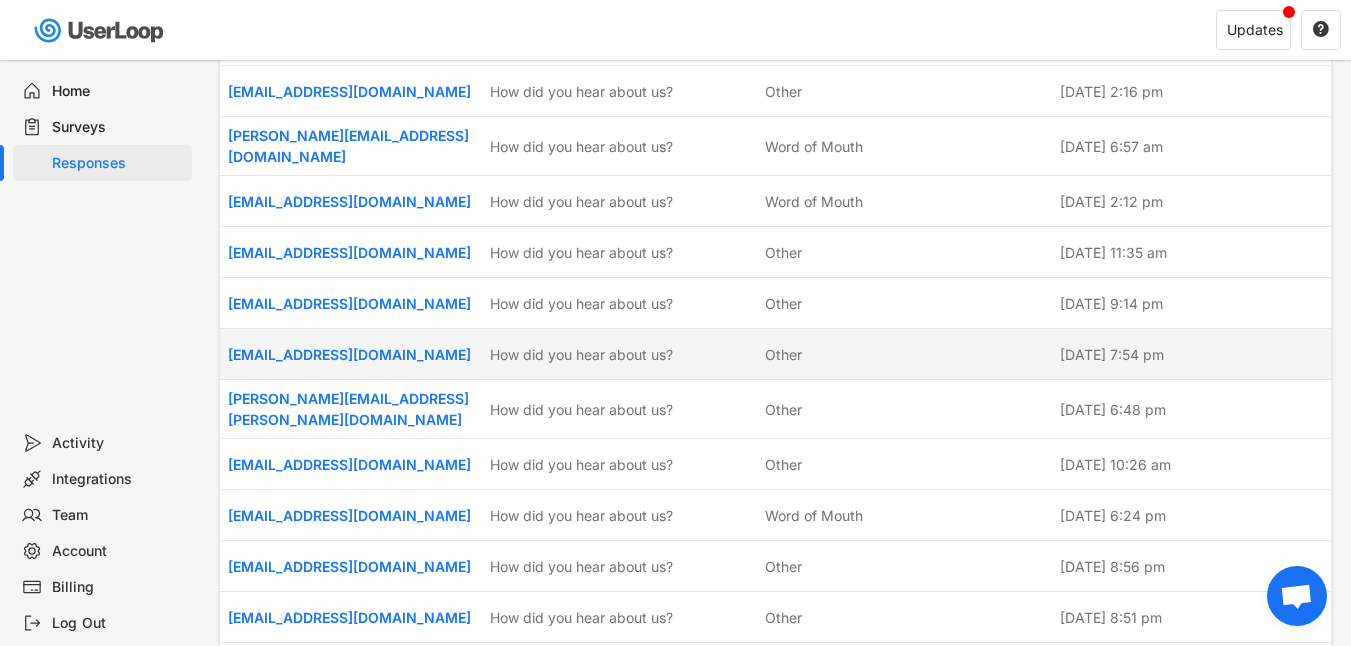 scroll, scrollTop: 3591, scrollLeft: 0, axis: vertical 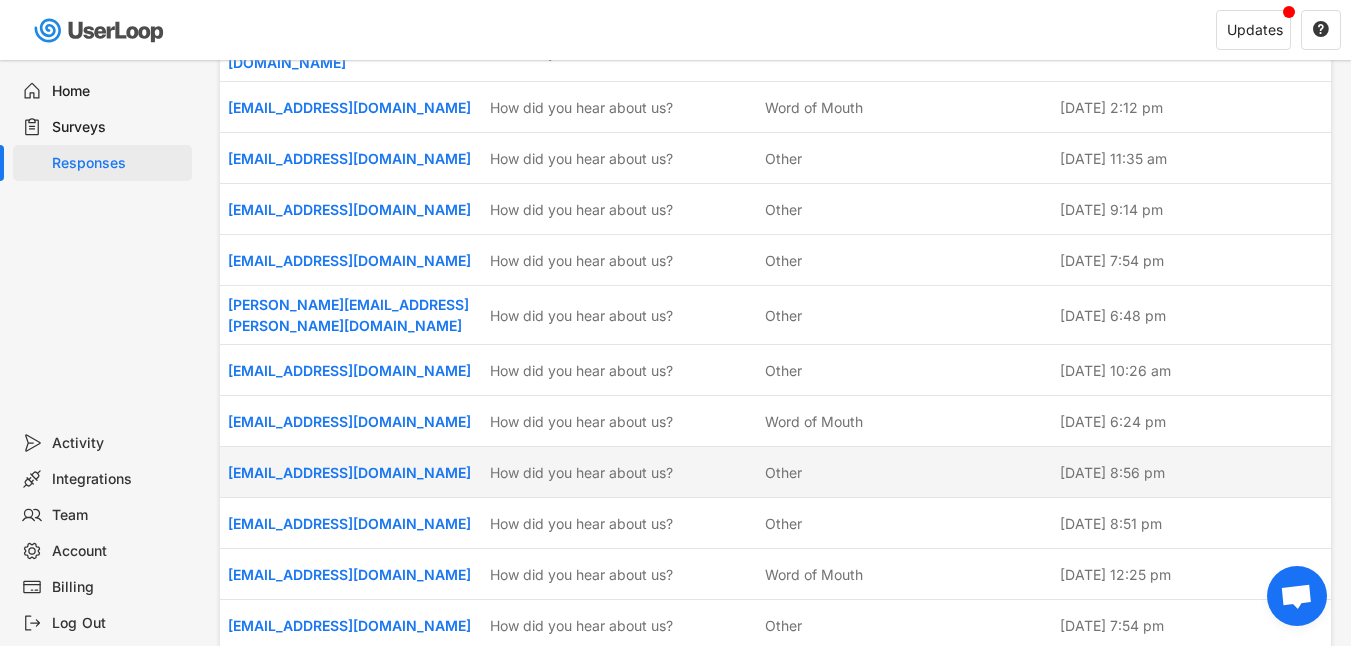 click on "Other" at bounding box center (783, 472) 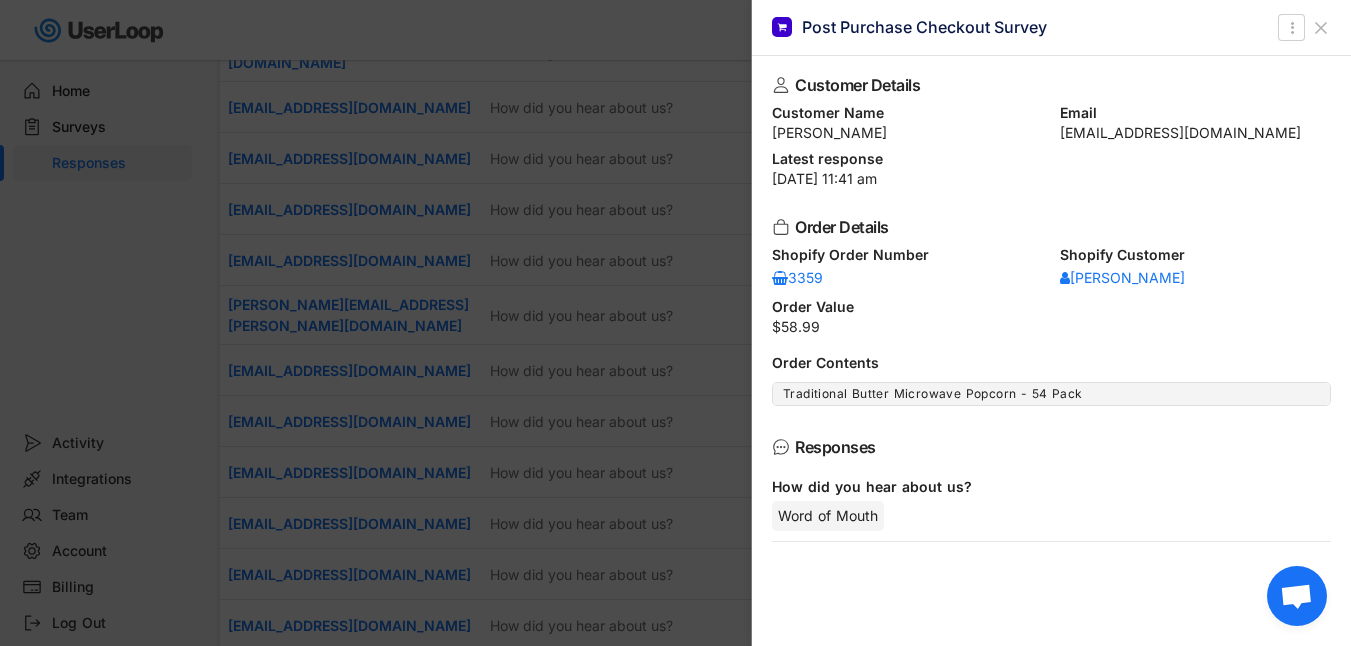 click 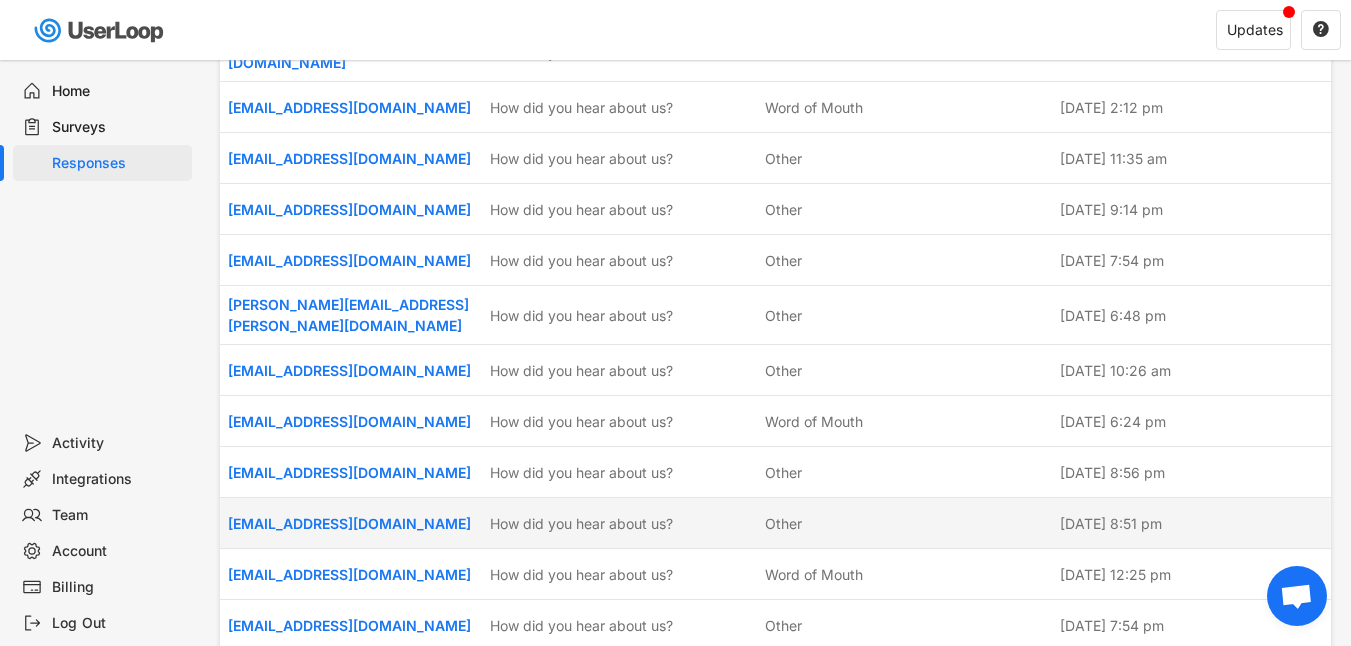click on "[EMAIL_ADDRESS][DOMAIN_NAME] How did you hear about us? Other [DATE] 8:51 pm" at bounding box center (775, 523) 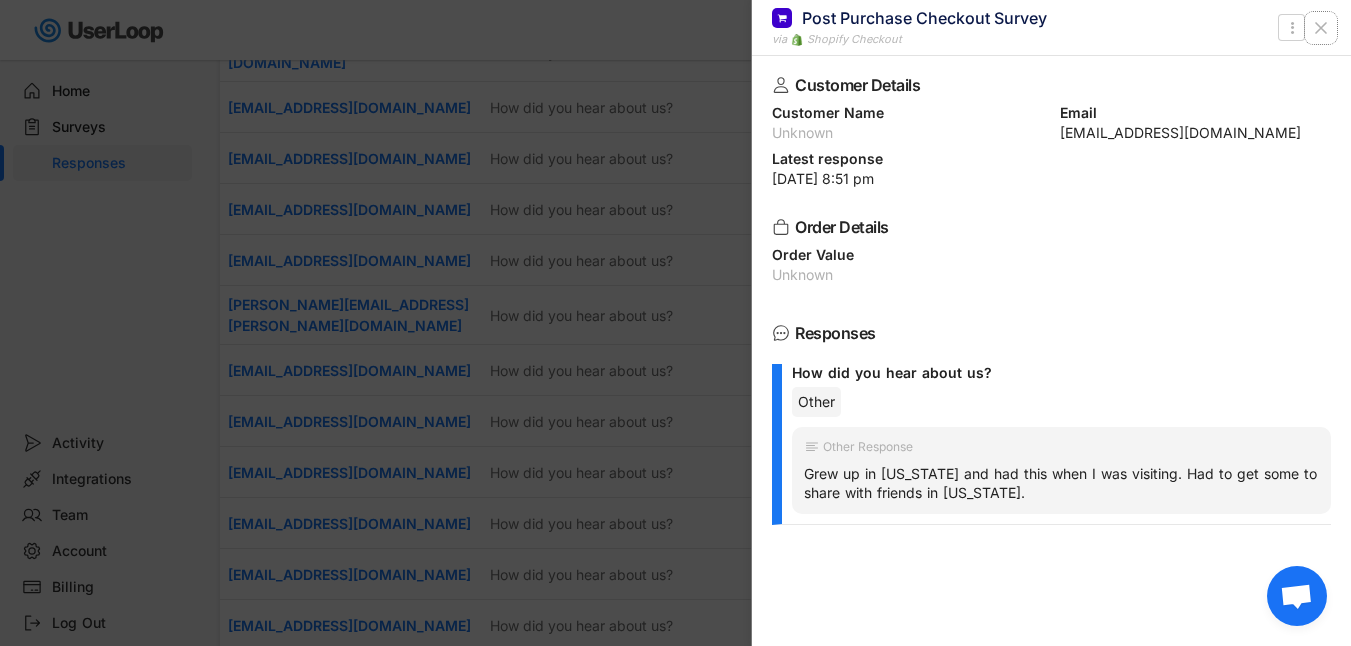 click 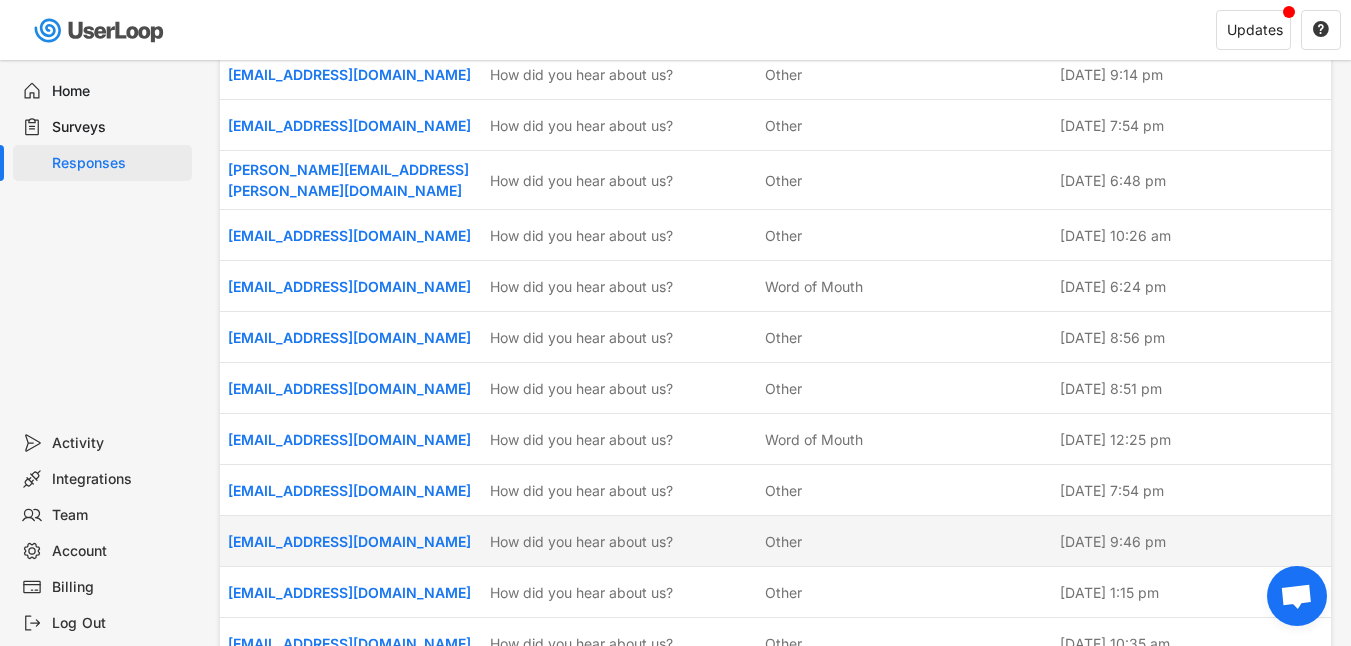 scroll, scrollTop: 3729, scrollLeft: 0, axis: vertical 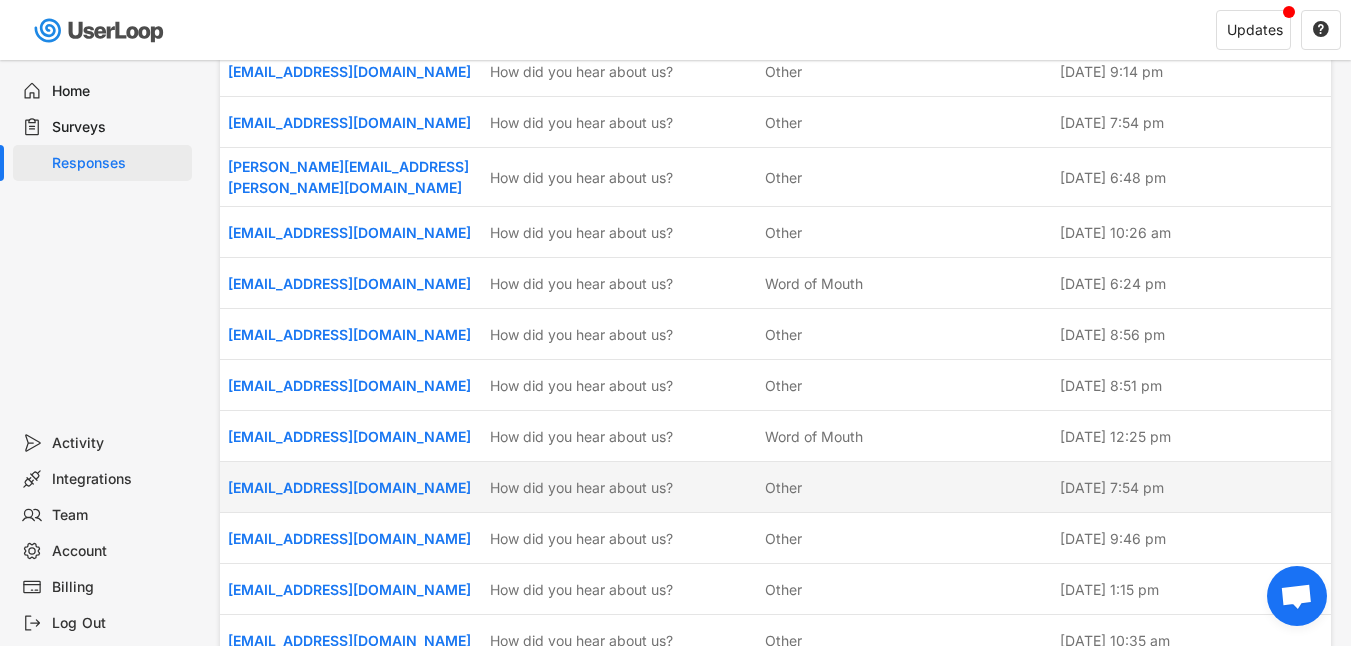 click on "Other" at bounding box center (783, 487) 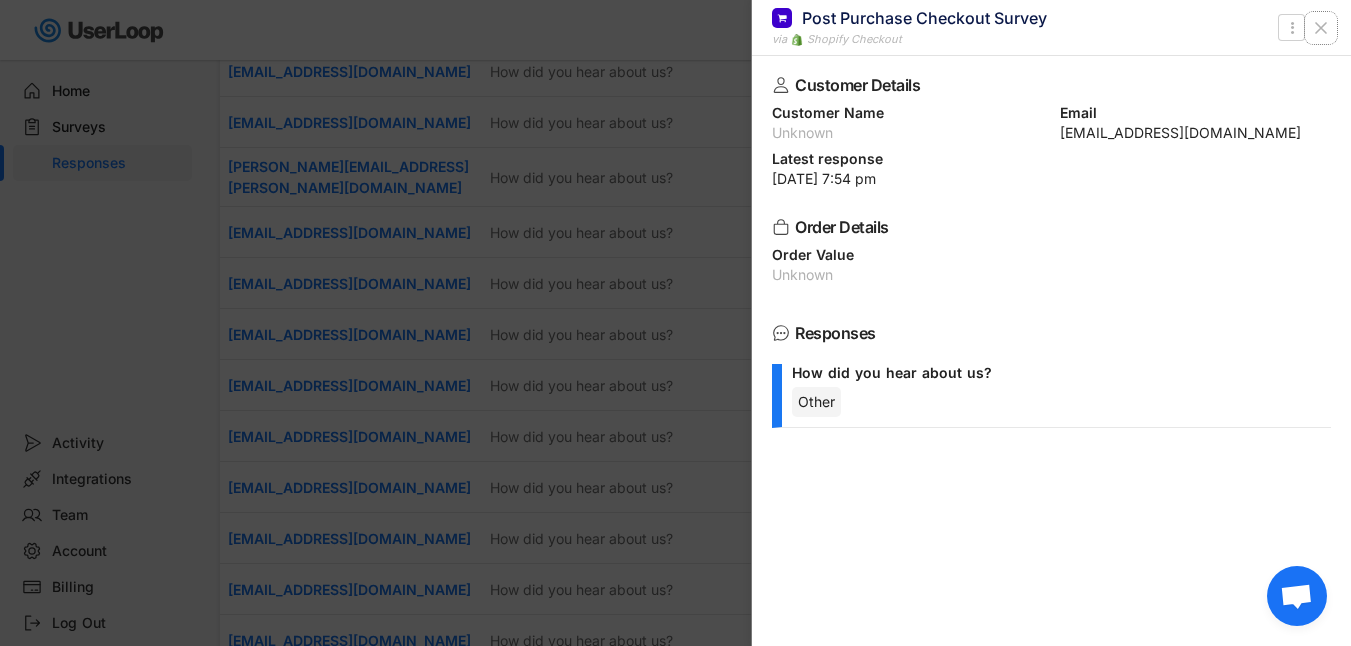 click 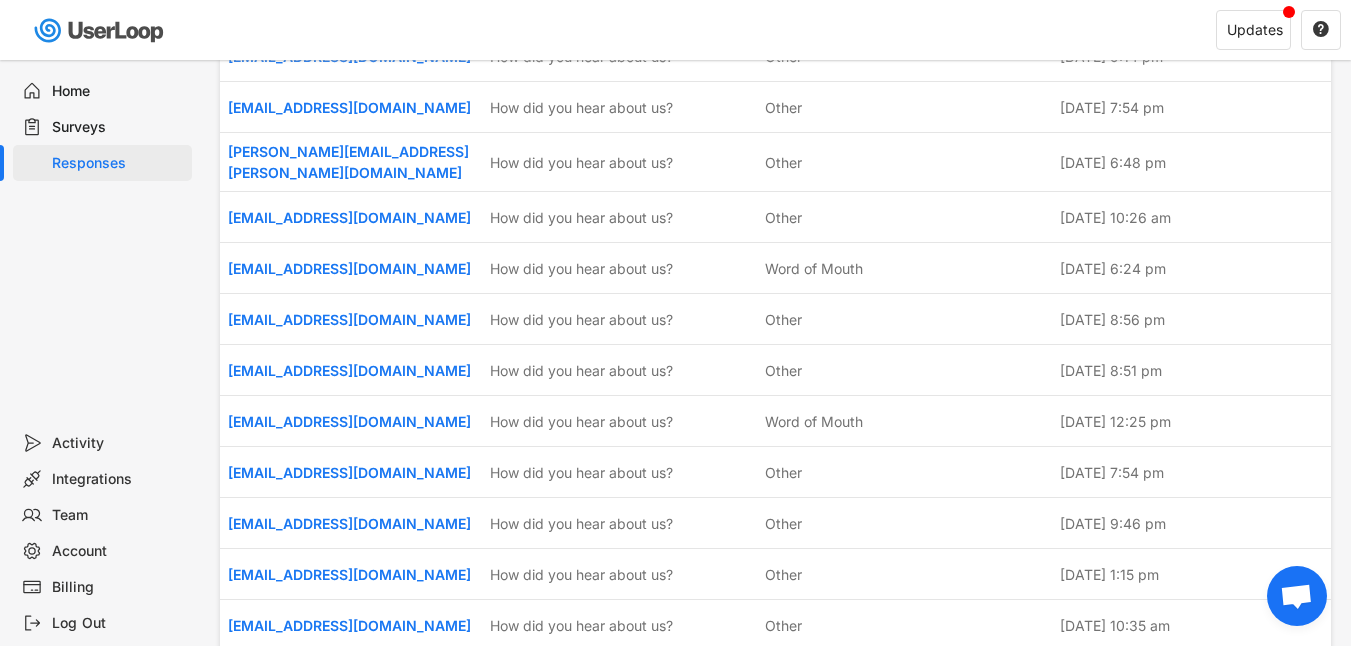 scroll, scrollTop: 3840, scrollLeft: 0, axis: vertical 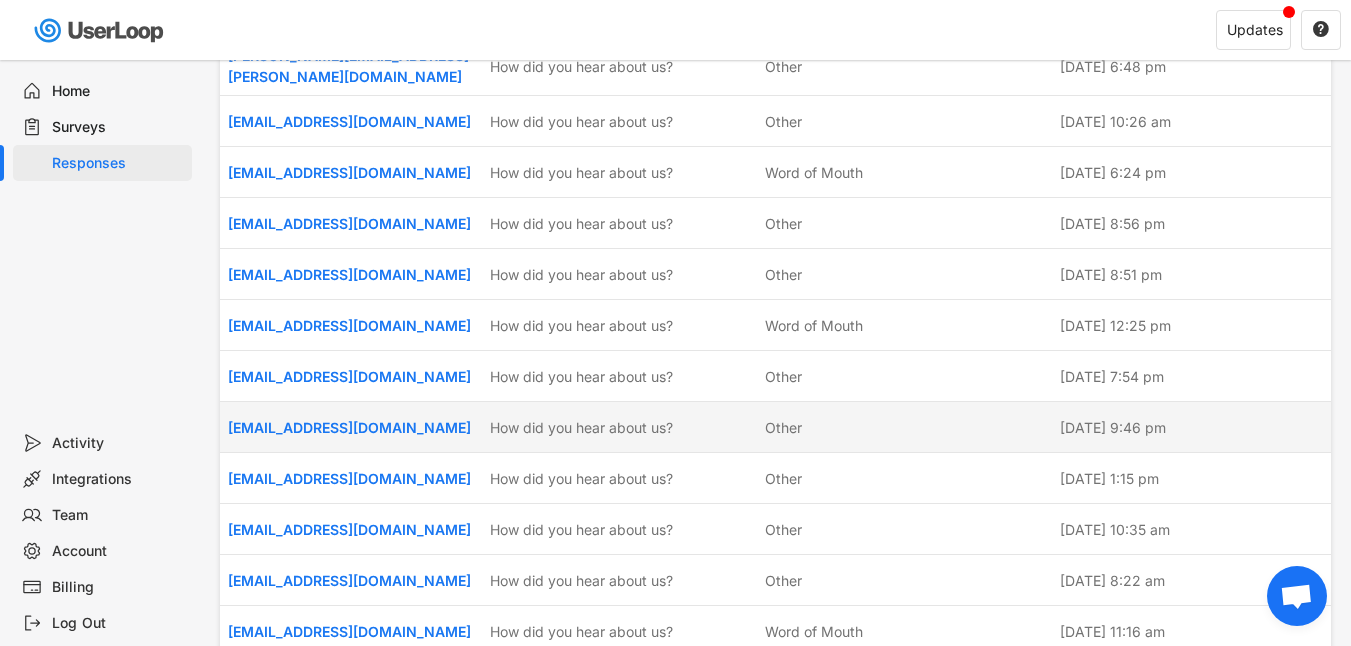 click on "Other" at bounding box center [783, 427] 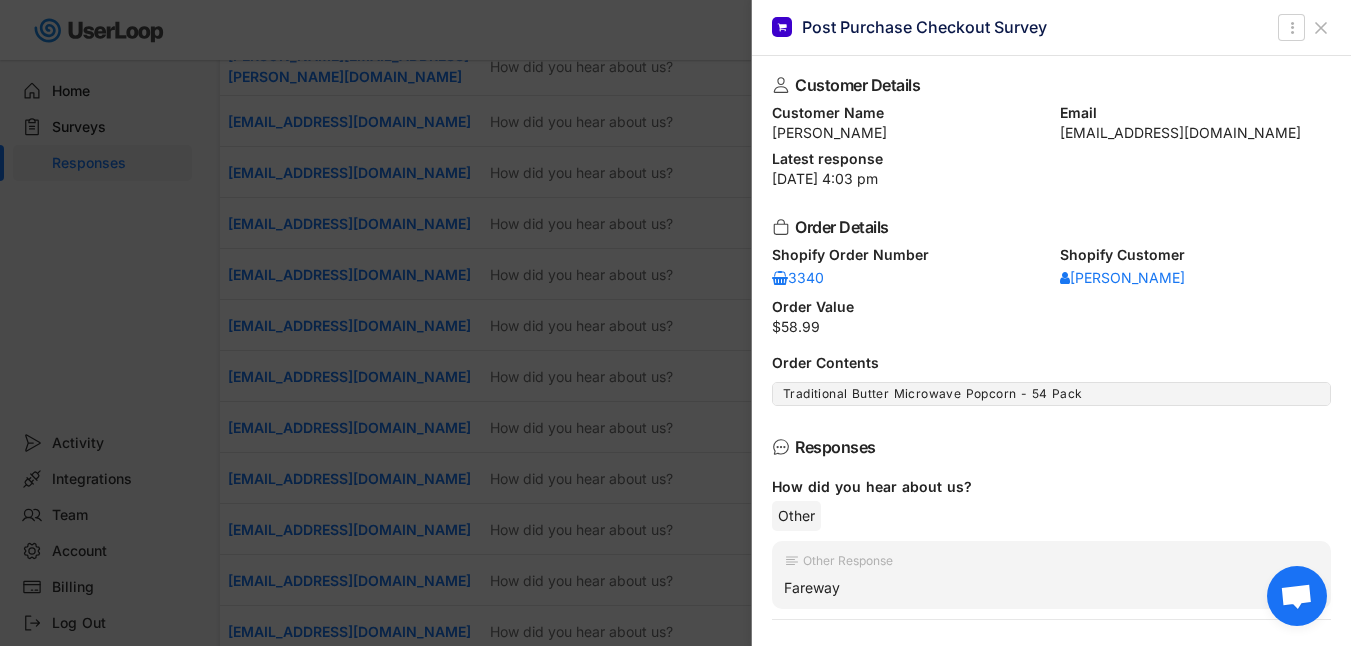 click 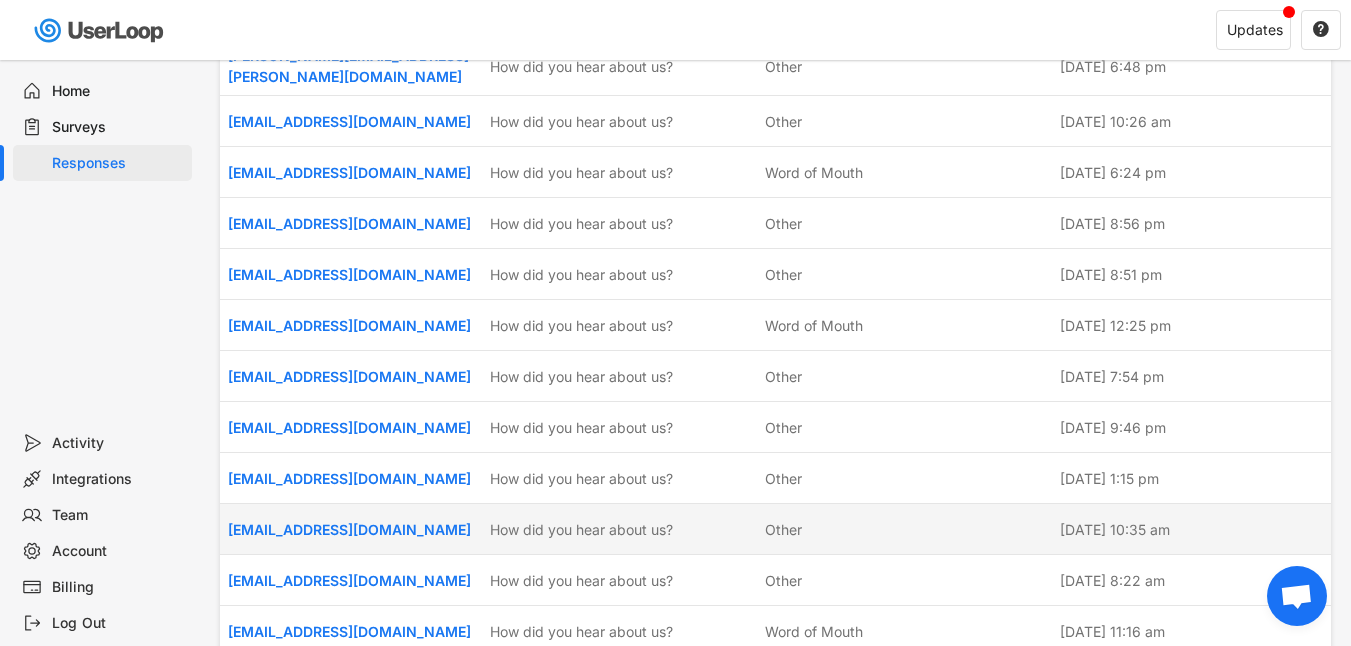 click on "Other" at bounding box center [783, 529] 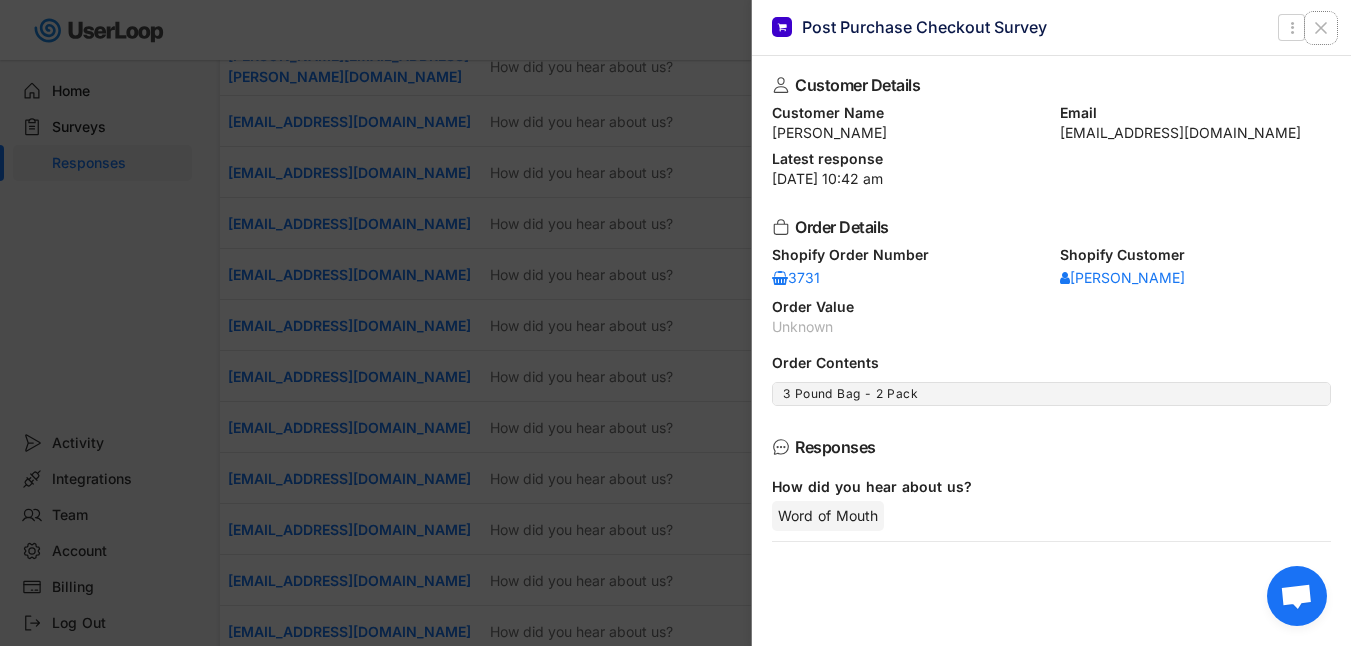 click 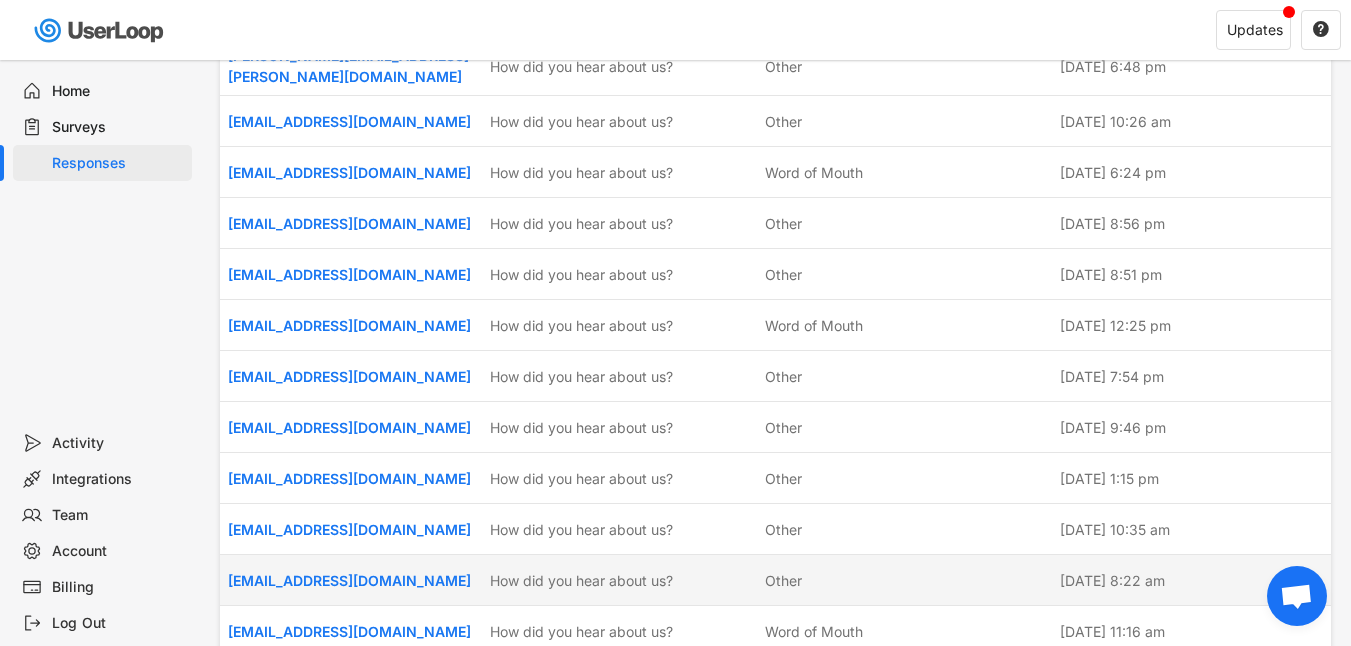 click on "Other" at bounding box center [783, 580] 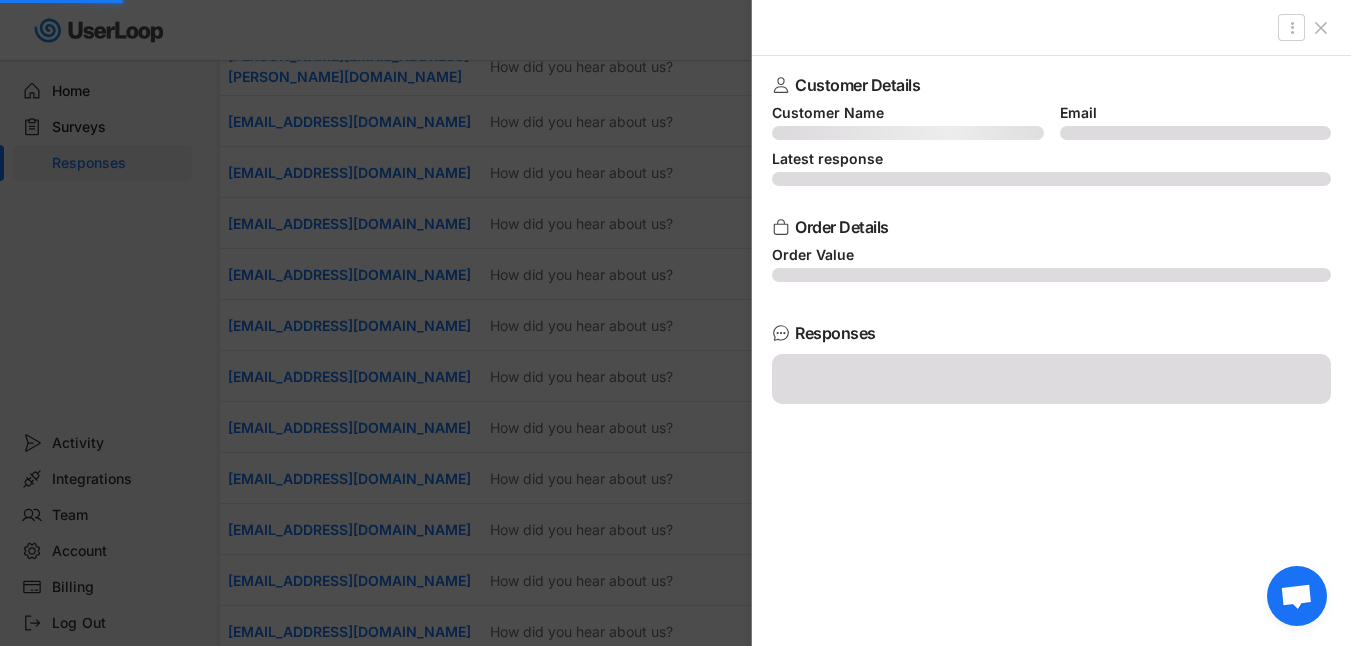 scroll, scrollTop: 3844, scrollLeft: 0, axis: vertical 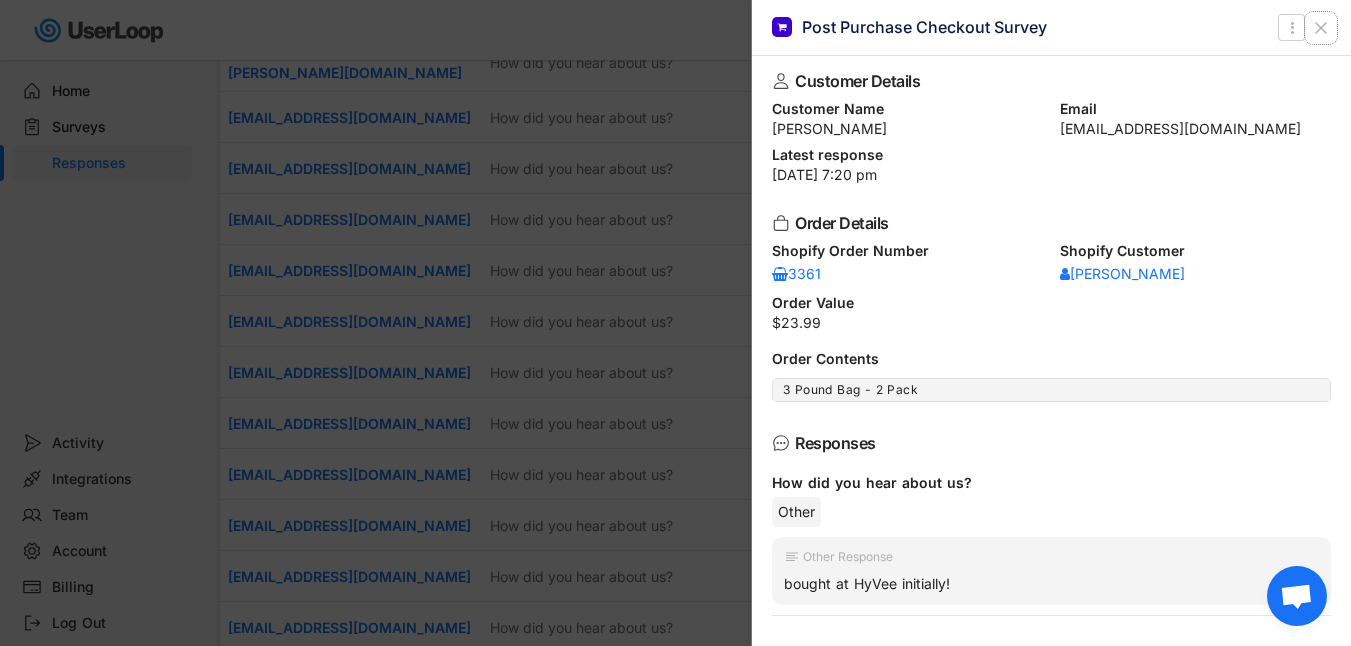 click 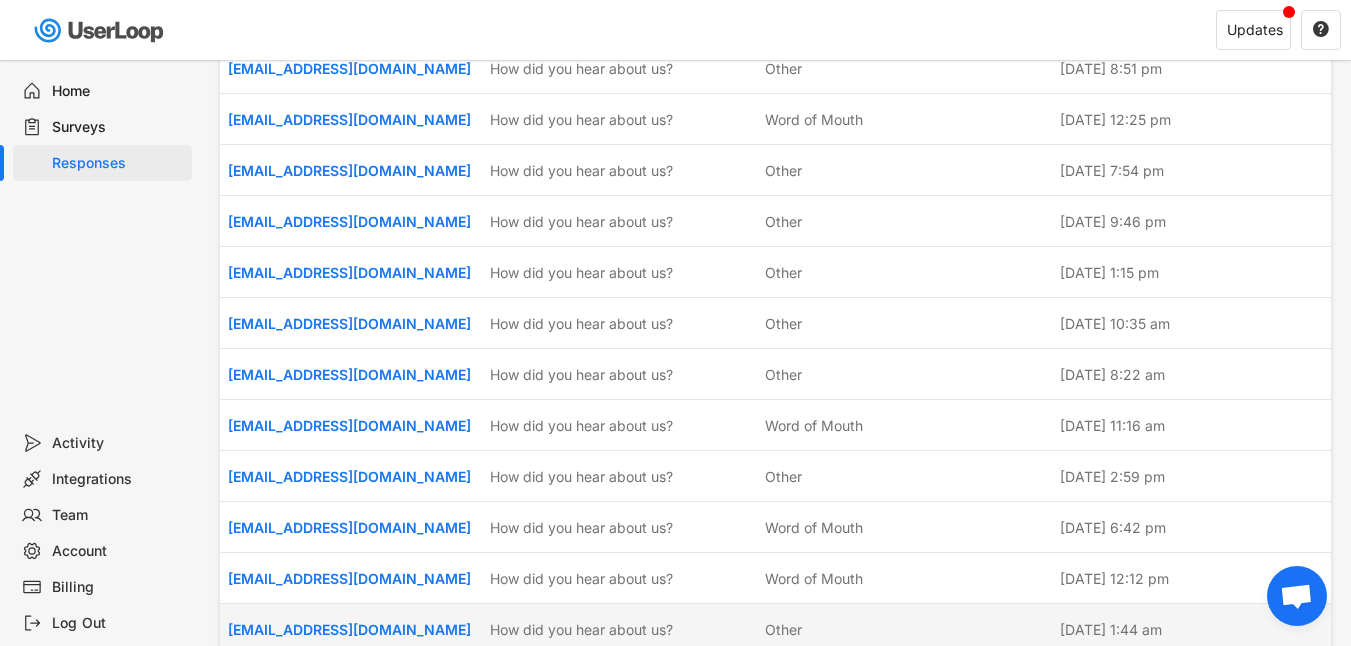 scroll, scrollTop: 4047, scrollLeft: 0, axis: vertical 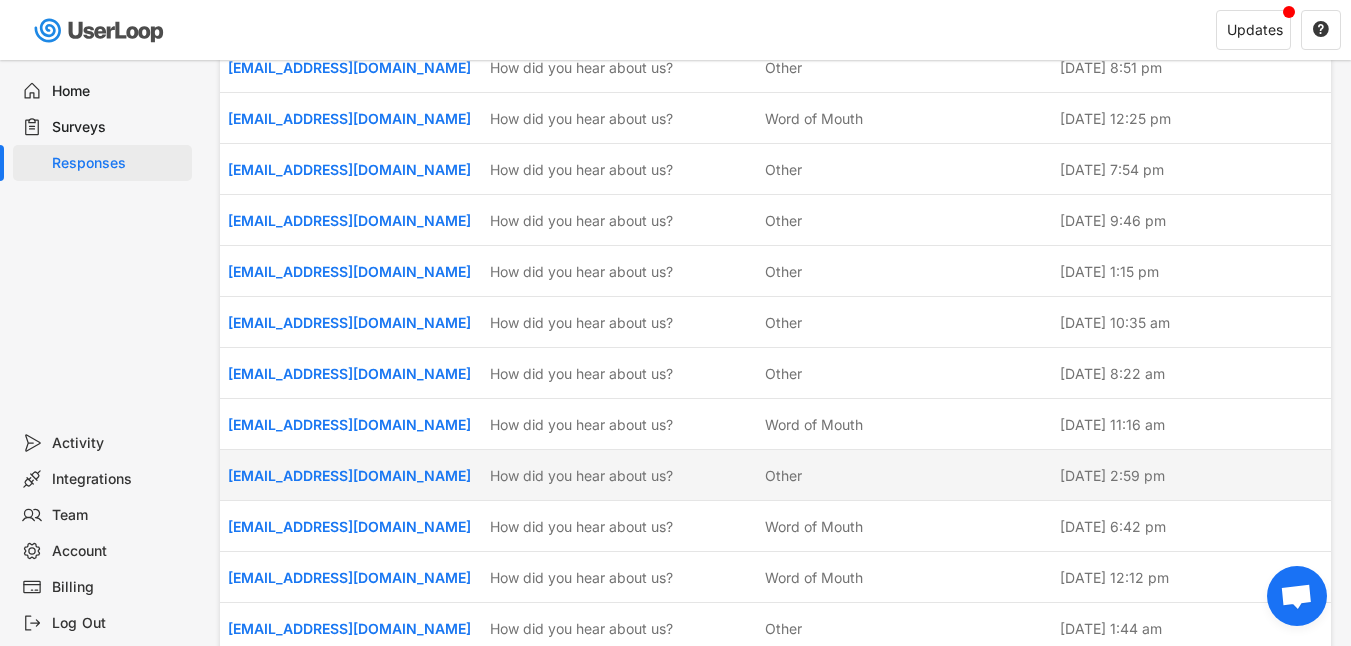 click on "Other" at bounding box center (783, 475) 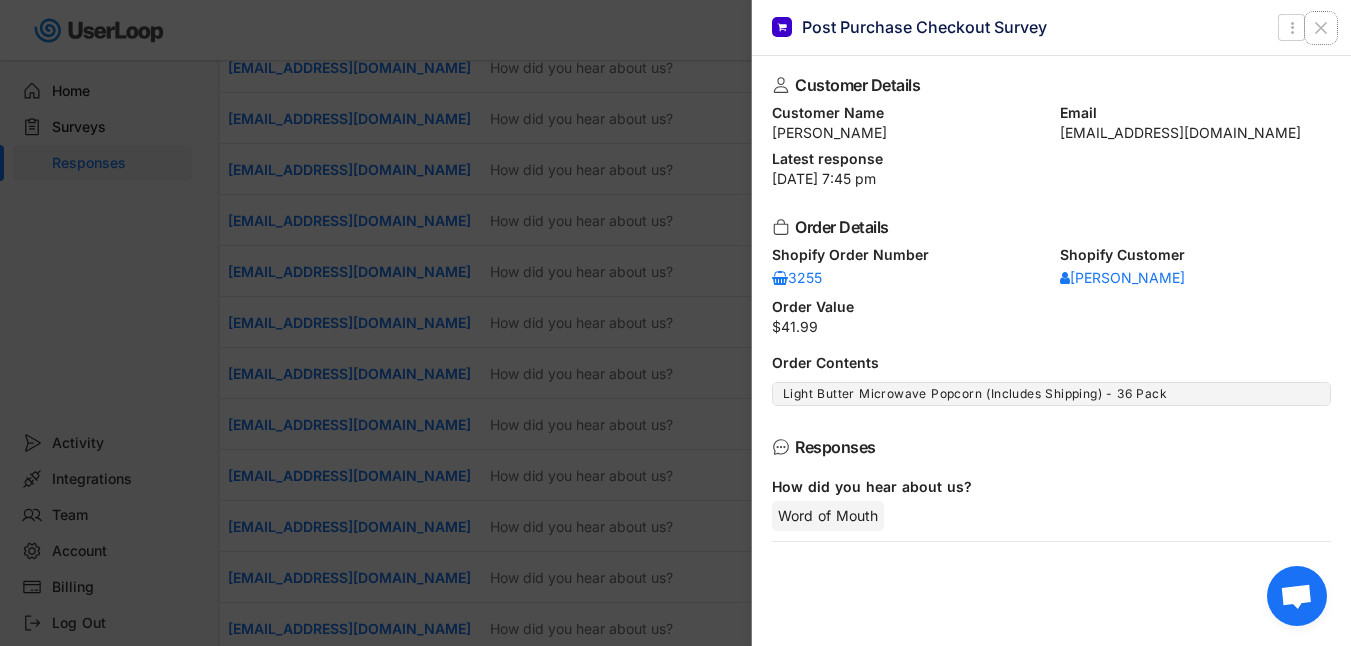 click 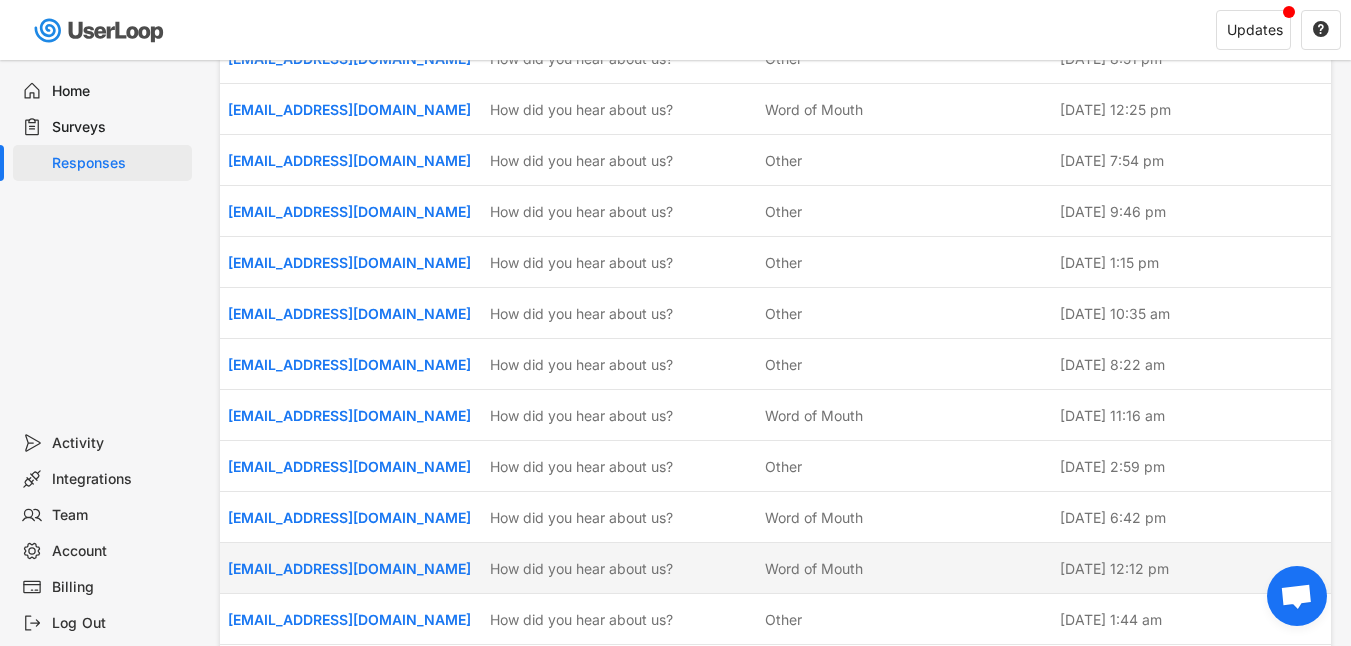 scroll, scrollTop: 4182, scrollLeft: 0, axis: vertical 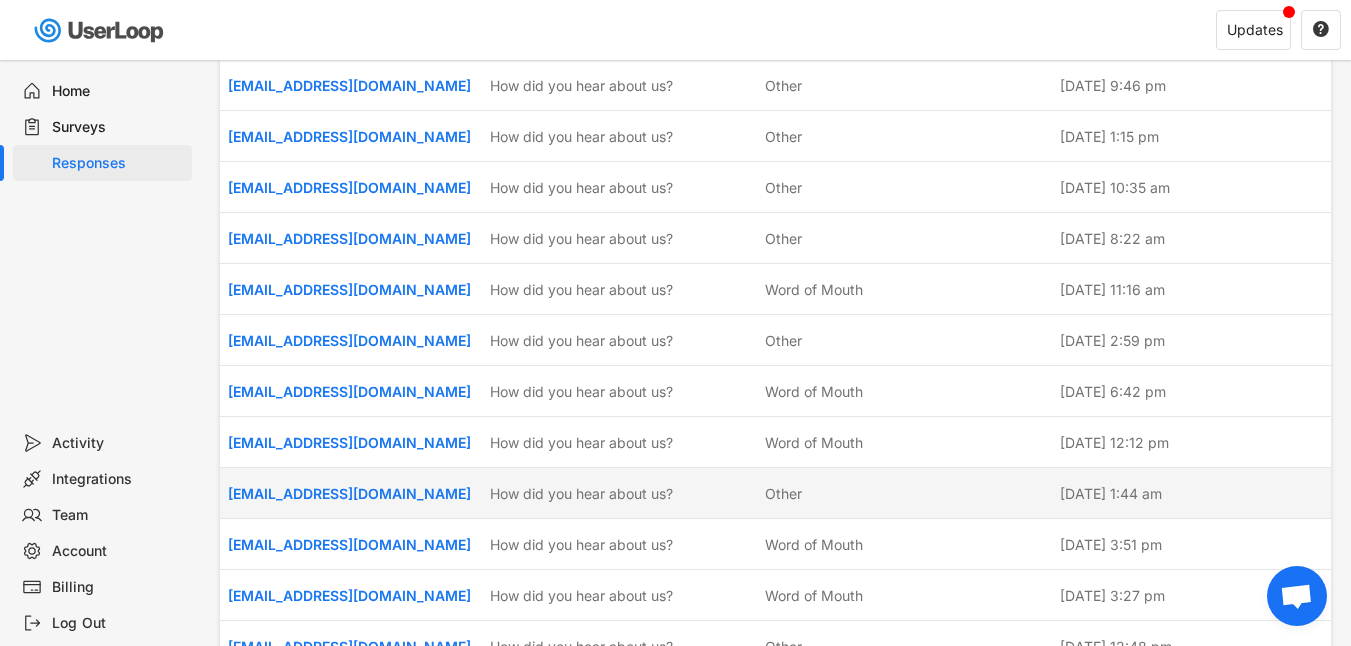 click on "Other" at bounding box center [783, 493] 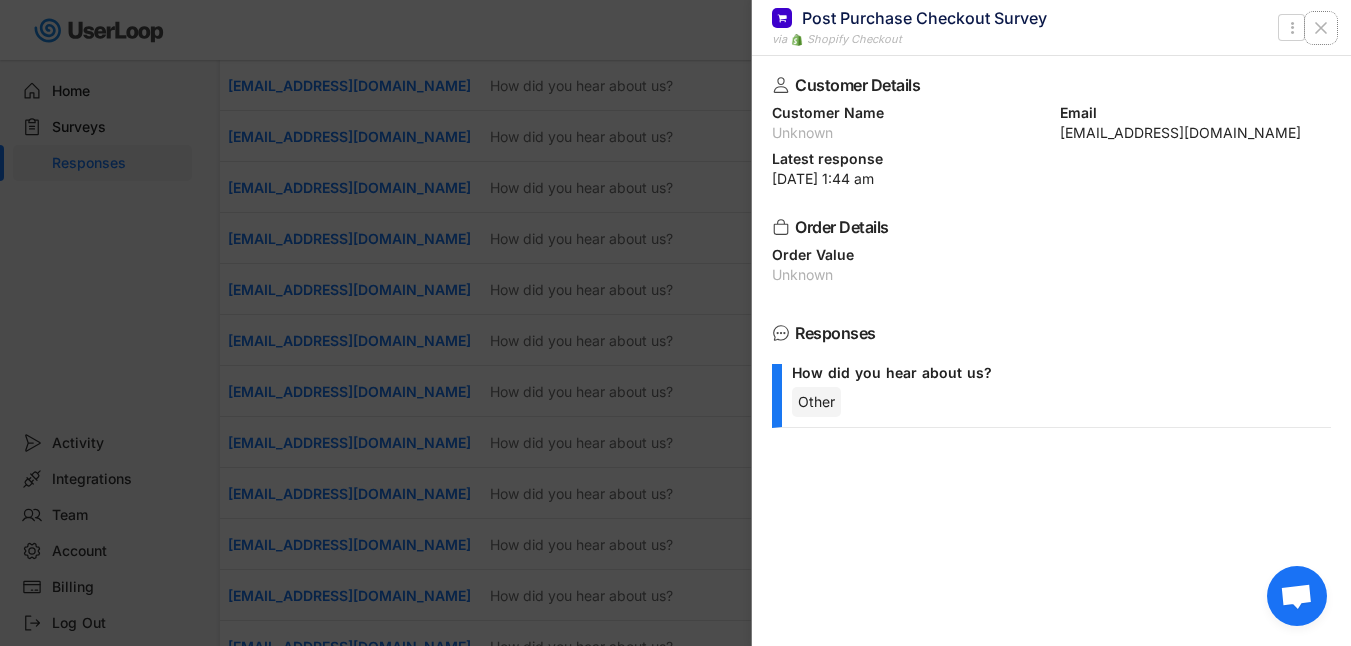 click 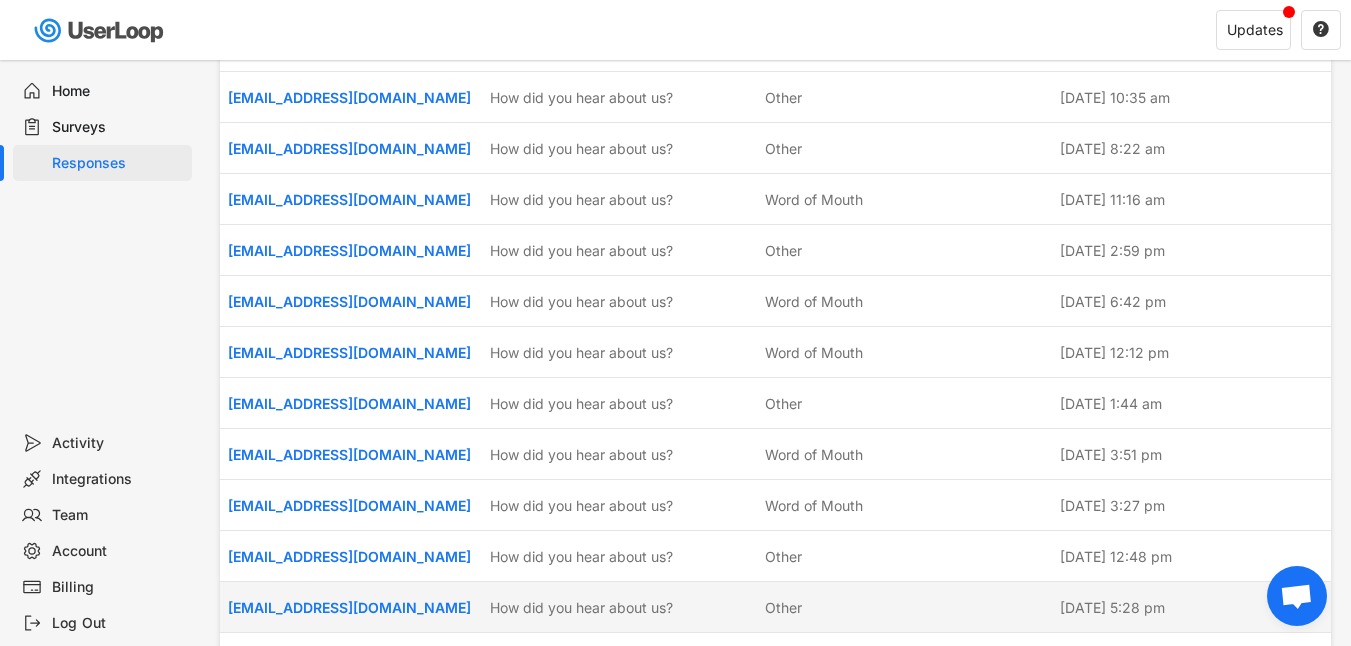 scroll, scrollTop: 4520, scrollLeft: 0, axis: vertical 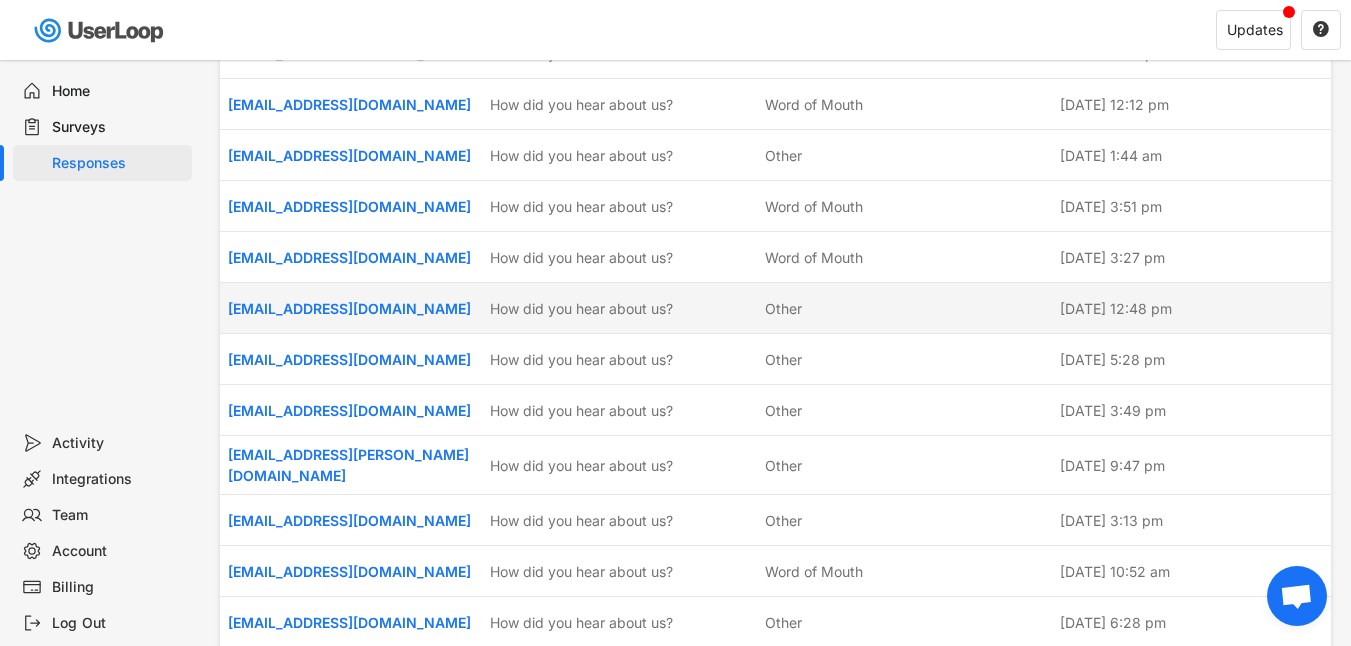 click on "Other" at bounding box center [906, 308] 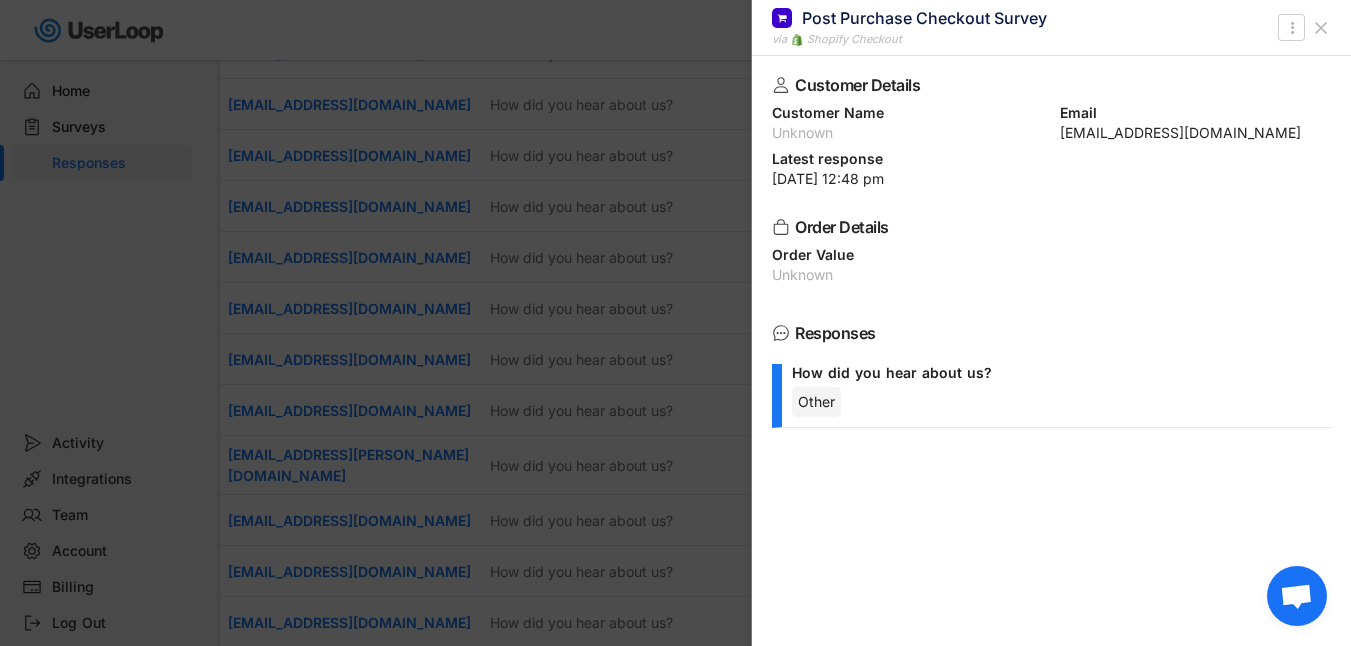 click 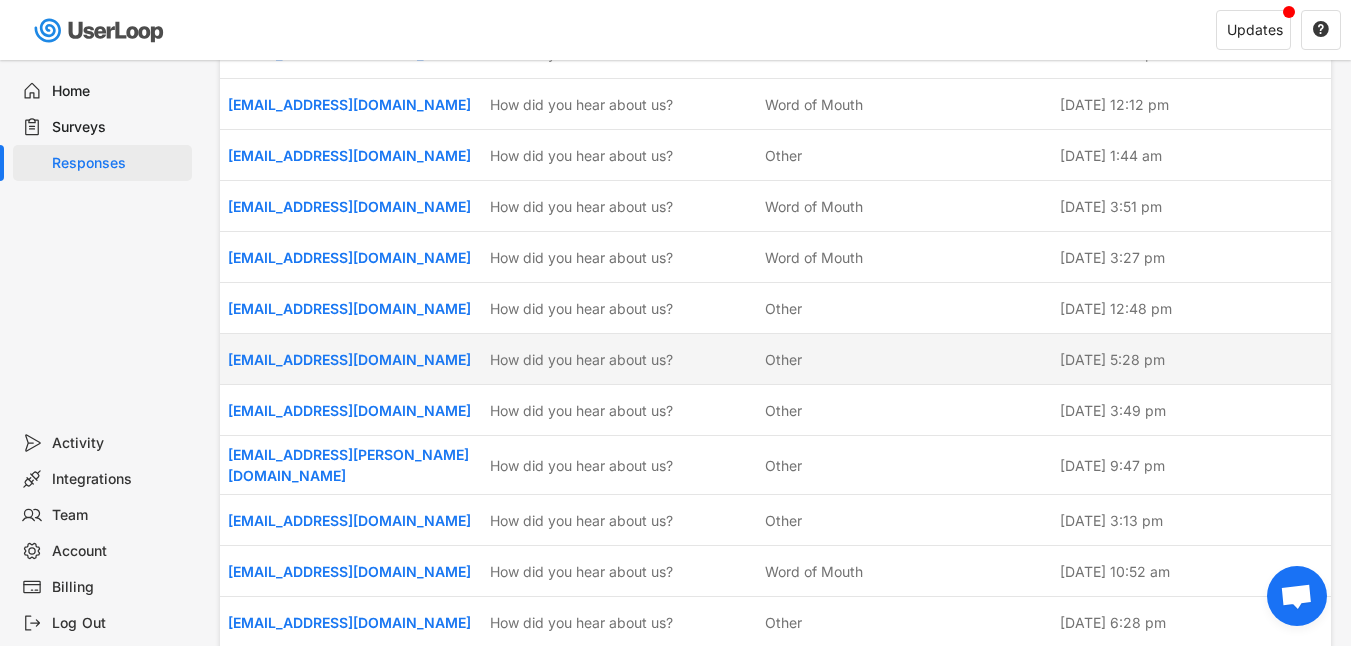 click on "Other" at bounding box center [783, 359] 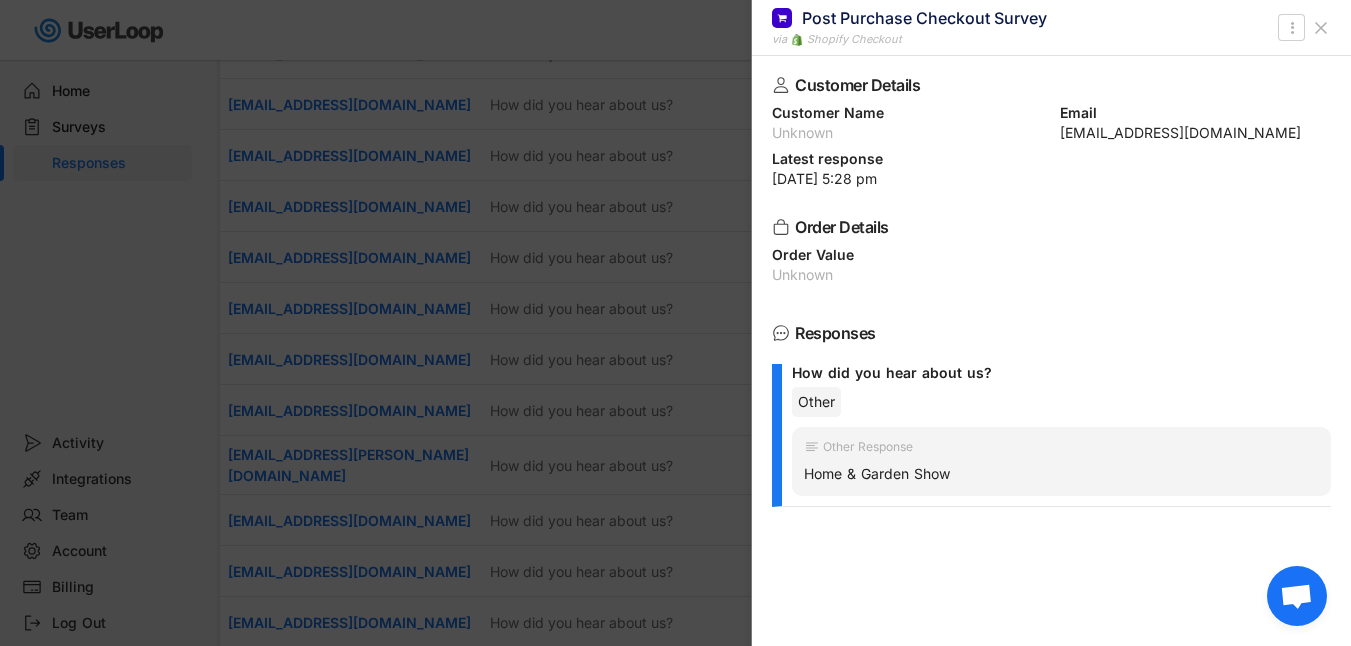 click at bounding box center [1321, 28] 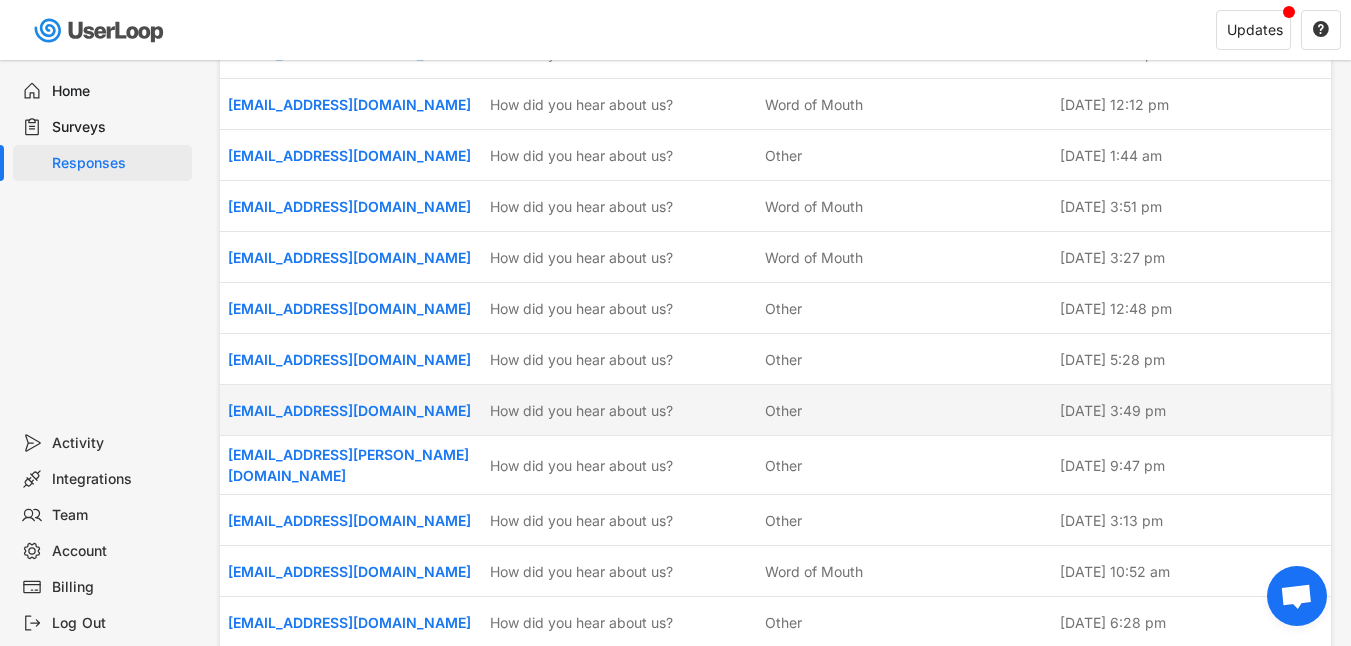 click on "[EMAIL_ADDRESS][DOMAIN_NAME] How did you hear about us? Other [DATE] 3:49 pm" at bounding box center (775, 410) 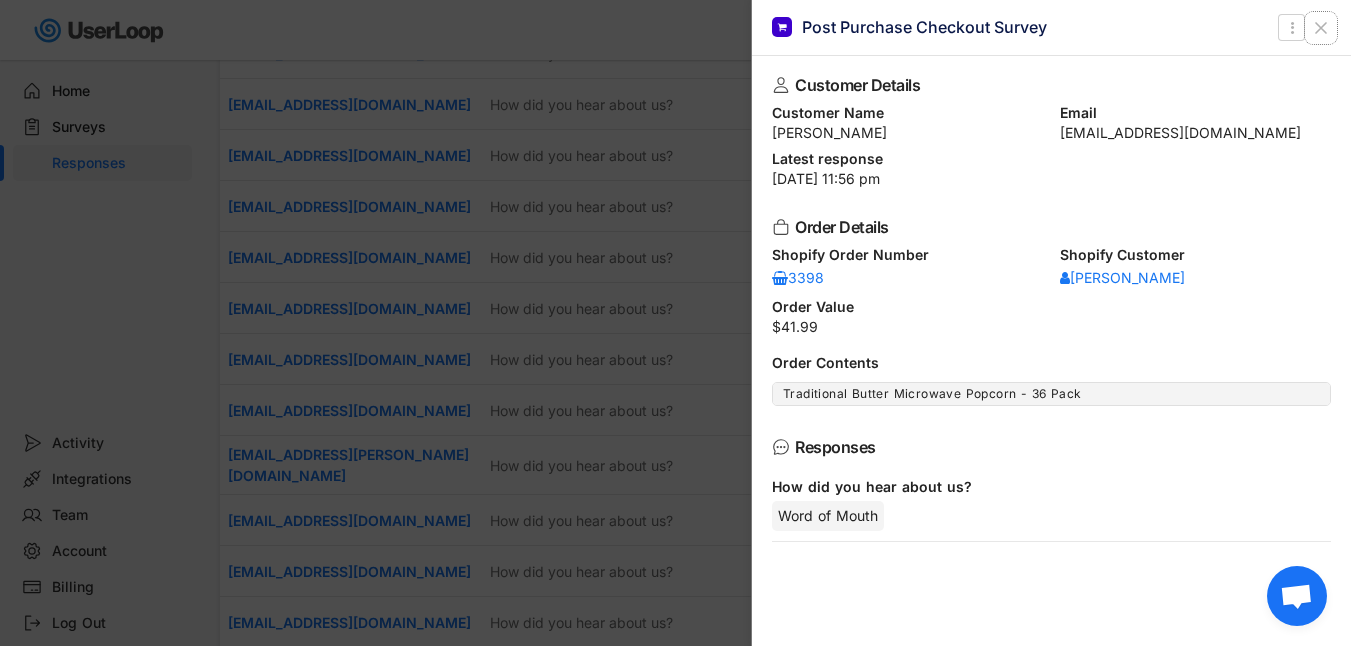 click 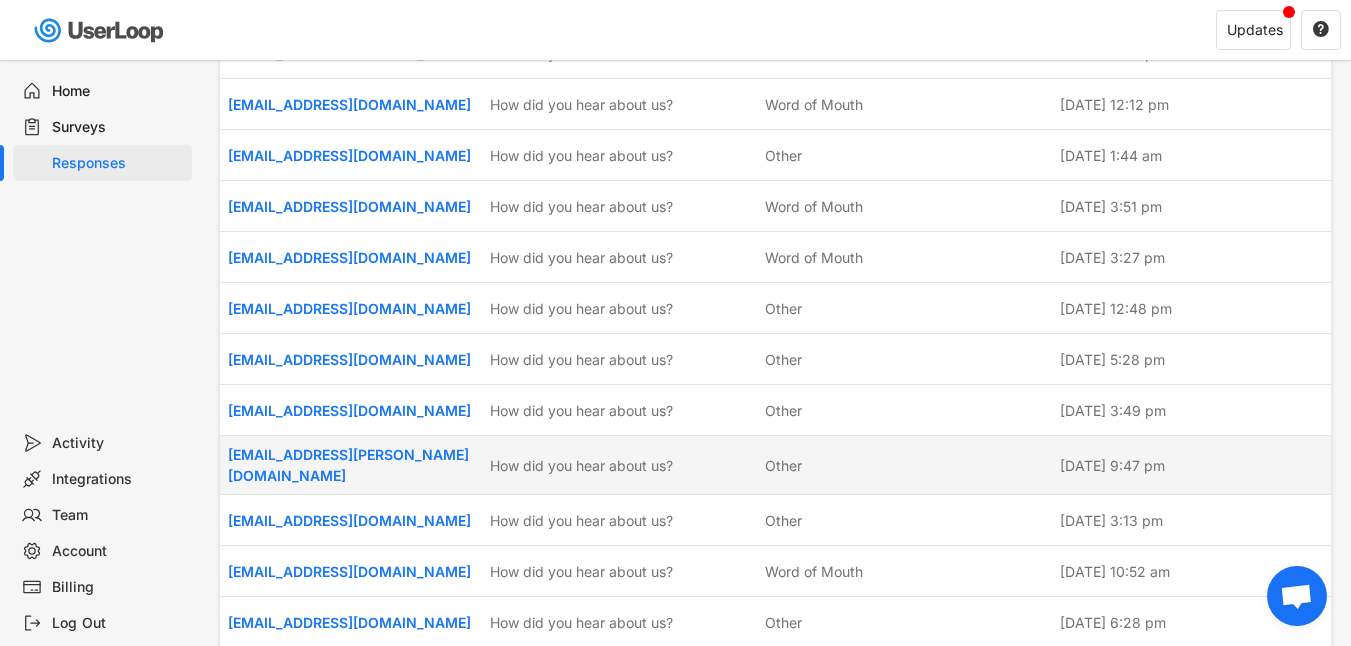 click on "Other" at bounding box center (783, 465) 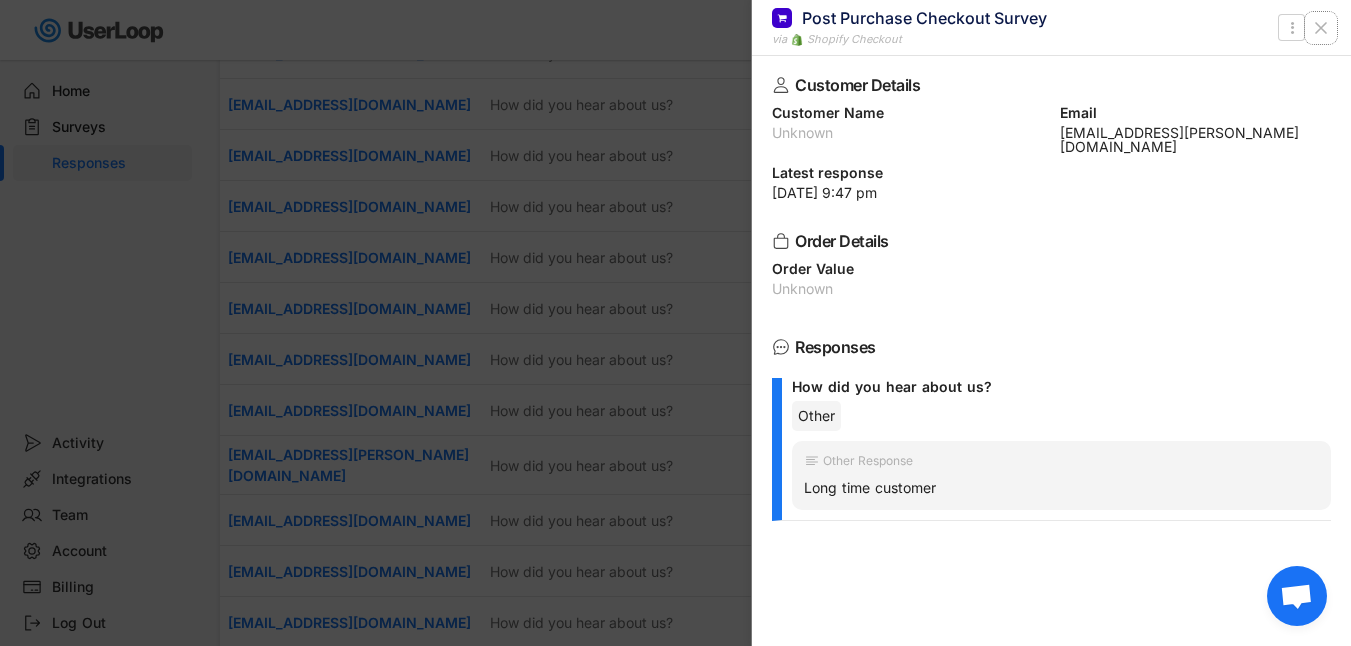 click 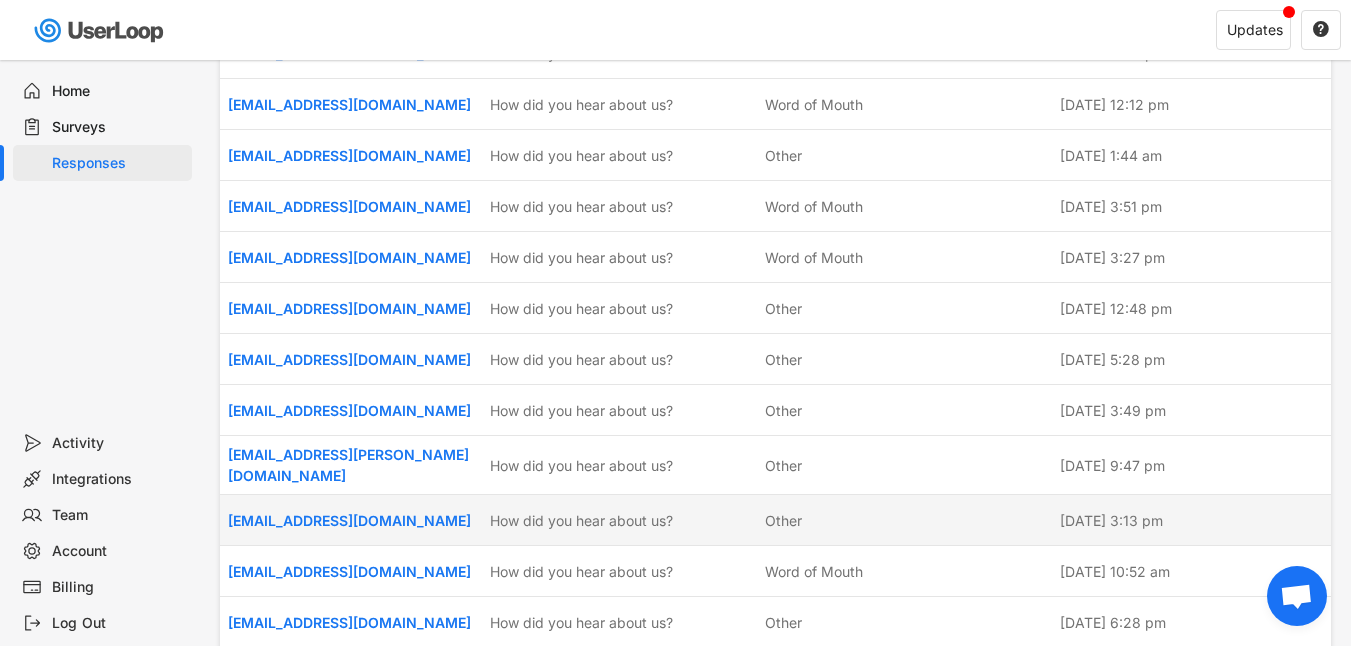 click on "Other" at bounding box center (783, 520) 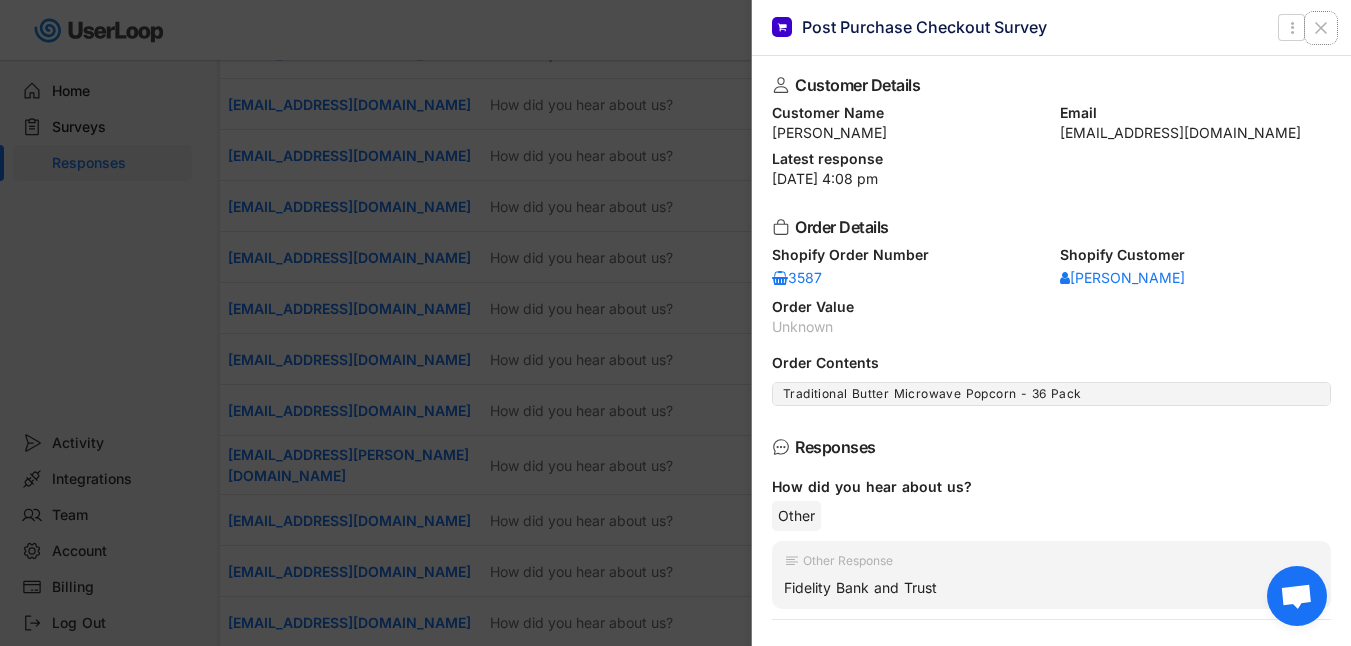 click 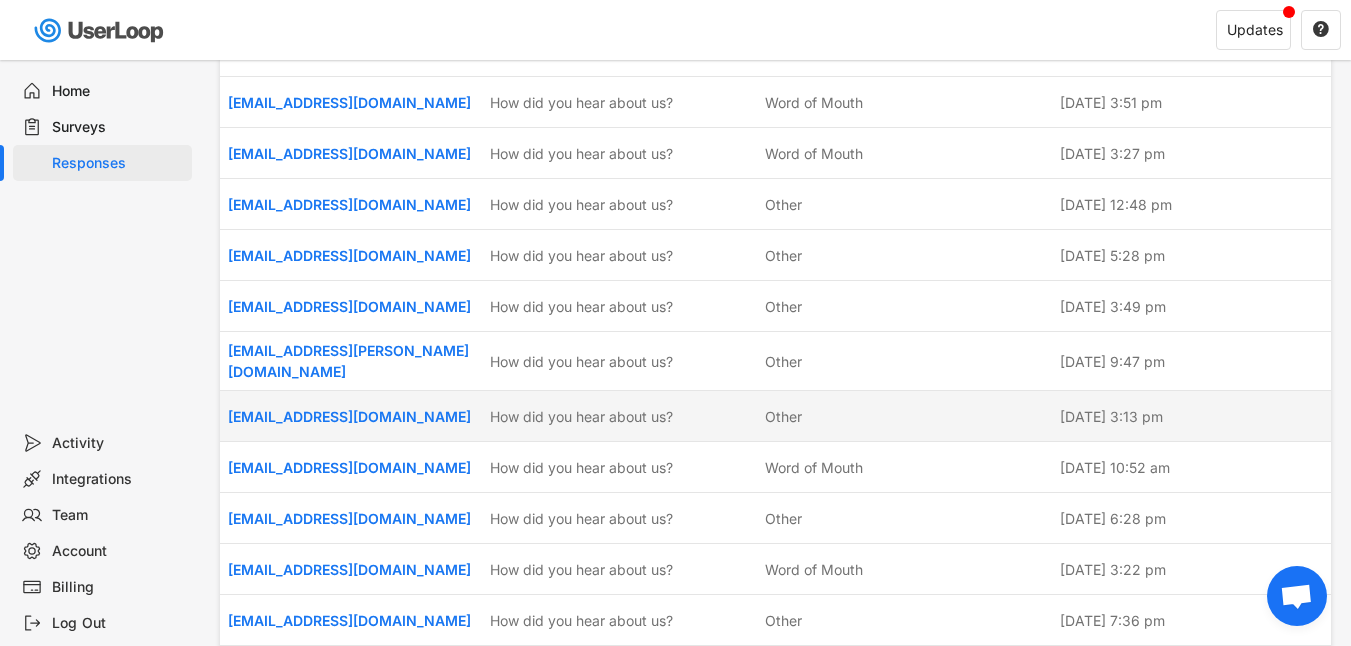 scroll, scrollTop: 4635, scrollLeft: 0, axis: vertical 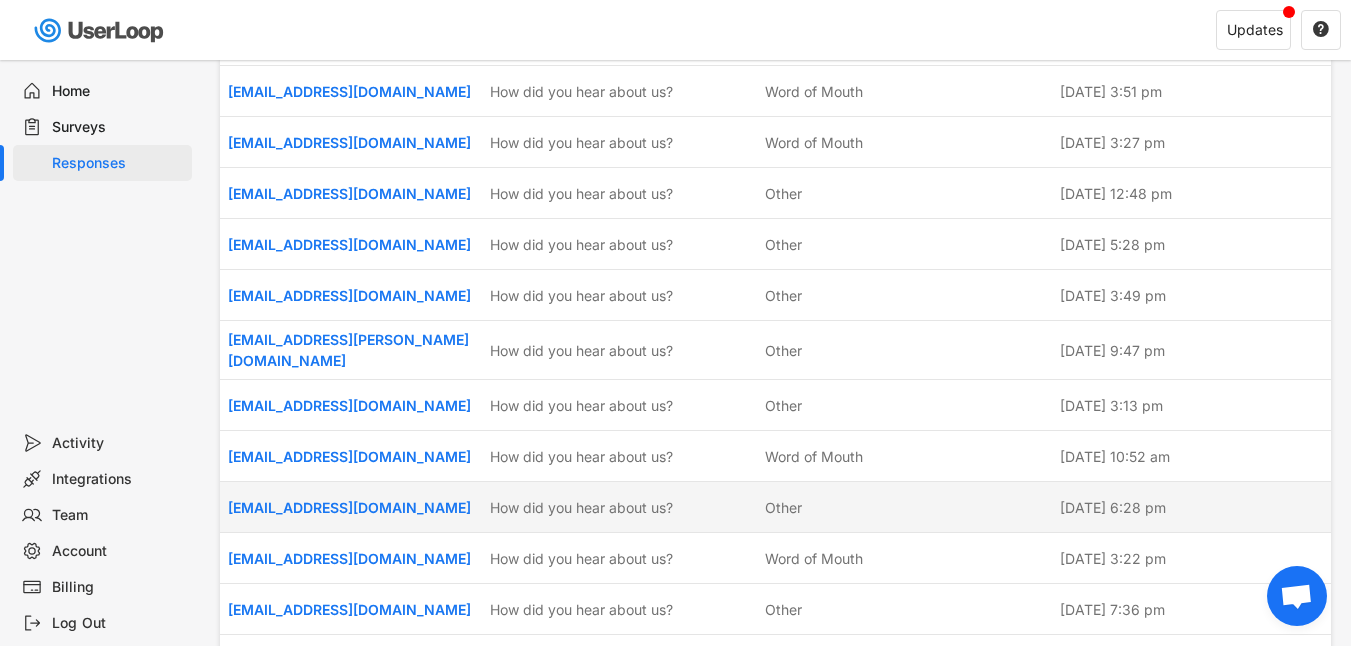 click on "Other" at bounding box center [906, 507] 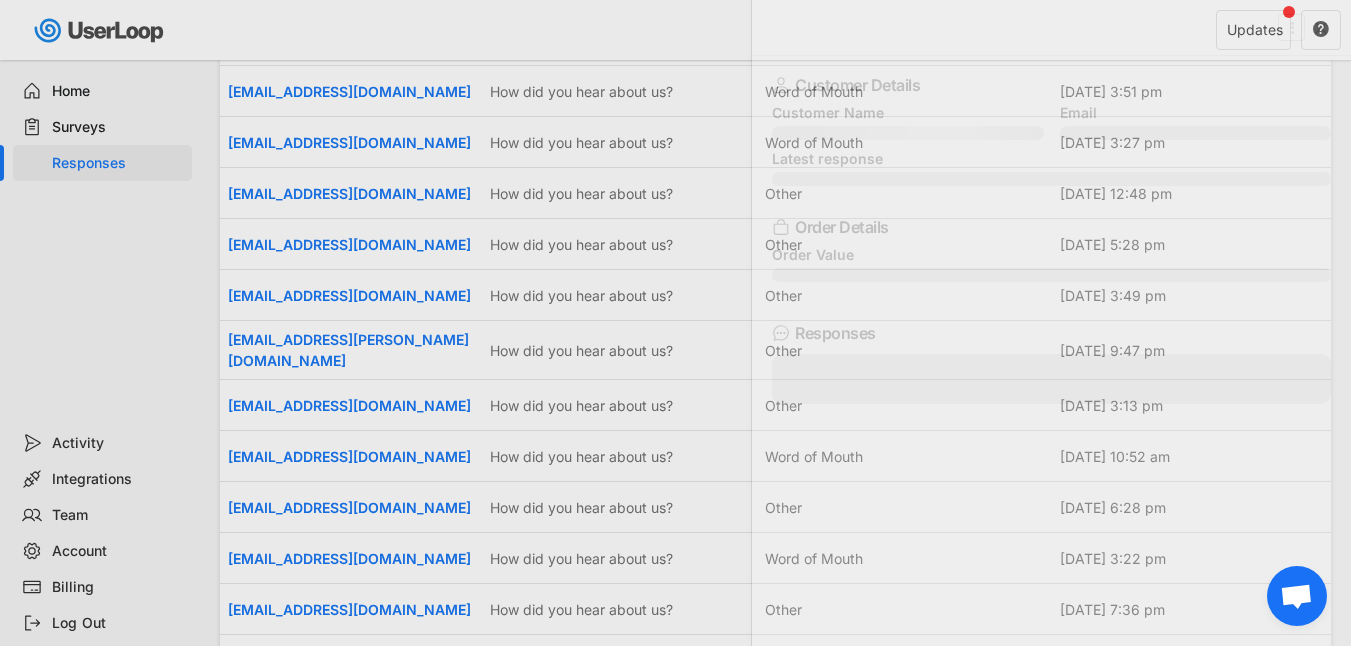 click on "Welcome, [PERSON_NAME]

All time SURVEYS 2 RESPONSES 474 Your surveys Customer Satisfaction Survey 0 RESPONSES

Post Purchase Checkout Survey  ACTIVE  474 RESPONSES

View all surveys → Latest responses [EMAIL_ADDRESS][DOMAIN_NAME]  responded to  Post Purchase Checkout Survey [DATE] 7:24 pm via Shopify Checkout 1 Responses [EMAIL_ADDRESS][DOMAIN_NAME]  responded to  Post Purchase Checkout Survey [DATE] 5:50 pm via Shopify Checkout 1 Responses [EMAIL_ADDRESS][PERSON_NAME][DOMAIN_NAME]  responded to  Post Purchase Checkout Survey [DATE] 11:33 pm via Shopify Checkout 1 Responses [EMAIL_ADDRESS][DOMAIN_NAME]  responded to  Post Purchase Checkout Survey [DATE] 12:42 pm via Shopify Checkout 1 Responses [EMAIL_ADDRESS][DOMAIN_NAME]  responded to  Post Purchase Checkout Survey [DATE] 3:02 pm via Shopify Checkout 1 Responses View all responses → Subscription Free  Upgrade plan Need help? Contact support Help center missing element 26% 26% 0% 0% User" at bounding box center (675, -4312) 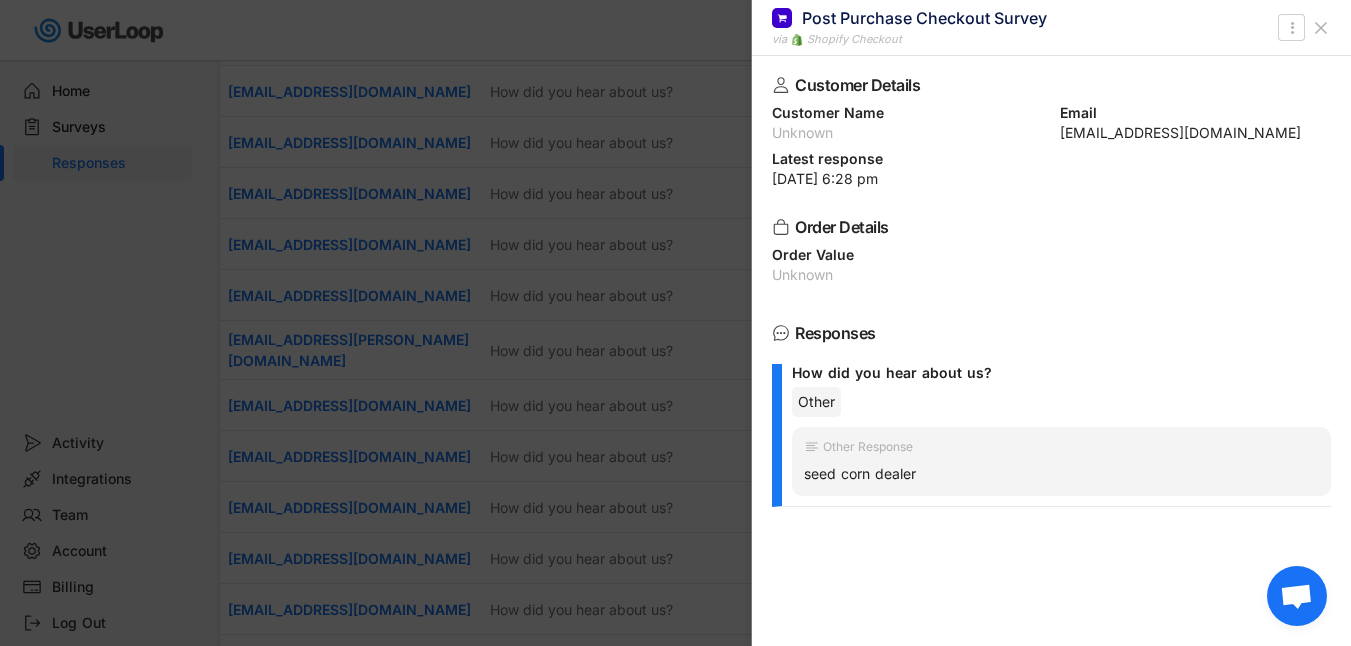 click 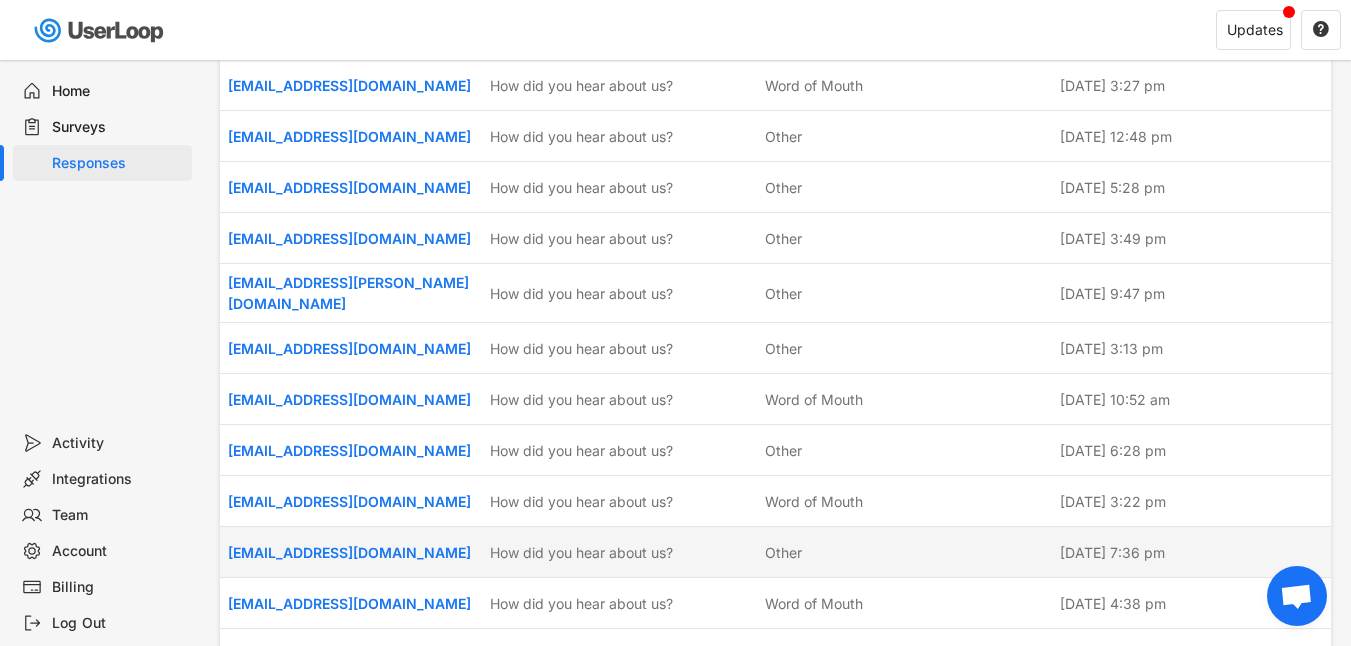 scroll, scrollTop: 4694, scrollLeft: 0, axis: vertical 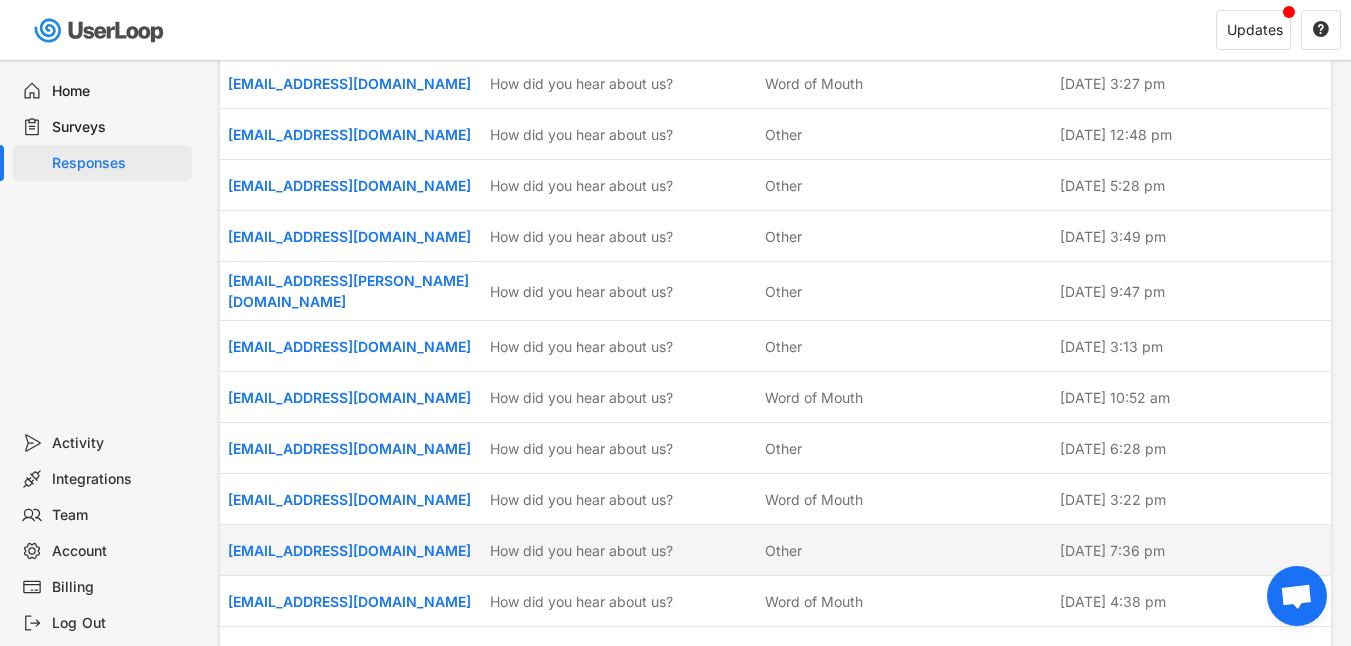 click on "[EMAIL_ADDRESS][DOMAIN_NAME] How did you hear about us? Other [DATE] 7:36 pm" at bounding box center (775, 550) 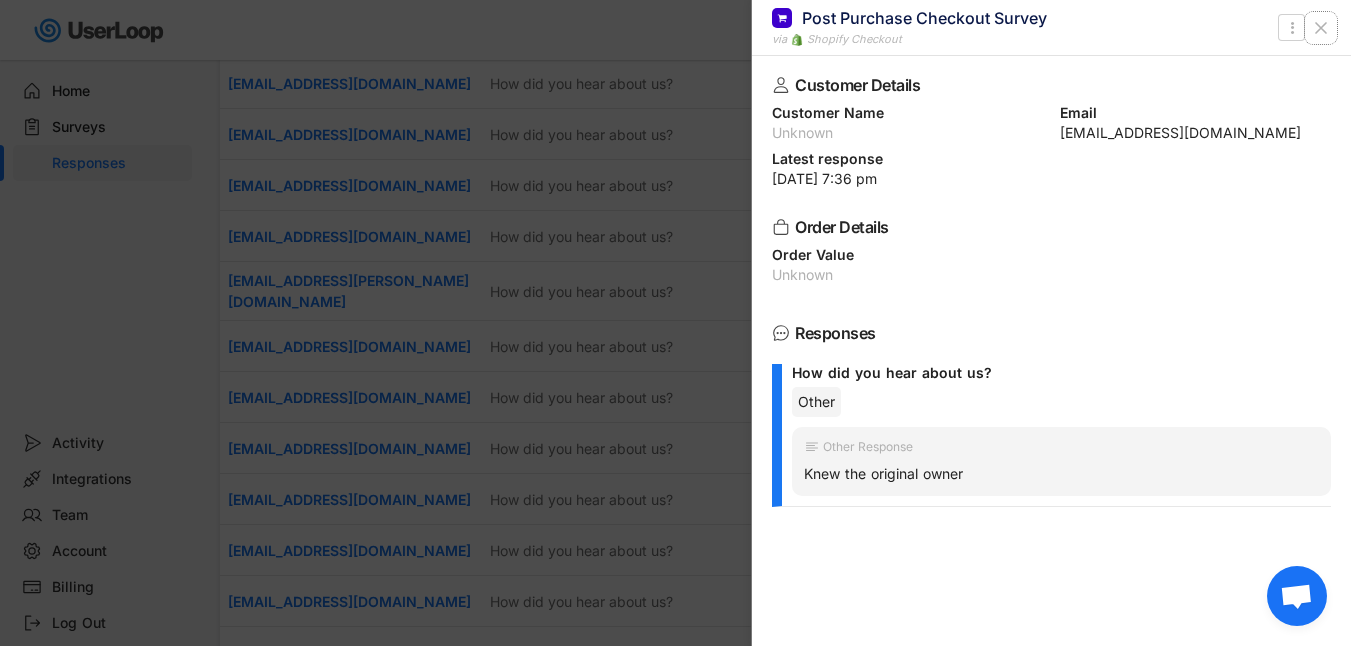 click 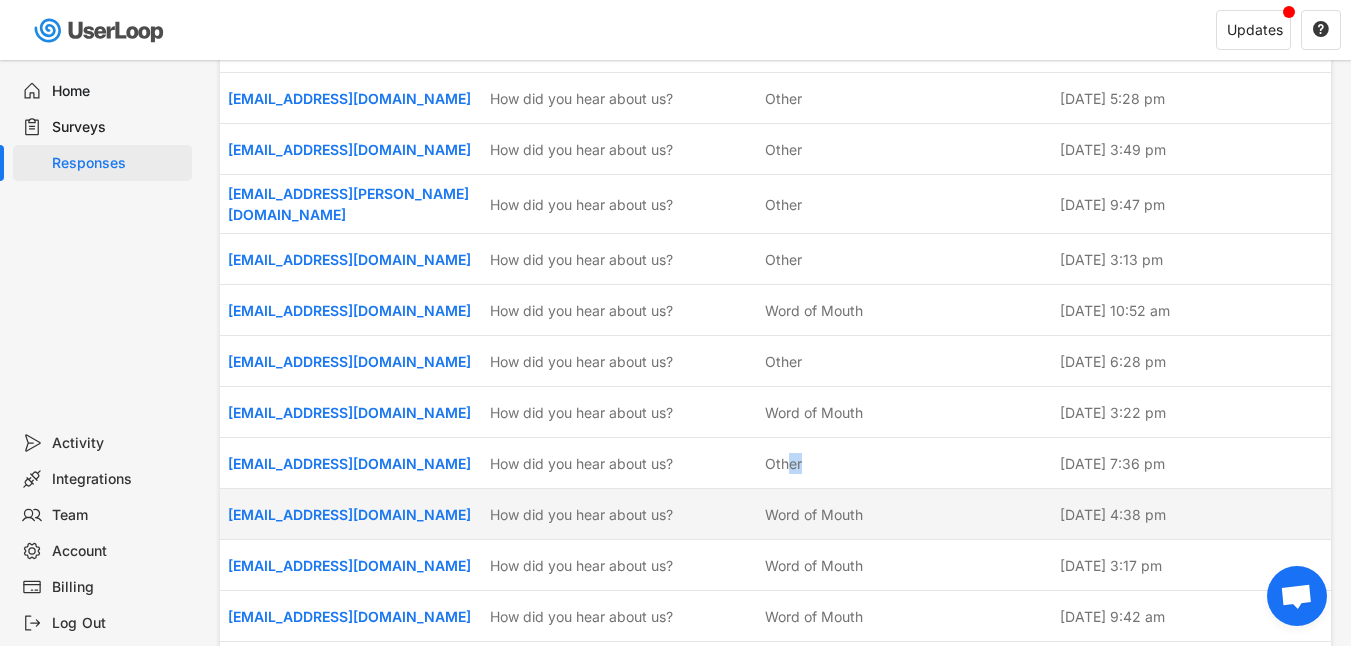 scroll, scrollTop: 4993, scrollLeft: 0, axis: vertical 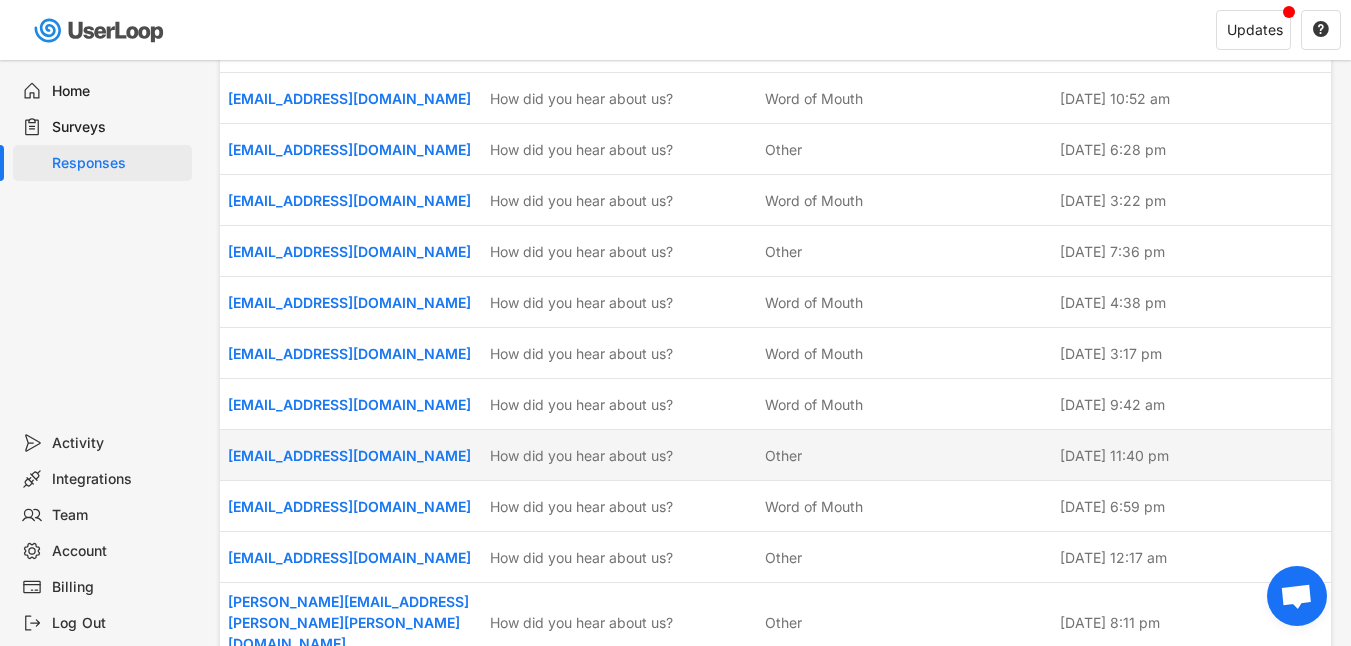 click on "Other" at bounding box center [783, 455] 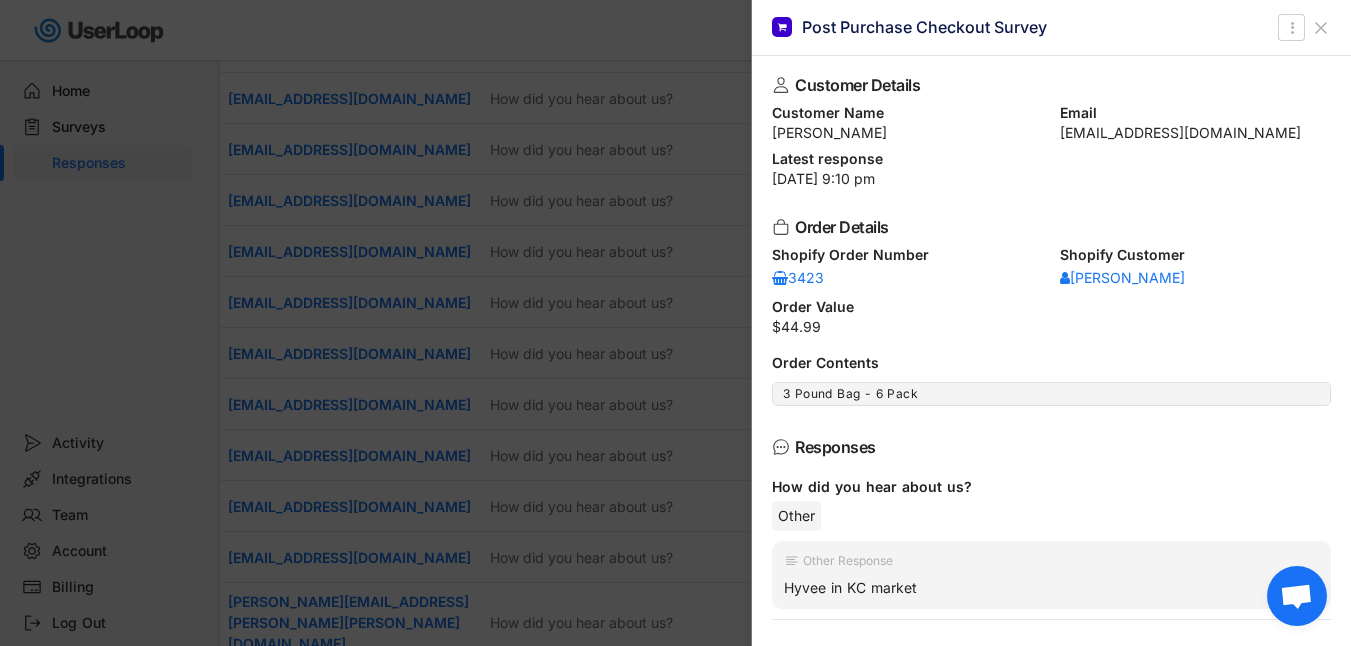 click 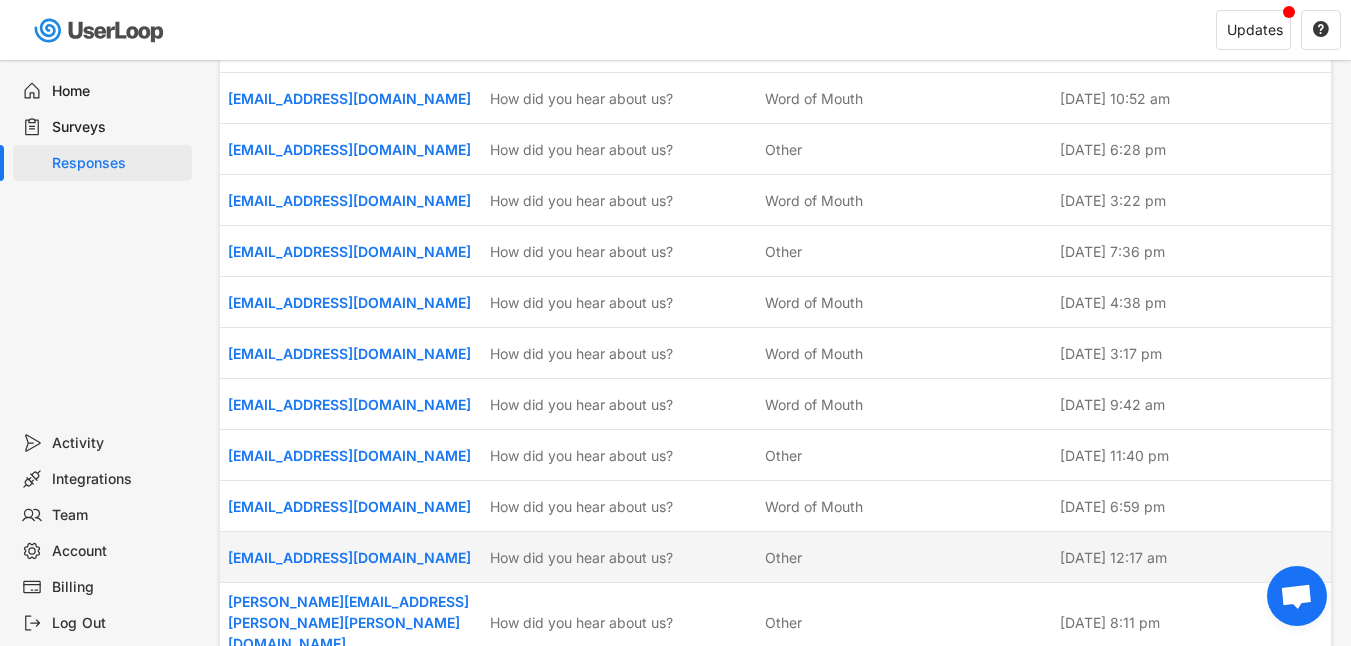 click on "[EMAIL_ADDRESS][DOMAIN_NAME] How did you hear about us? Other [DATE] 12:17 am" at bounding box center [775, 557] 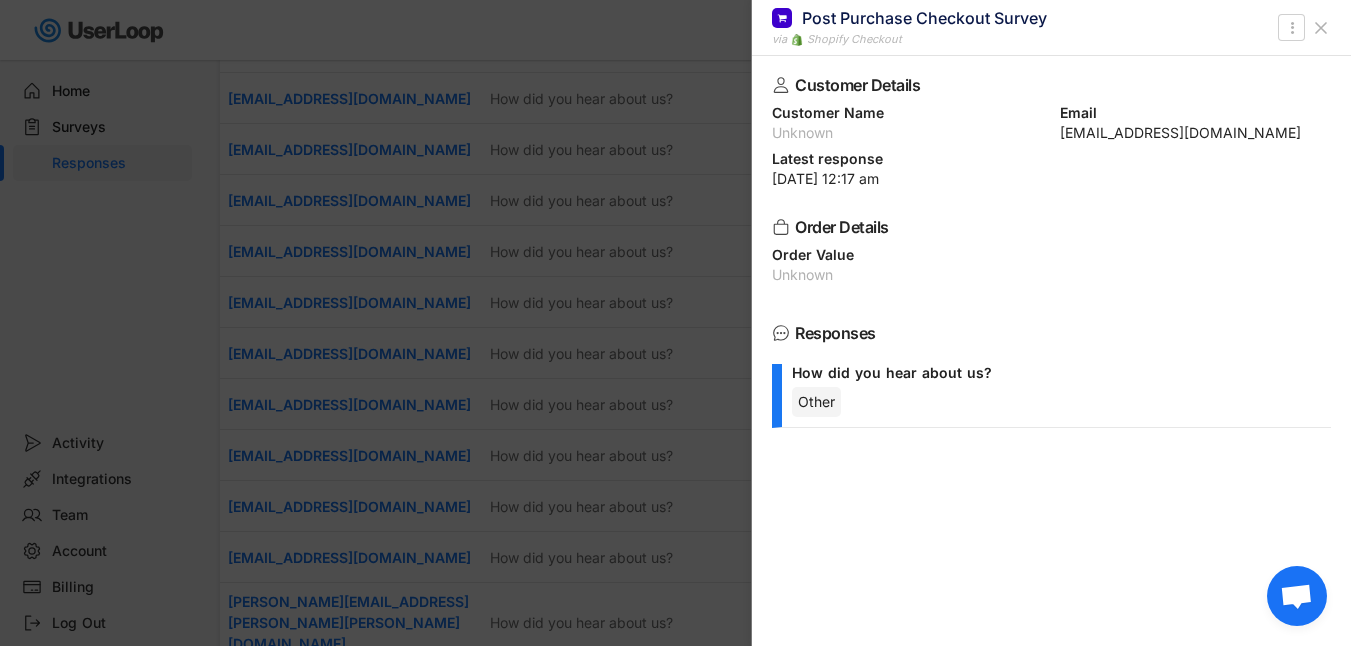 click 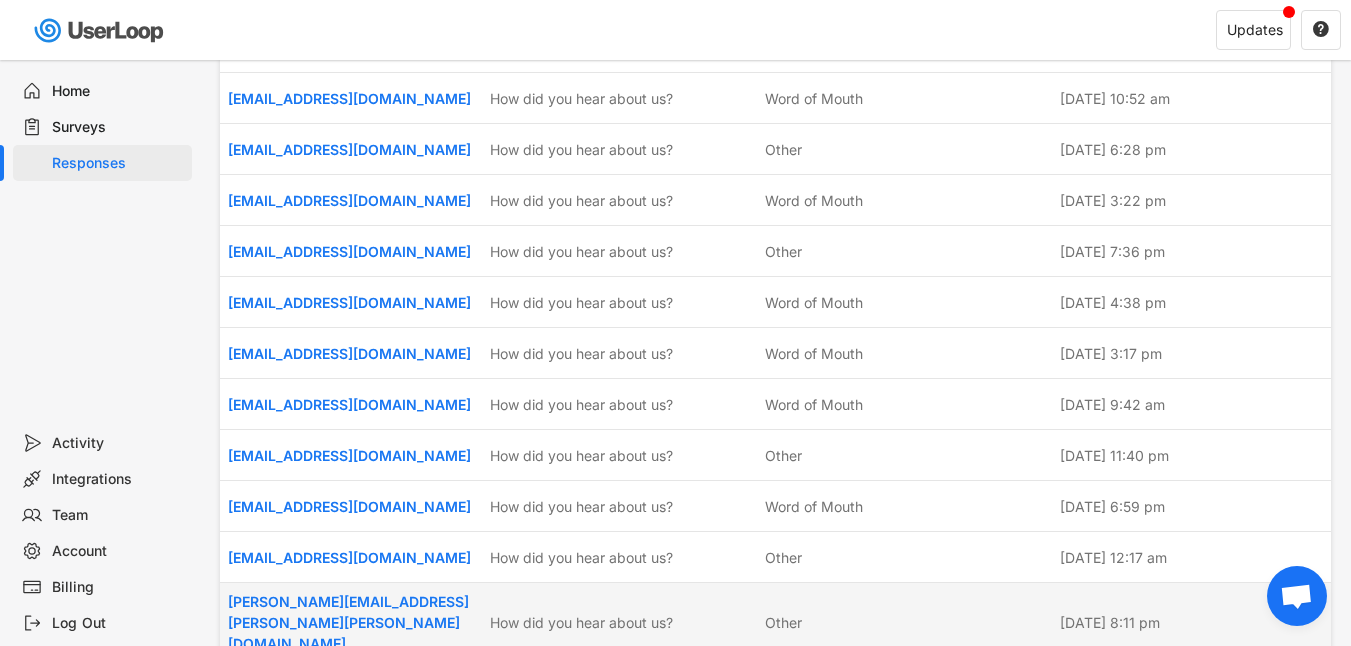 click on "Other" at bounding box center [906, 622] 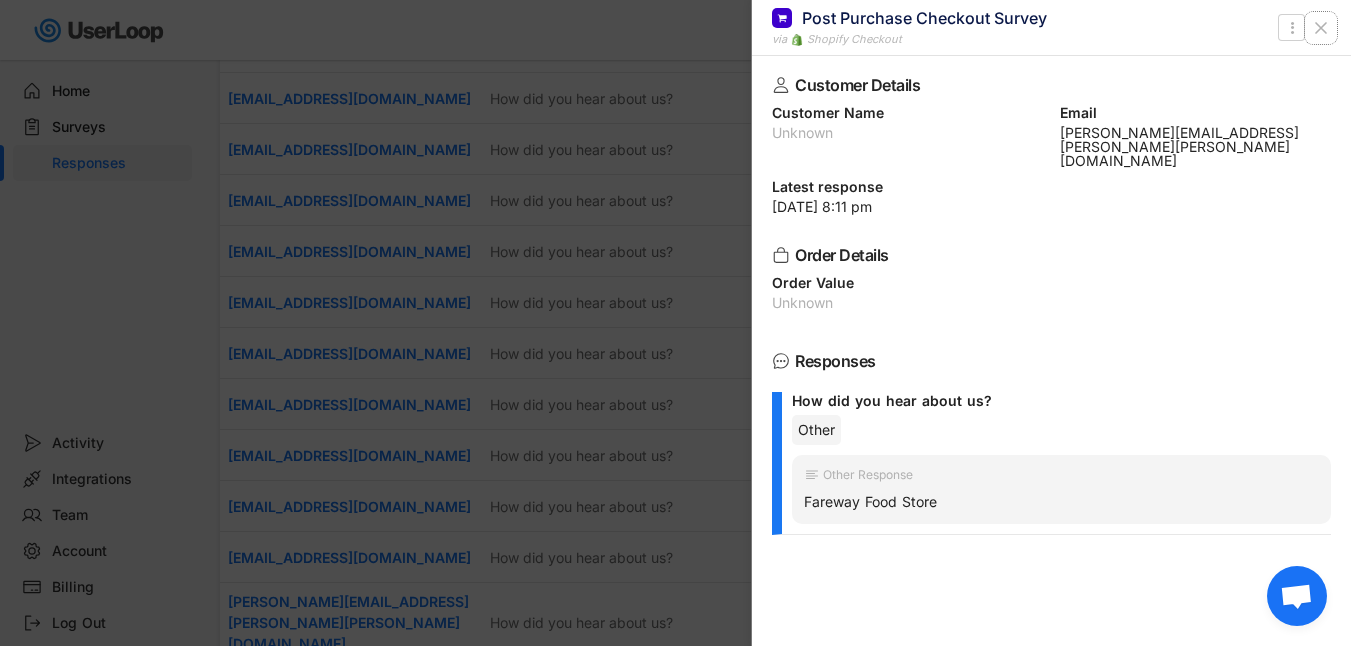 click 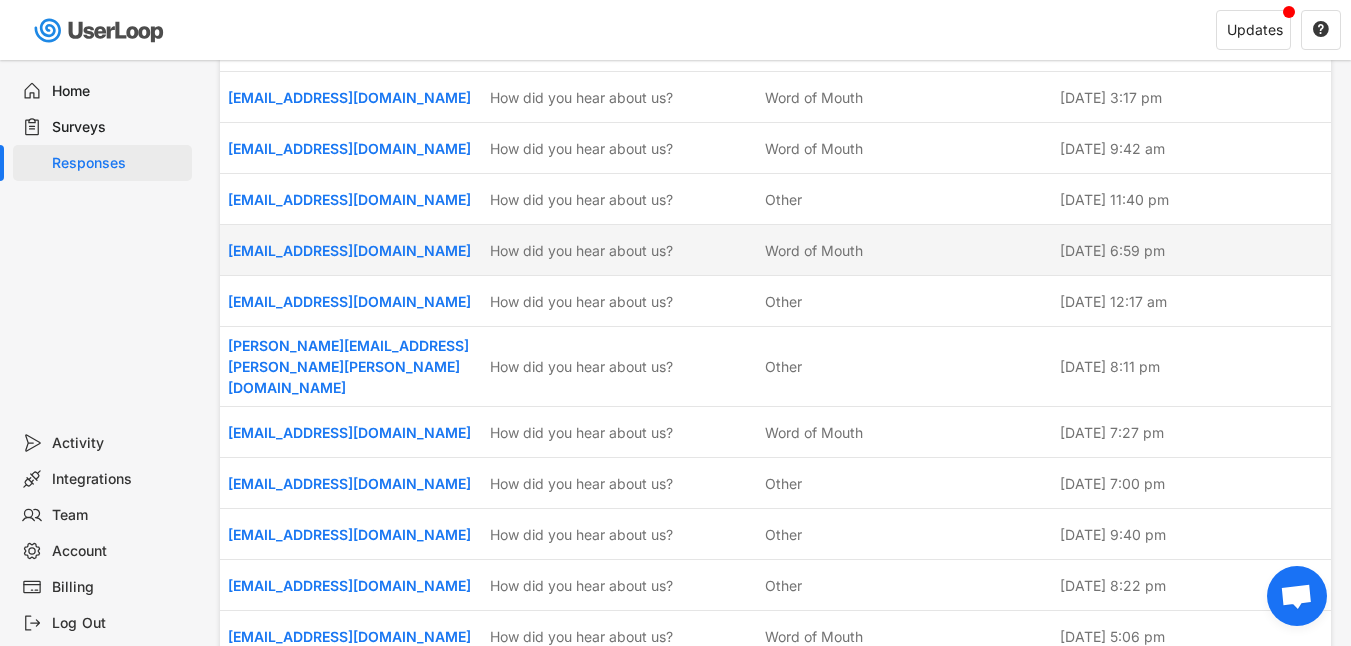 scroll, scrollTop: 5258, scrollLeft: 0, axis: vertical 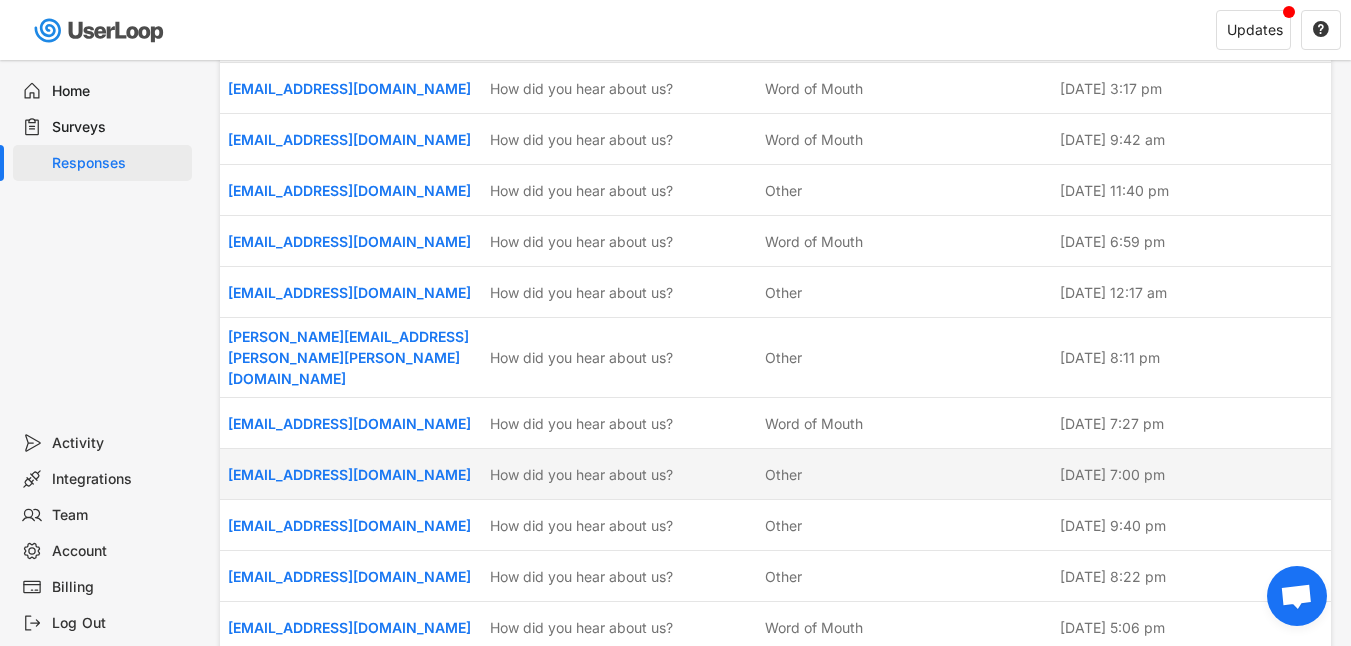 click on "Other" at bounding box center [906, 474] 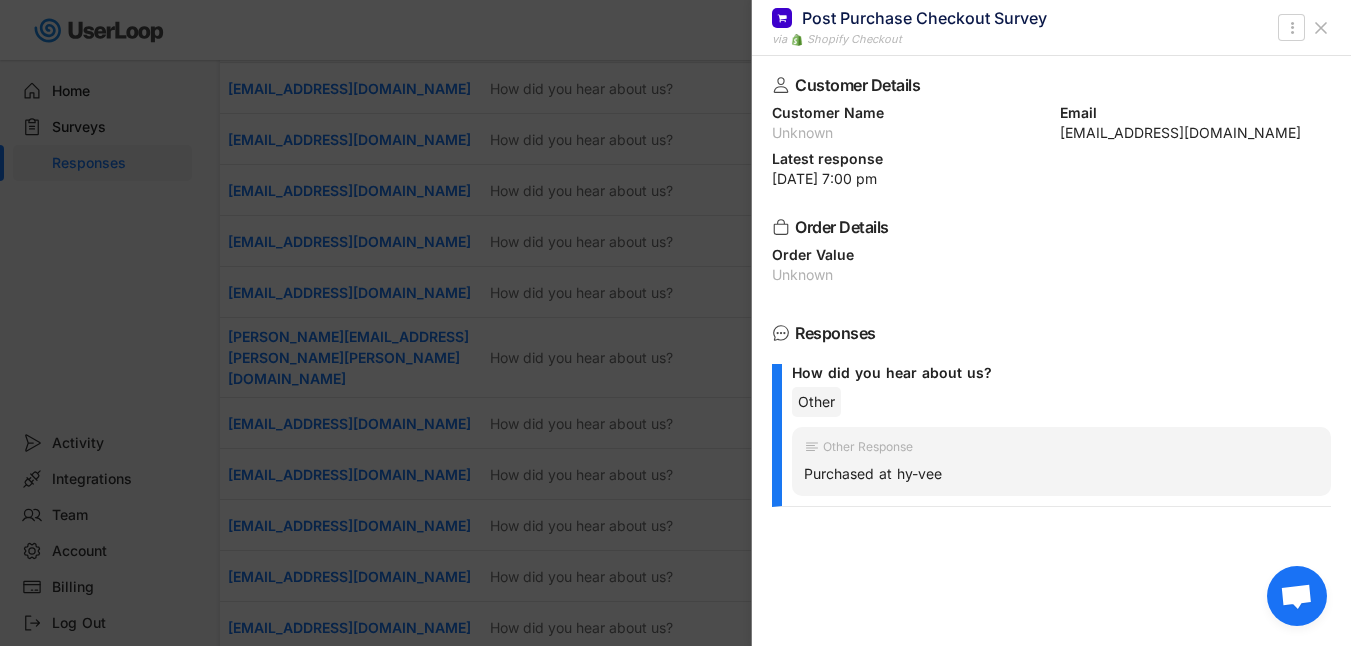 click 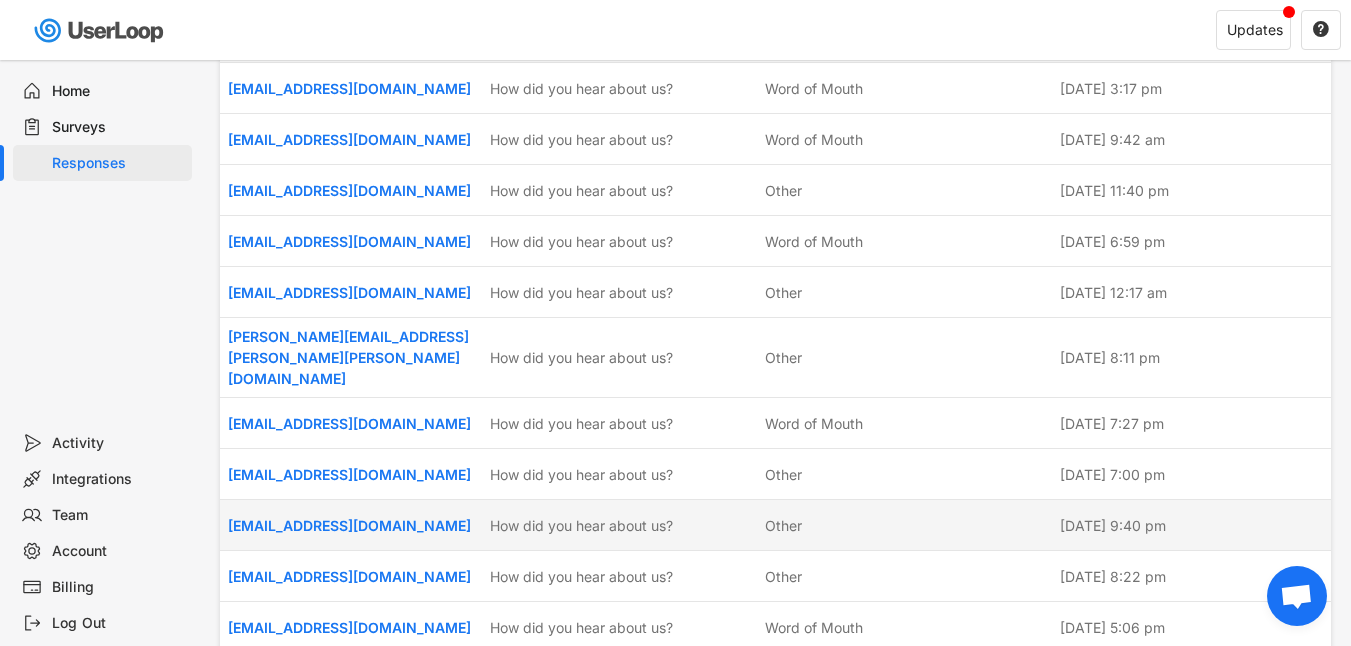 click on "Other" at bounding box center (783, 525) 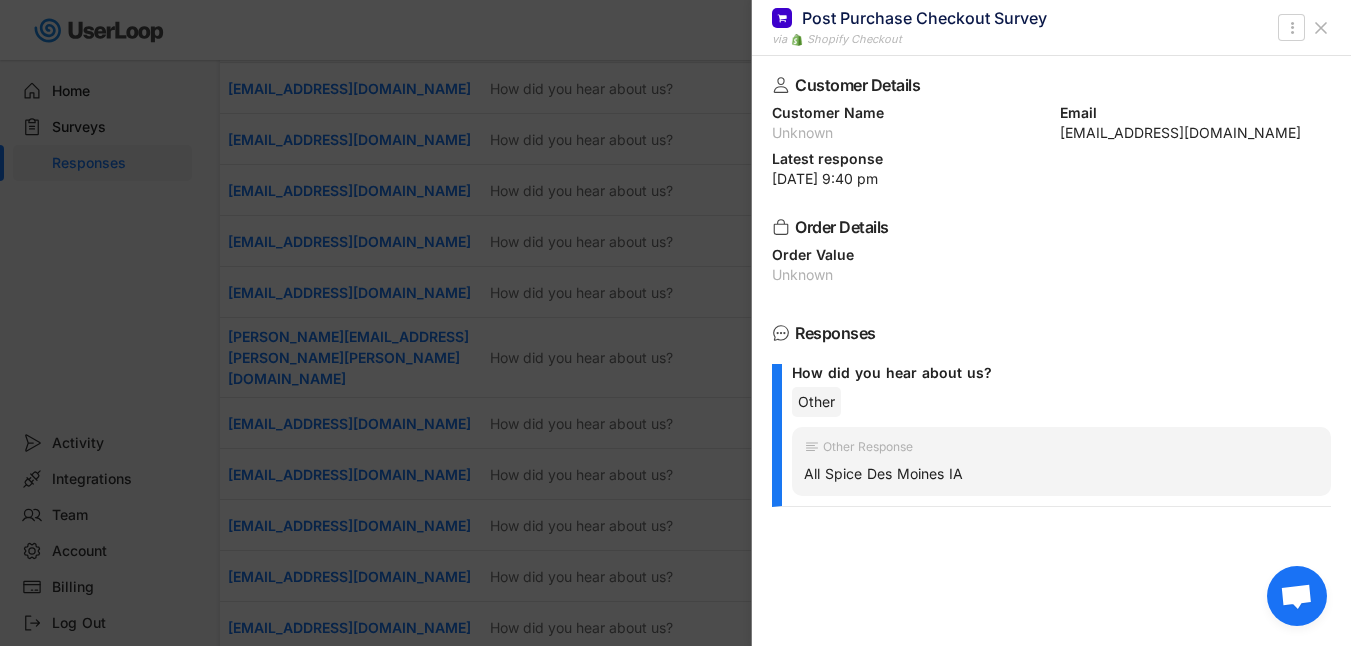 click 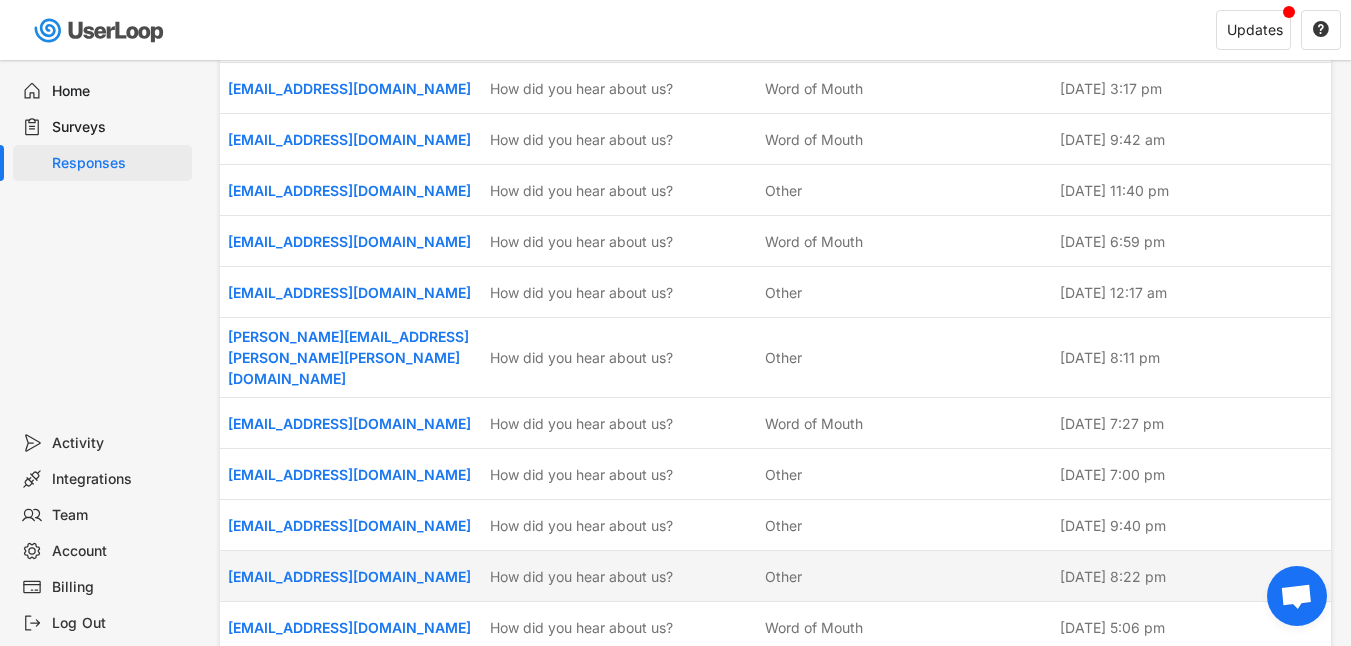 click on "Other" at bounding box center [783, 576] 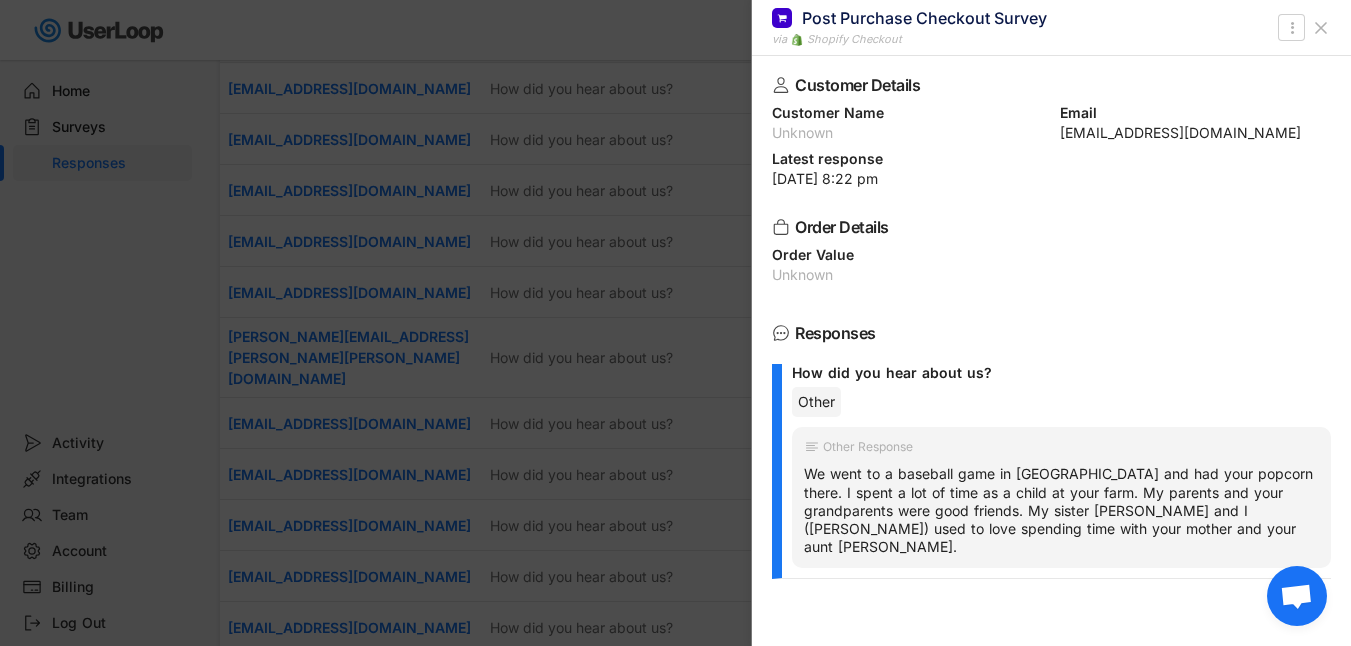 click 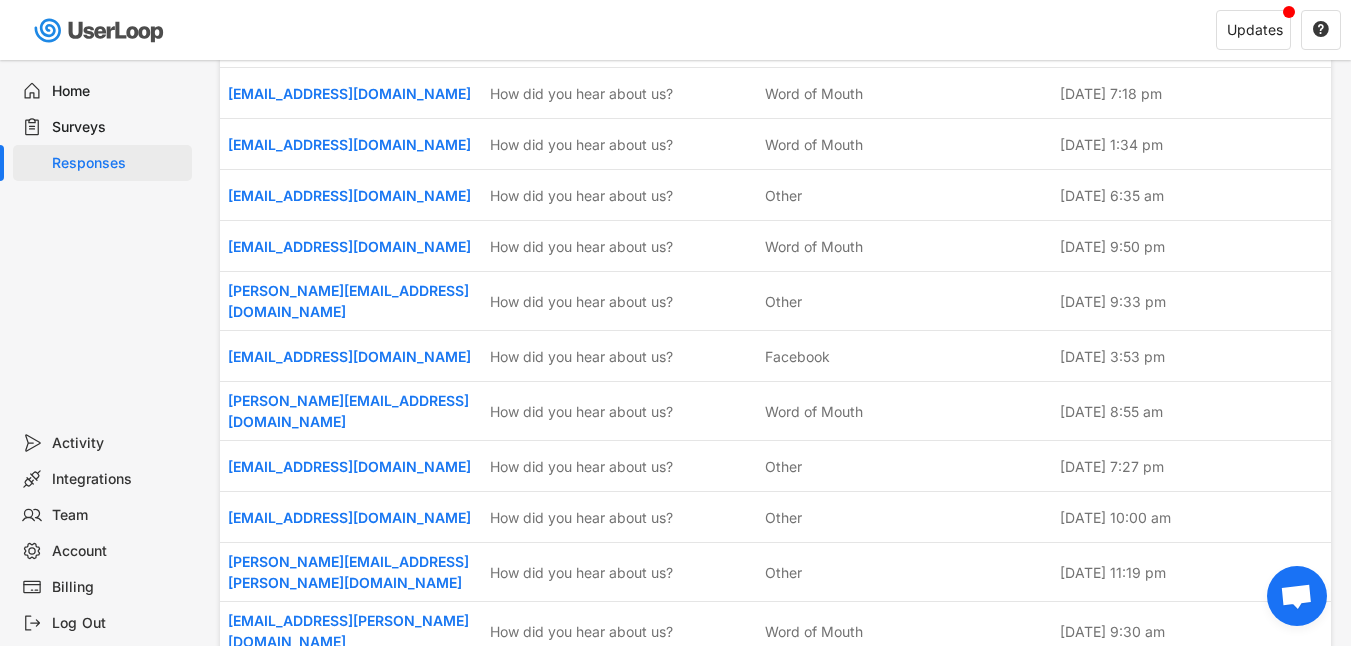 scroll, scrollTop: 0, scrollLeft: 0, axis: both 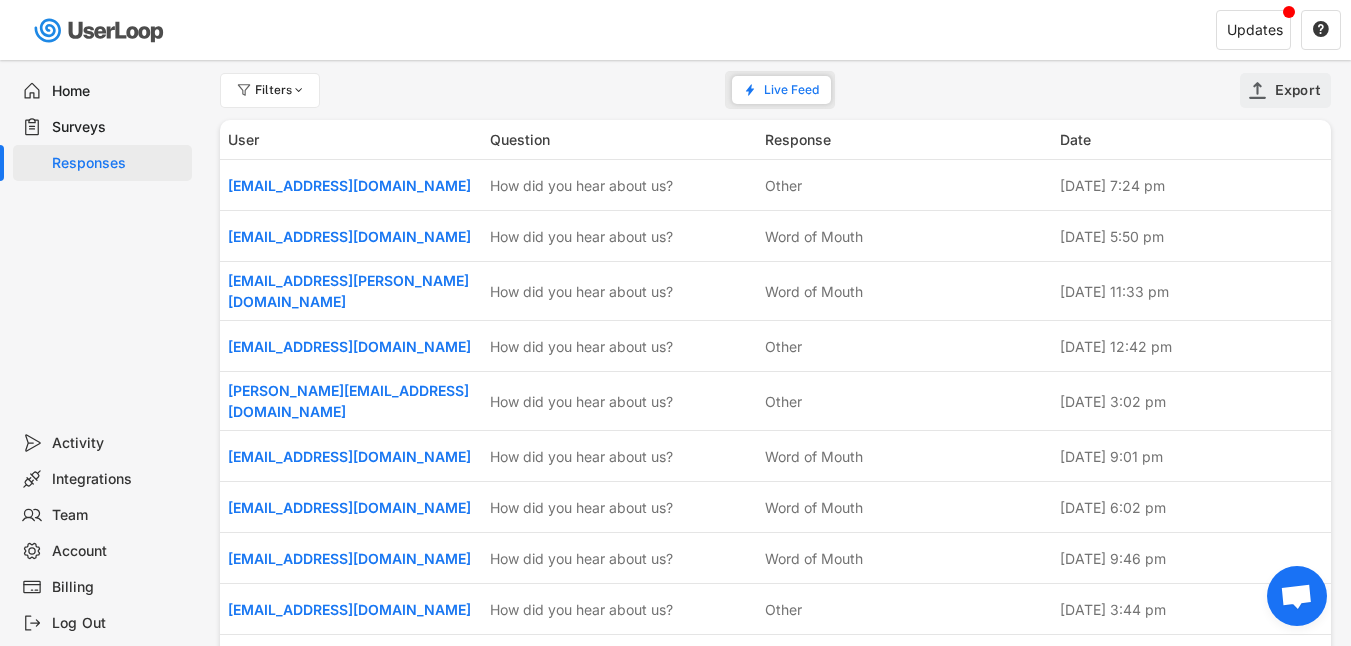 click on "Export" at bounding box center (1298, 90) 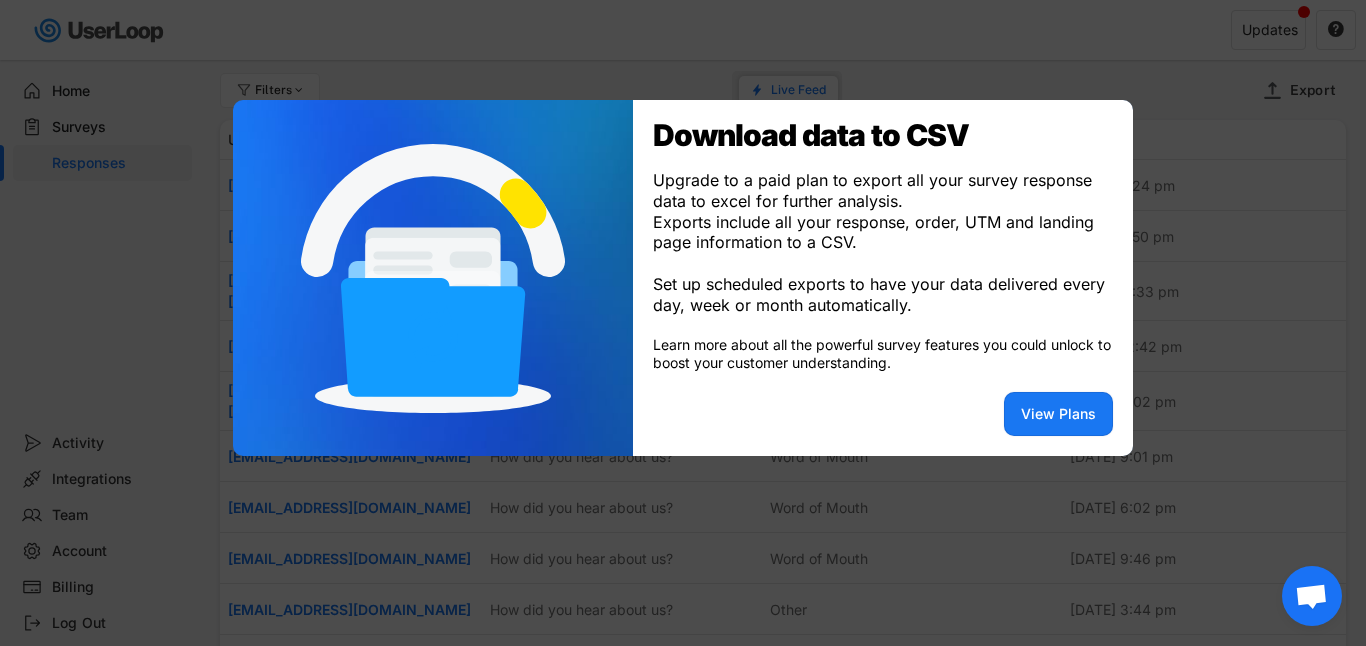 click at bounding box center [683, 323] 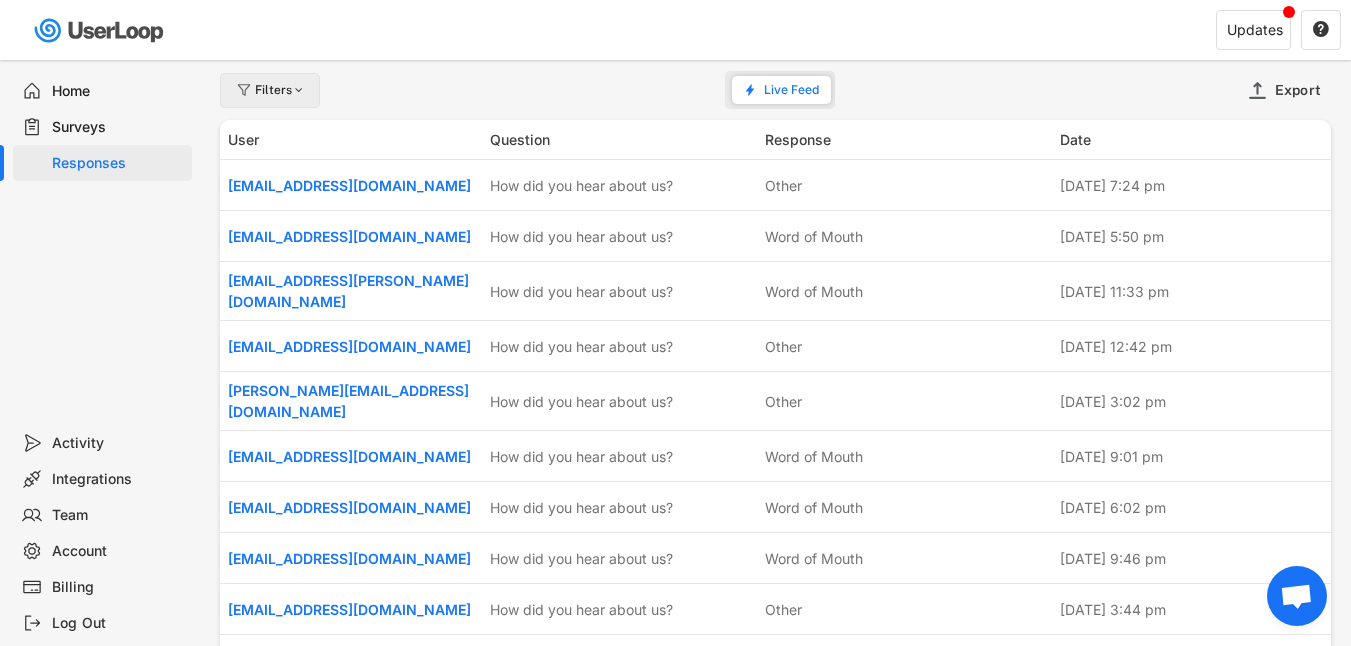 click on "Filters" at bounding box center (270, 90) 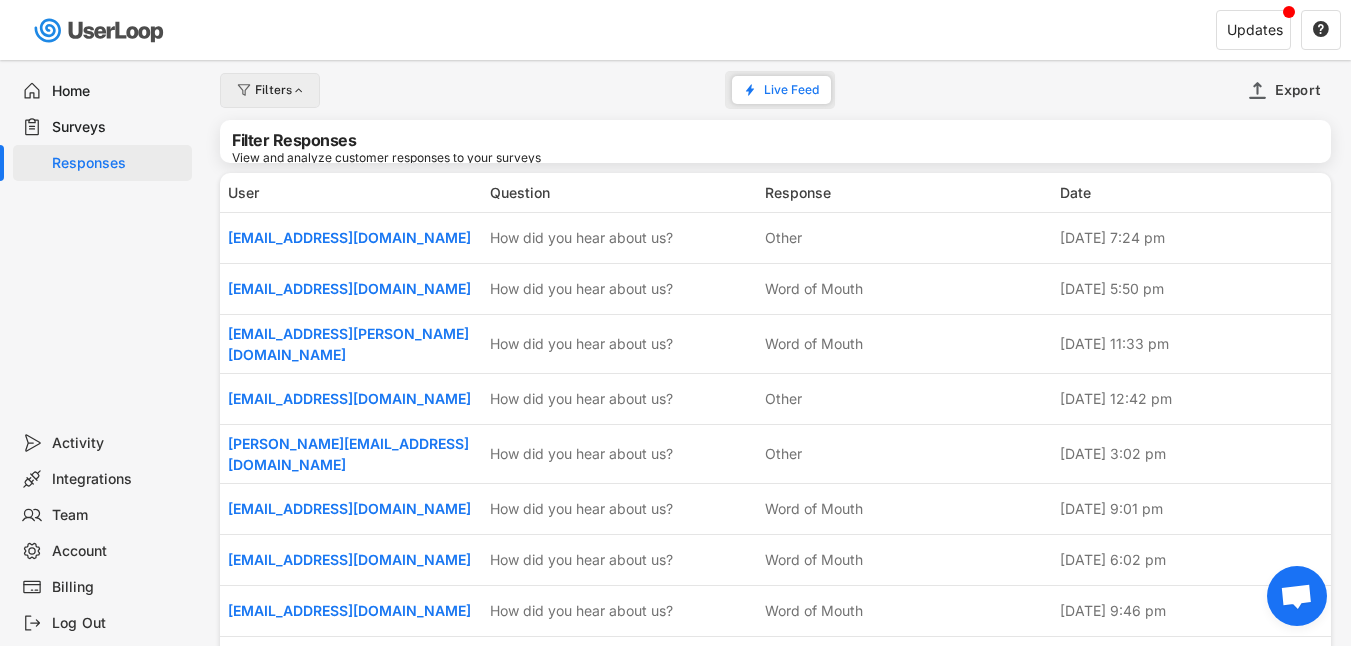 select 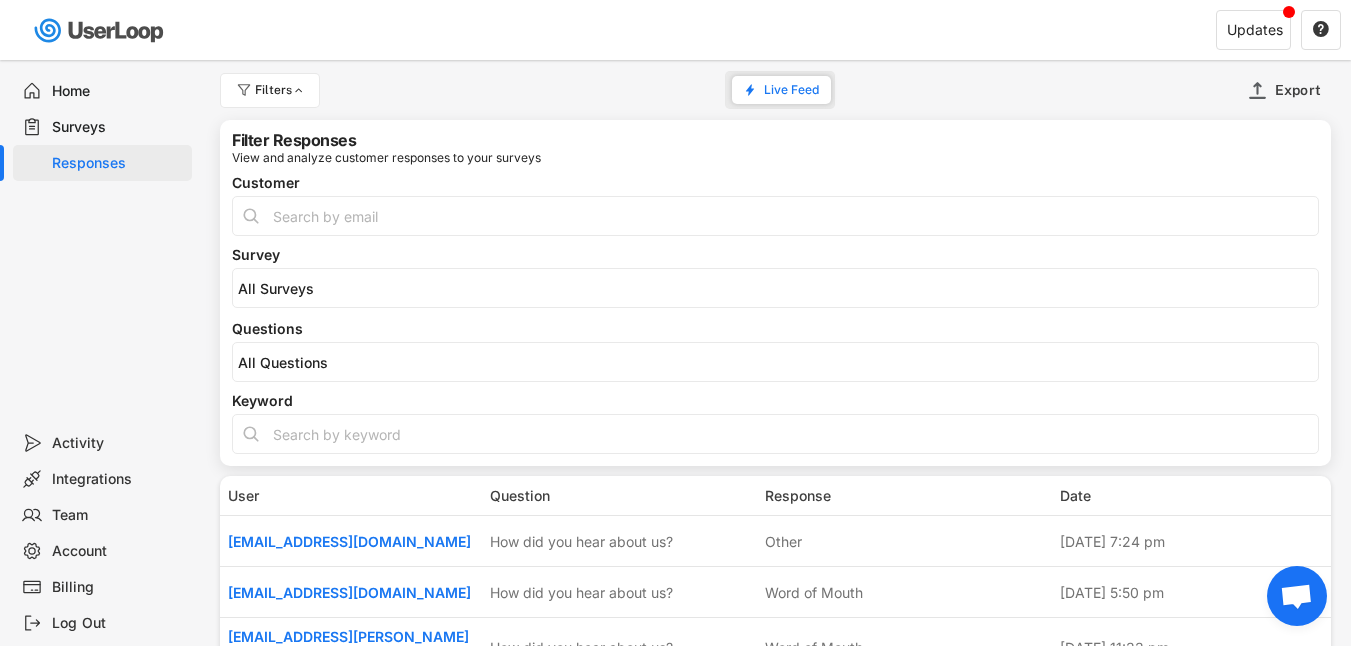 click on "Filters  Live Feed Export" at bounding box center [775, 90] 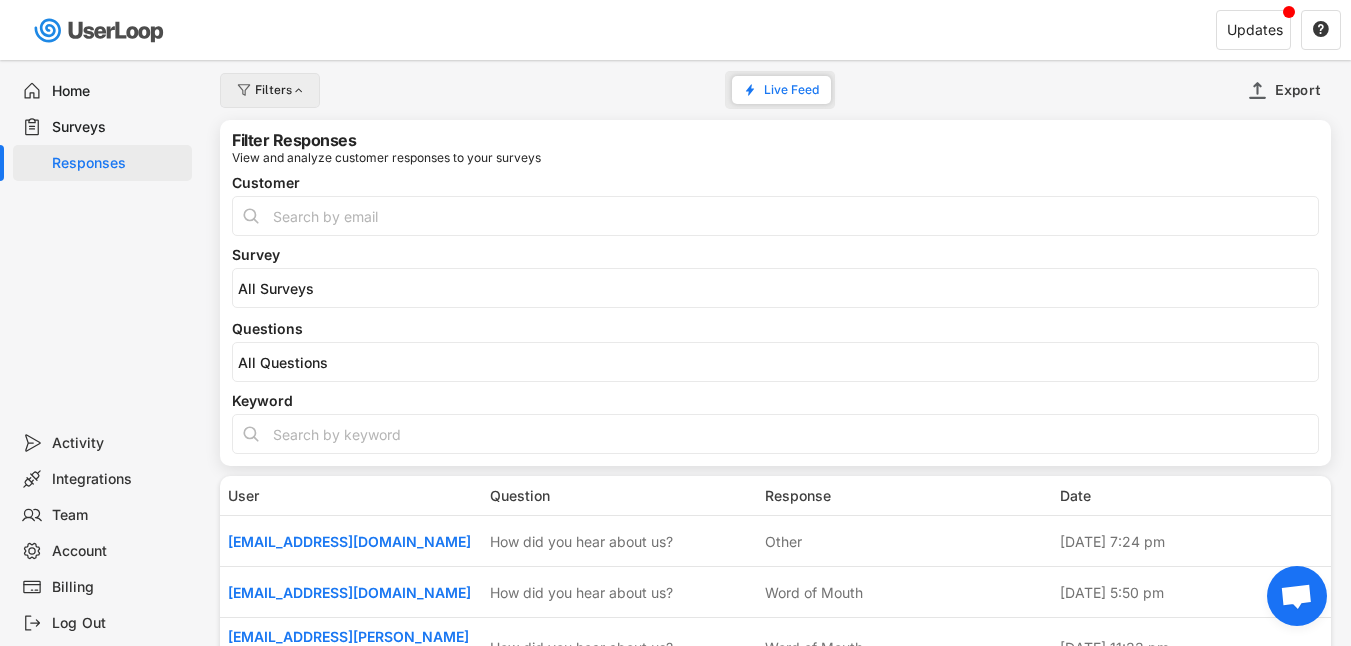 click on "Filters" at bounding box center [270, 90] 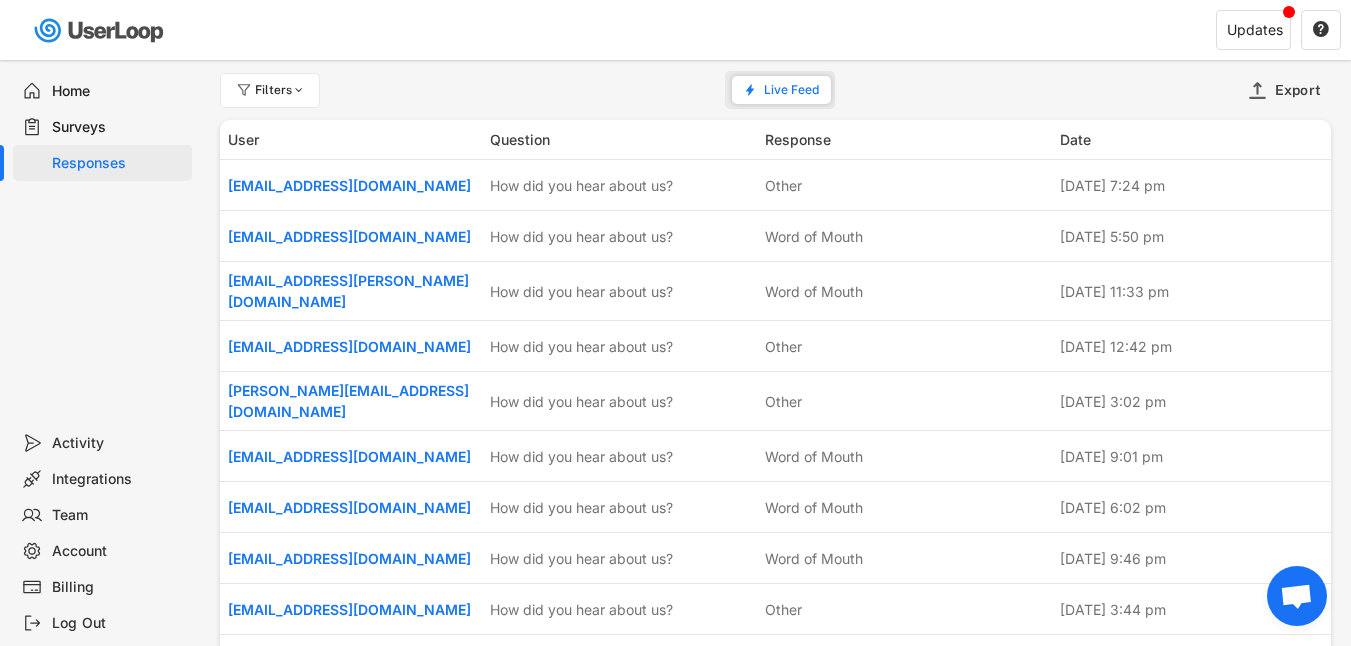 click on "Response" at bounding box center (906, 139) 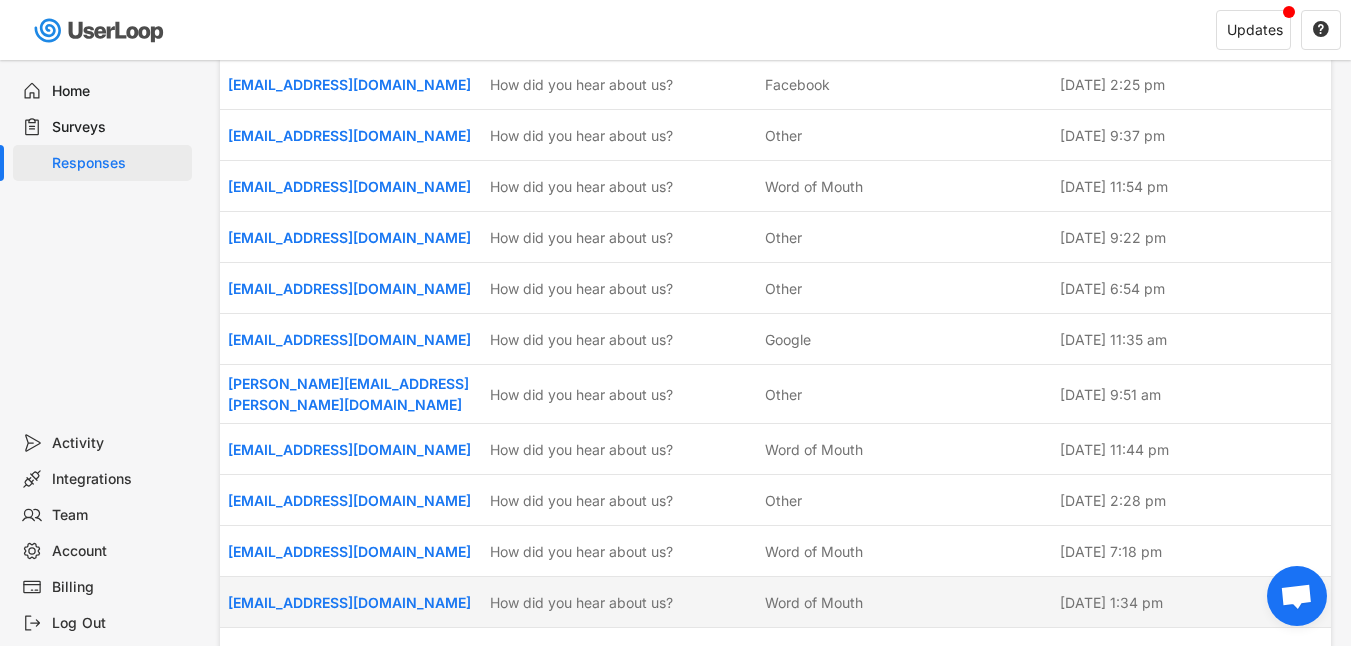 scroll, scrollTop: 0, scrollLeft: 0, axis: both 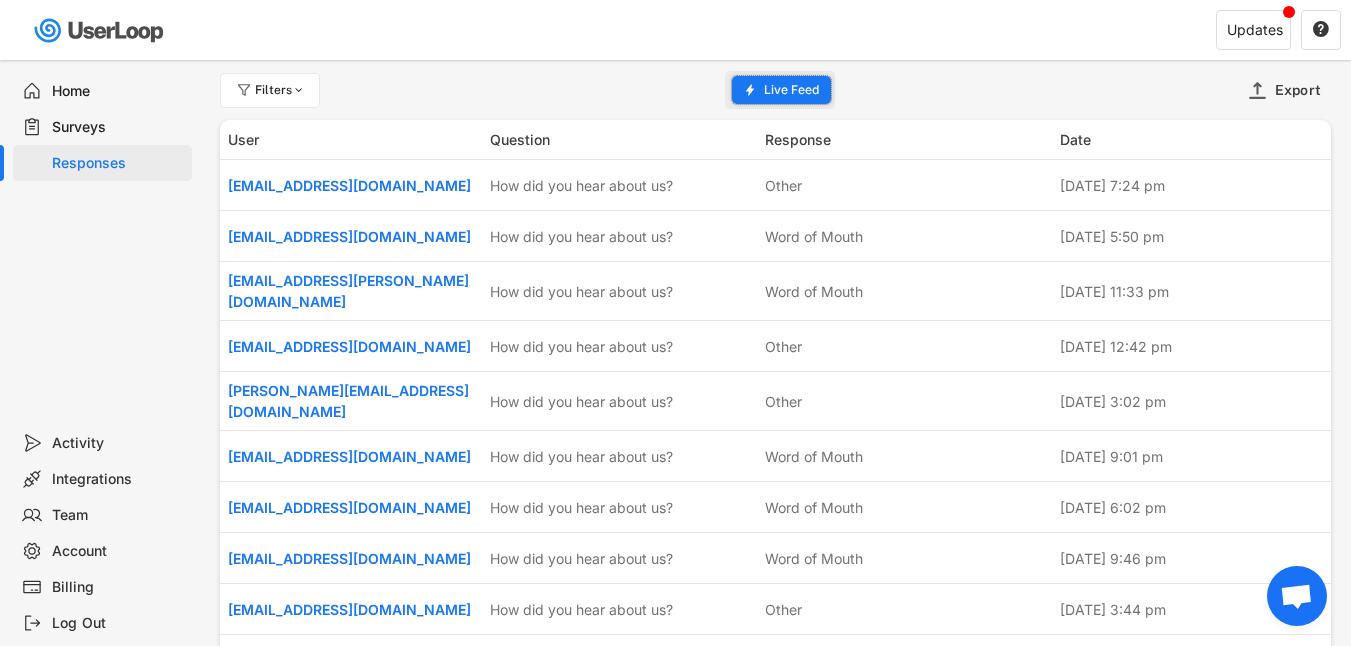 click on "Live Feed" at bounding box center (791, 90) 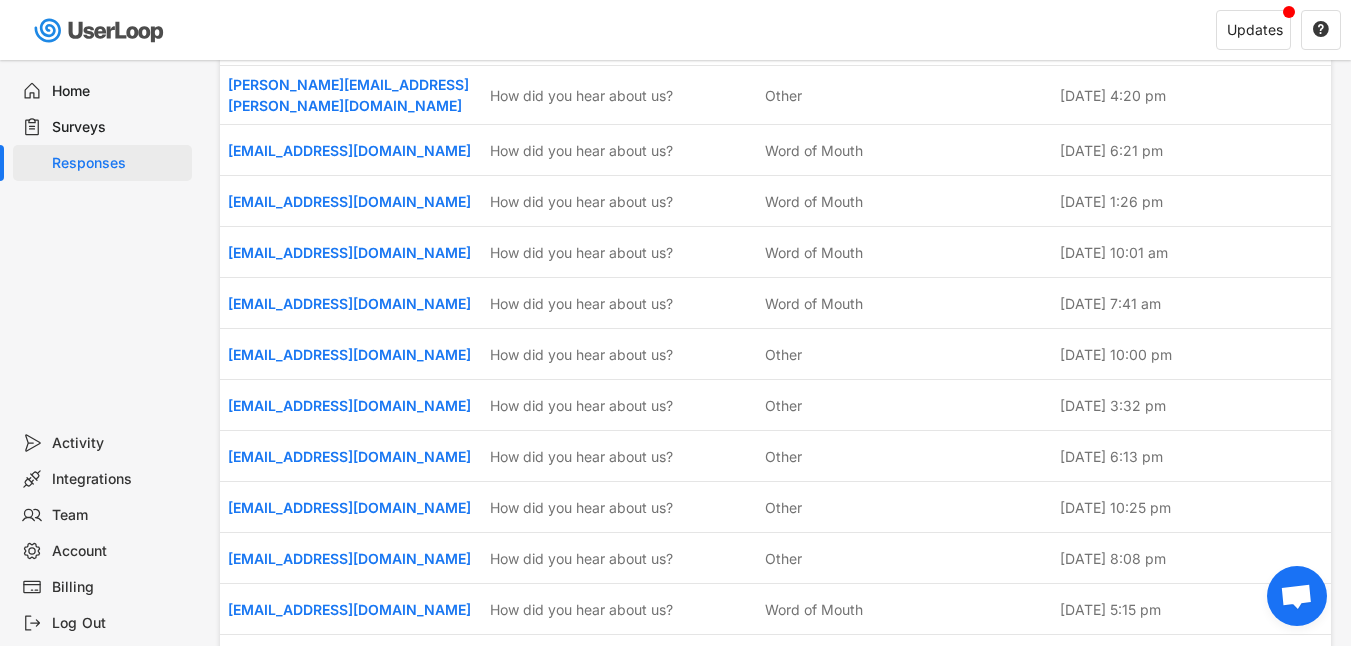 scroll, scrollTop: 3665, scrollLeft: 0, axis: vertical 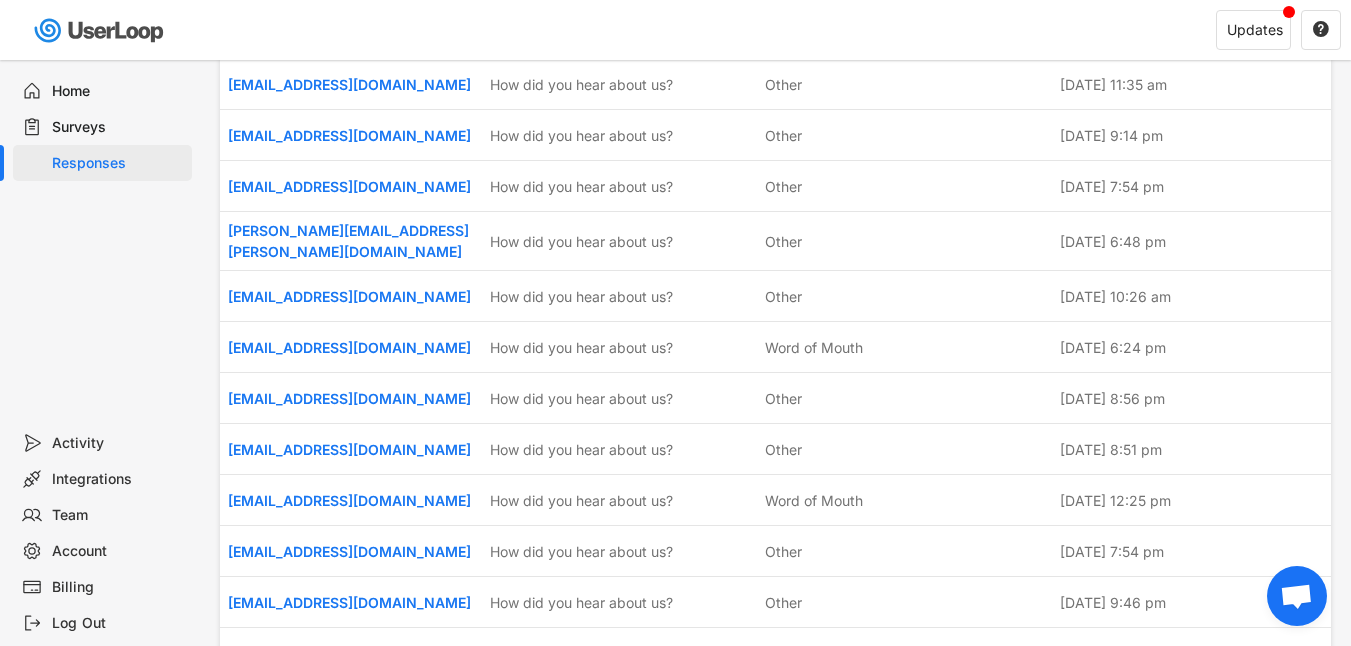 click on "Activity" at bounding box center [102, 443] 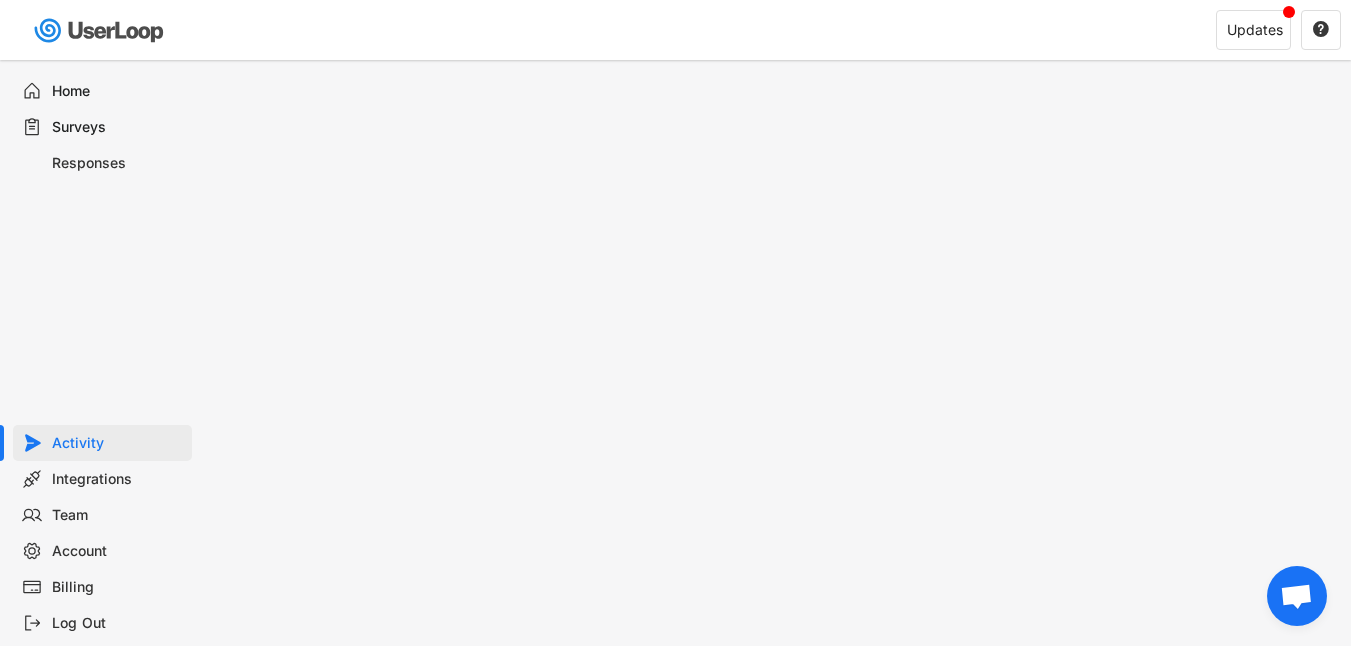 scroll, scrollTop: 335, scrollLeft: 0, axis: vertical 